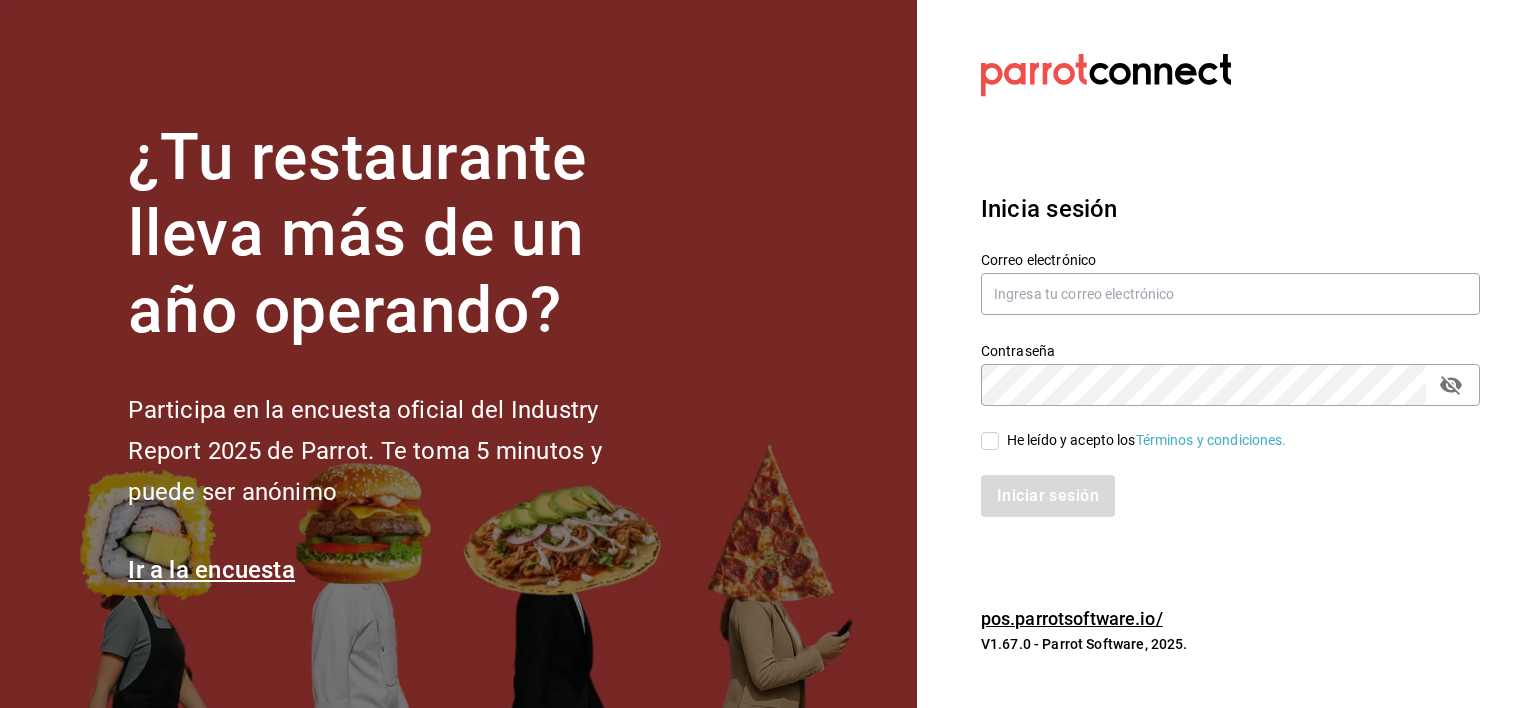 scroll, scrollTop: 0, scrollLeft: 0, axis: both 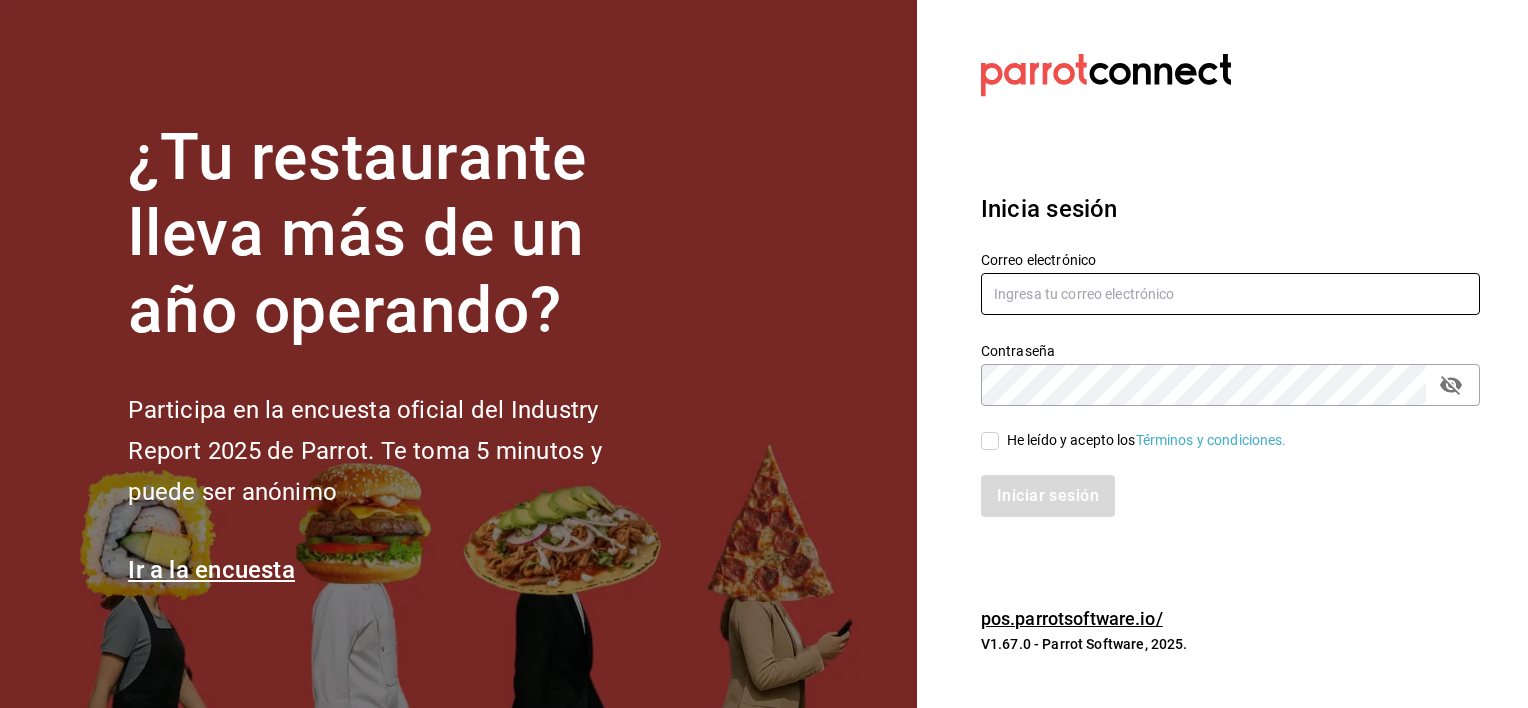 type on "[EMAIL]" 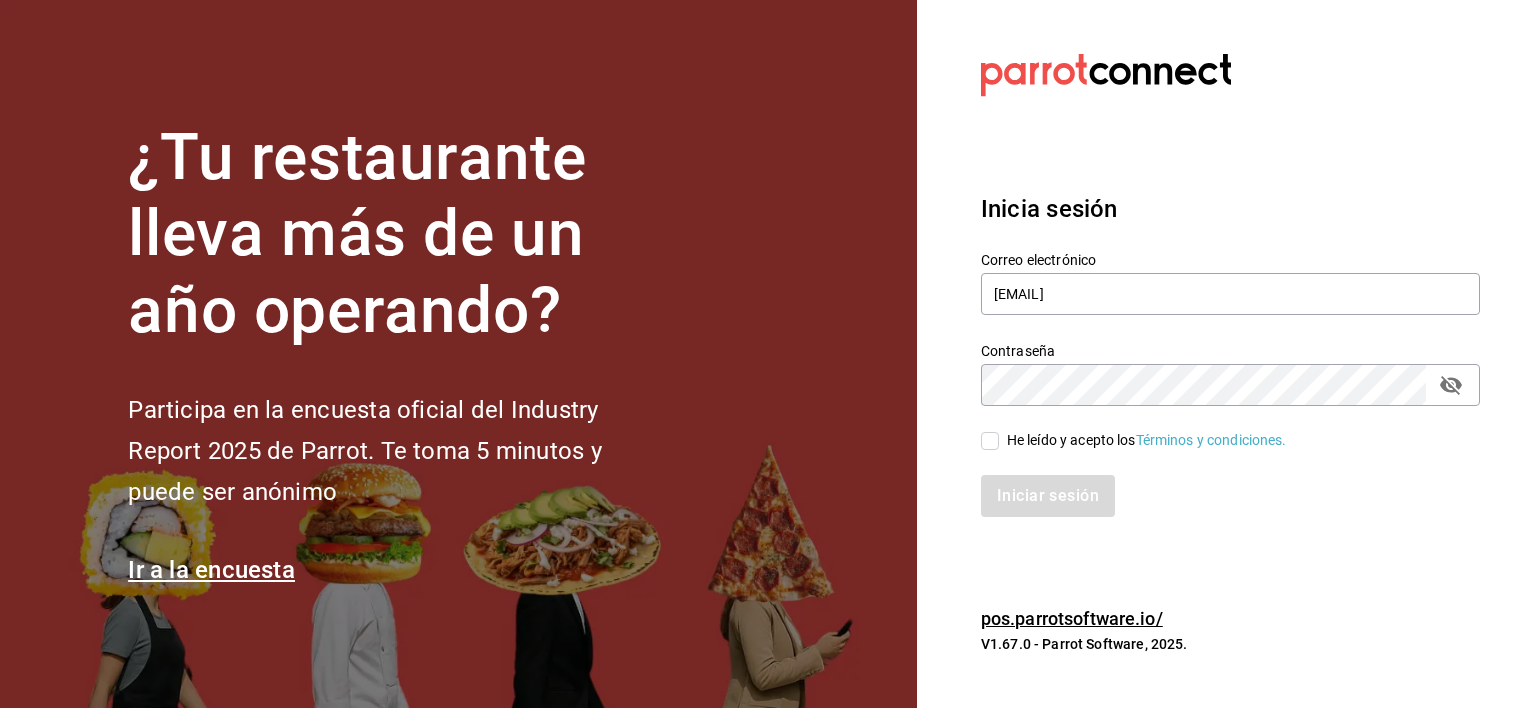 click on "He leído y acepto los  Términos y condiciones." at bounding box center (990, 441) 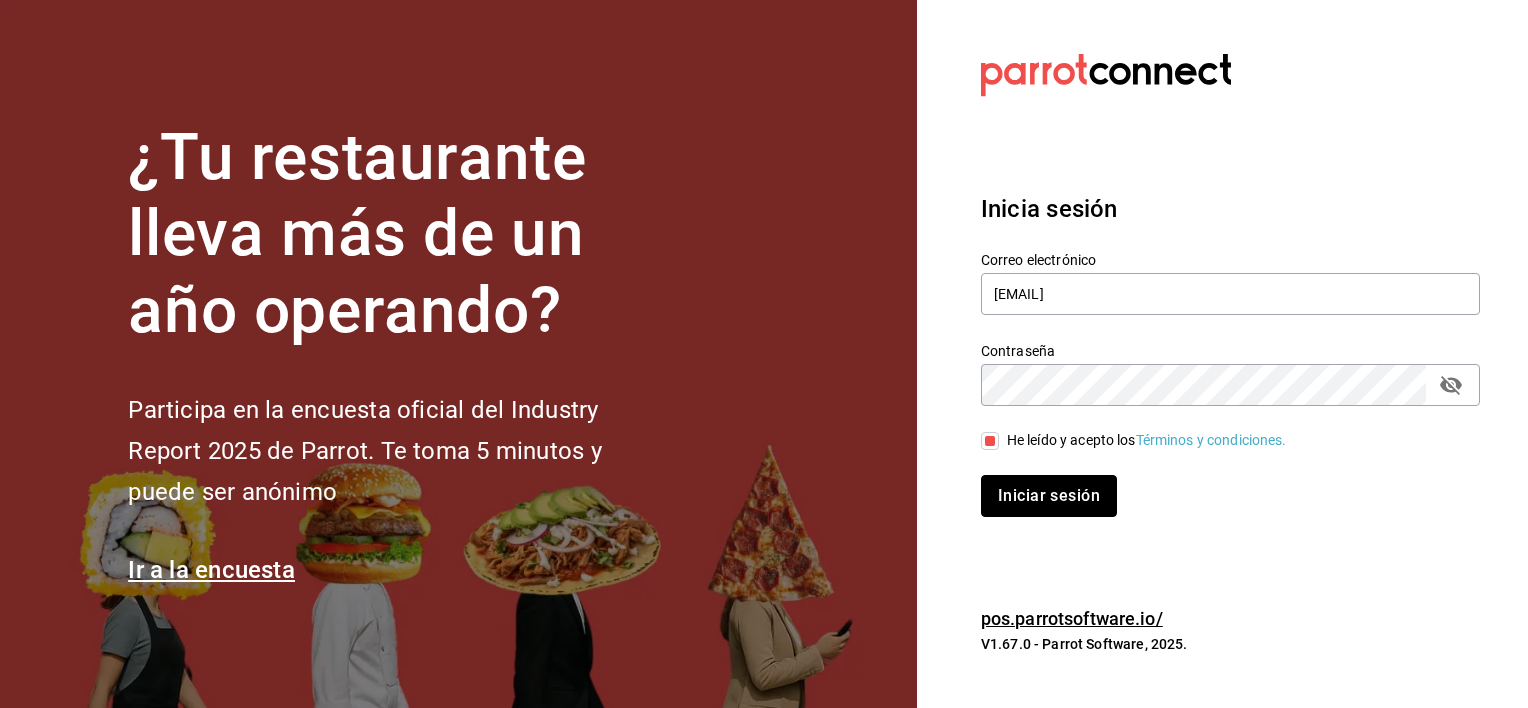 click on "Iniciar sesión" at bounding box center (1049, 496) 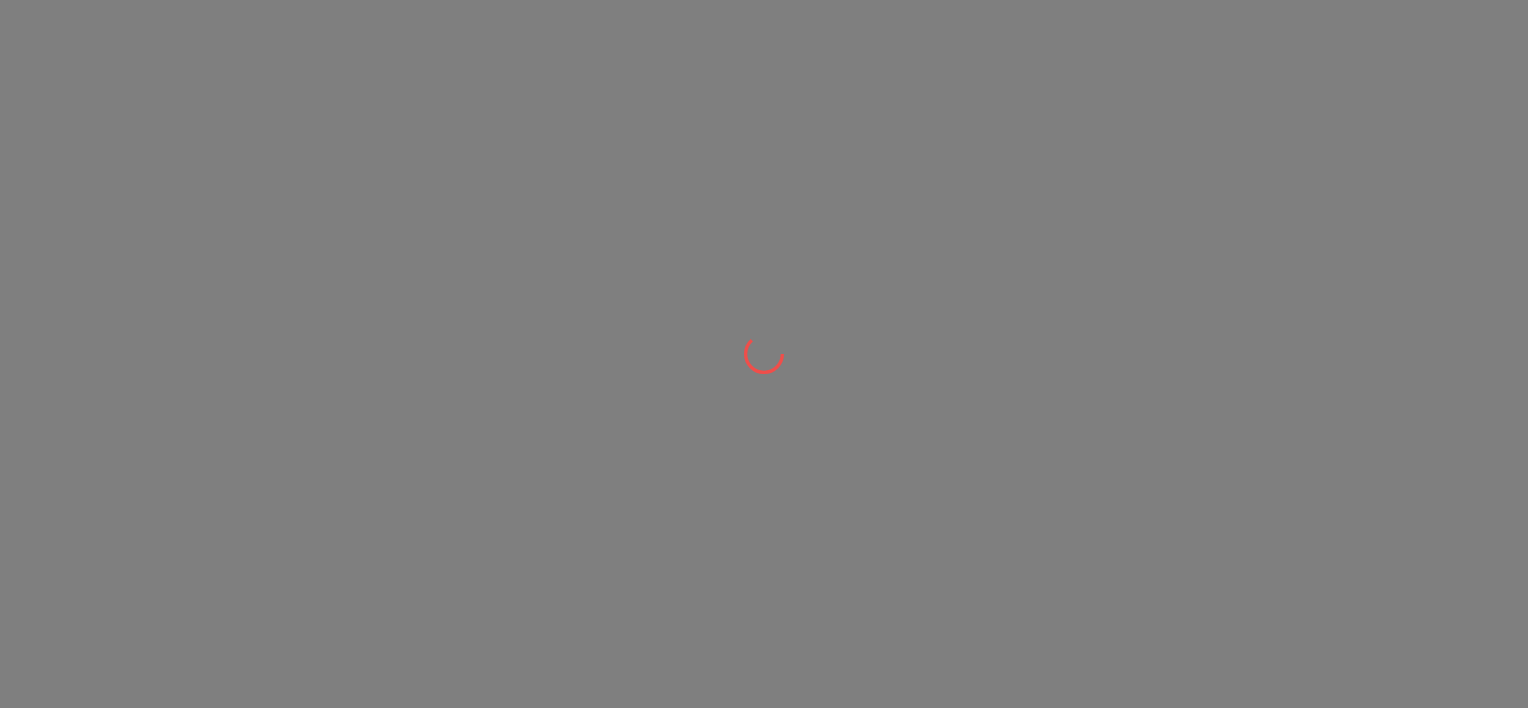 scroll, scrollTop: 0, scrollLeft: 0, axis: both 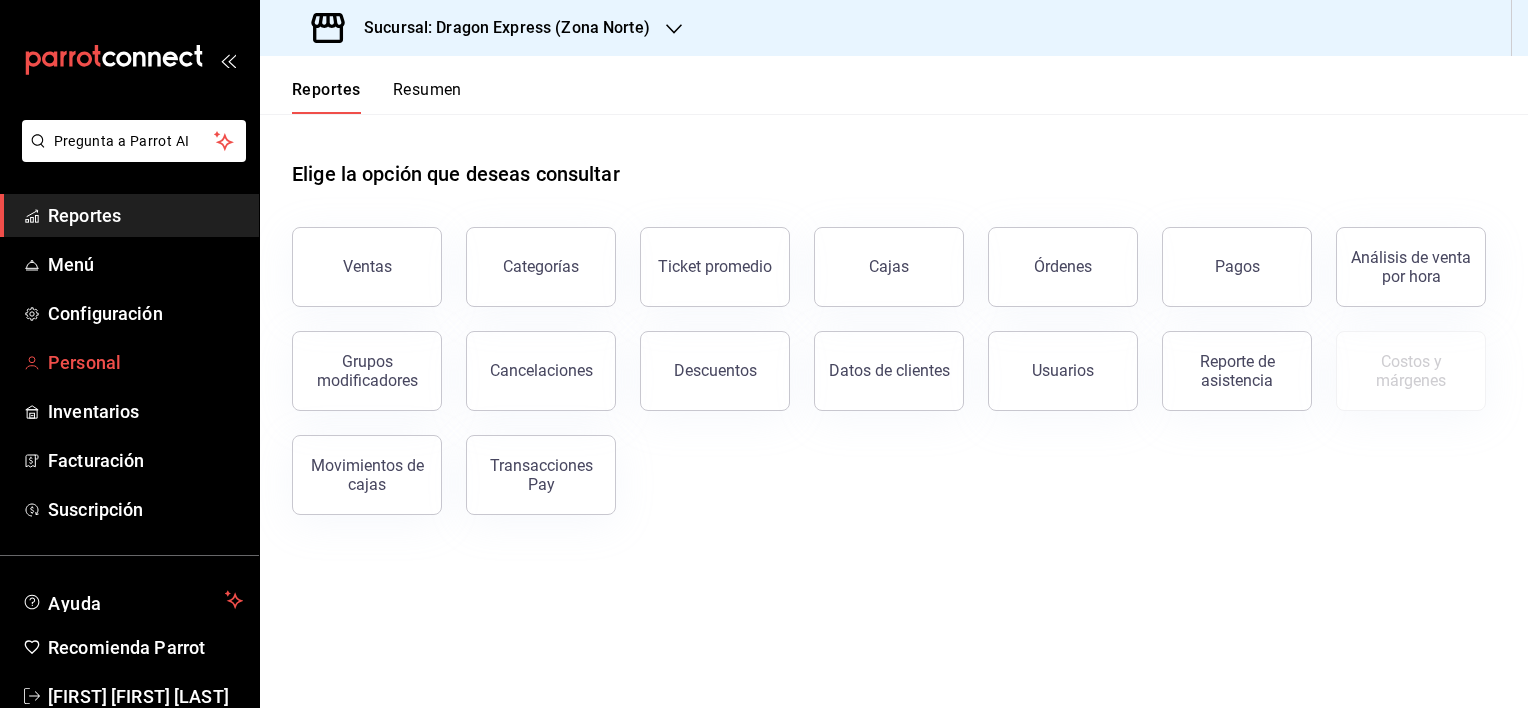 click on "Personal" at bounding box center [145, 362] 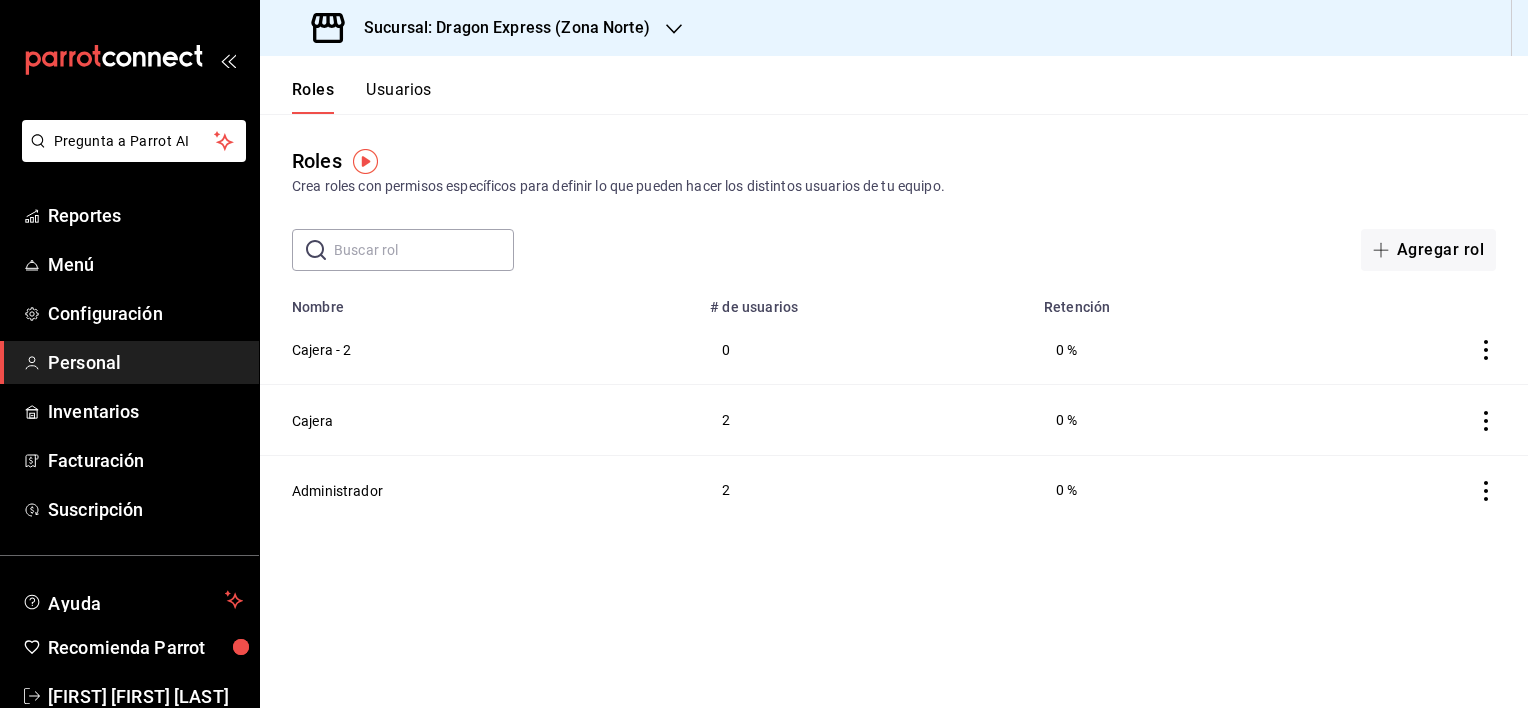 click on "Usuarios" at bounding box center (399, 97) 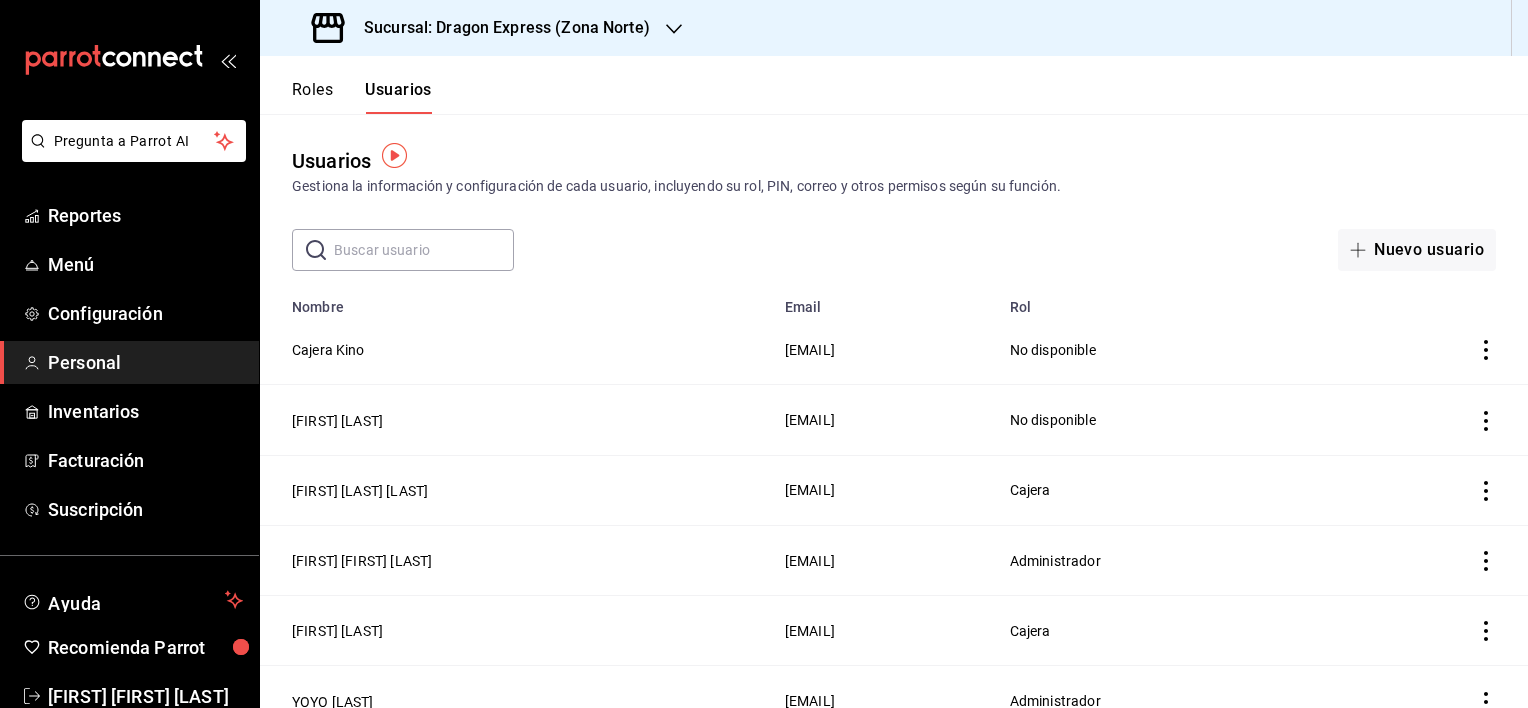 scroll, scrollTop: 99, scrollLeft: 0, axis: vertical 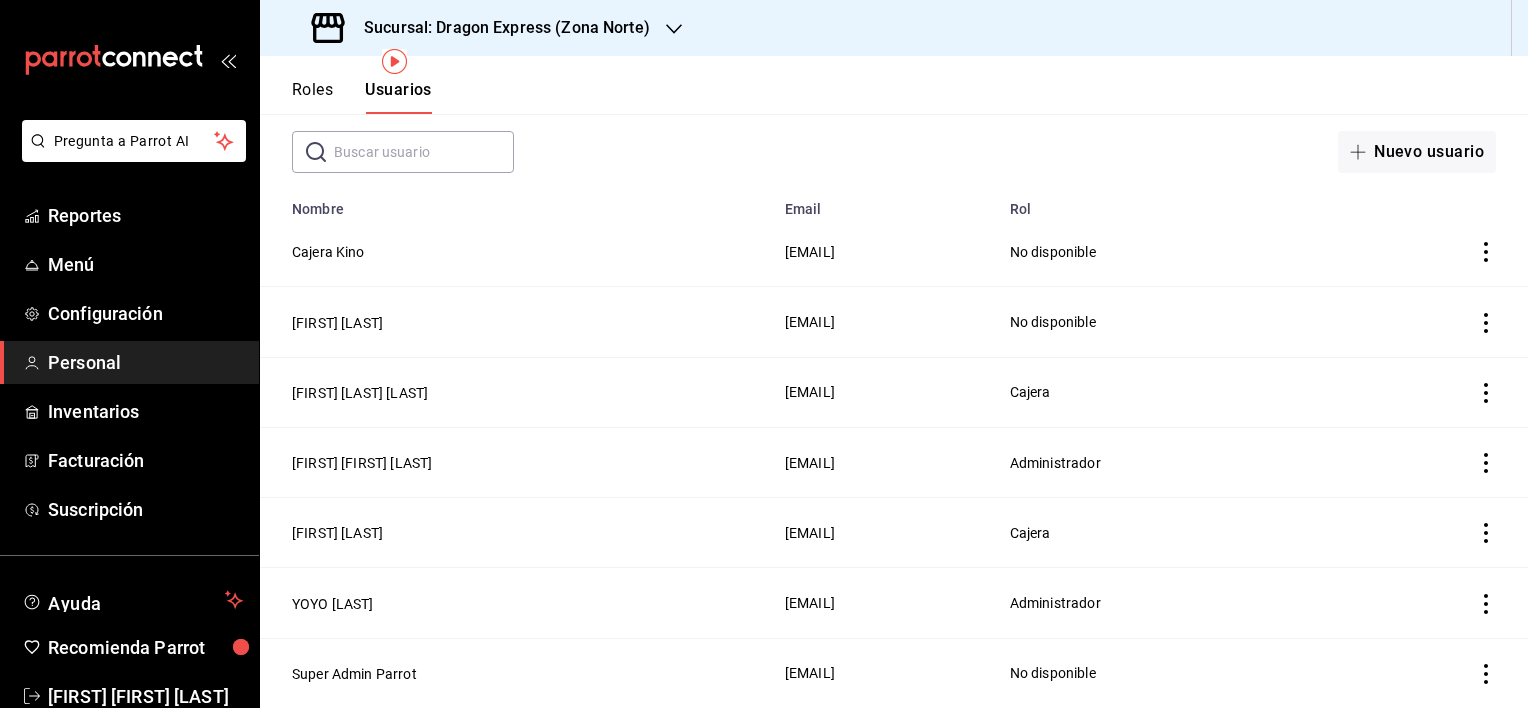 click 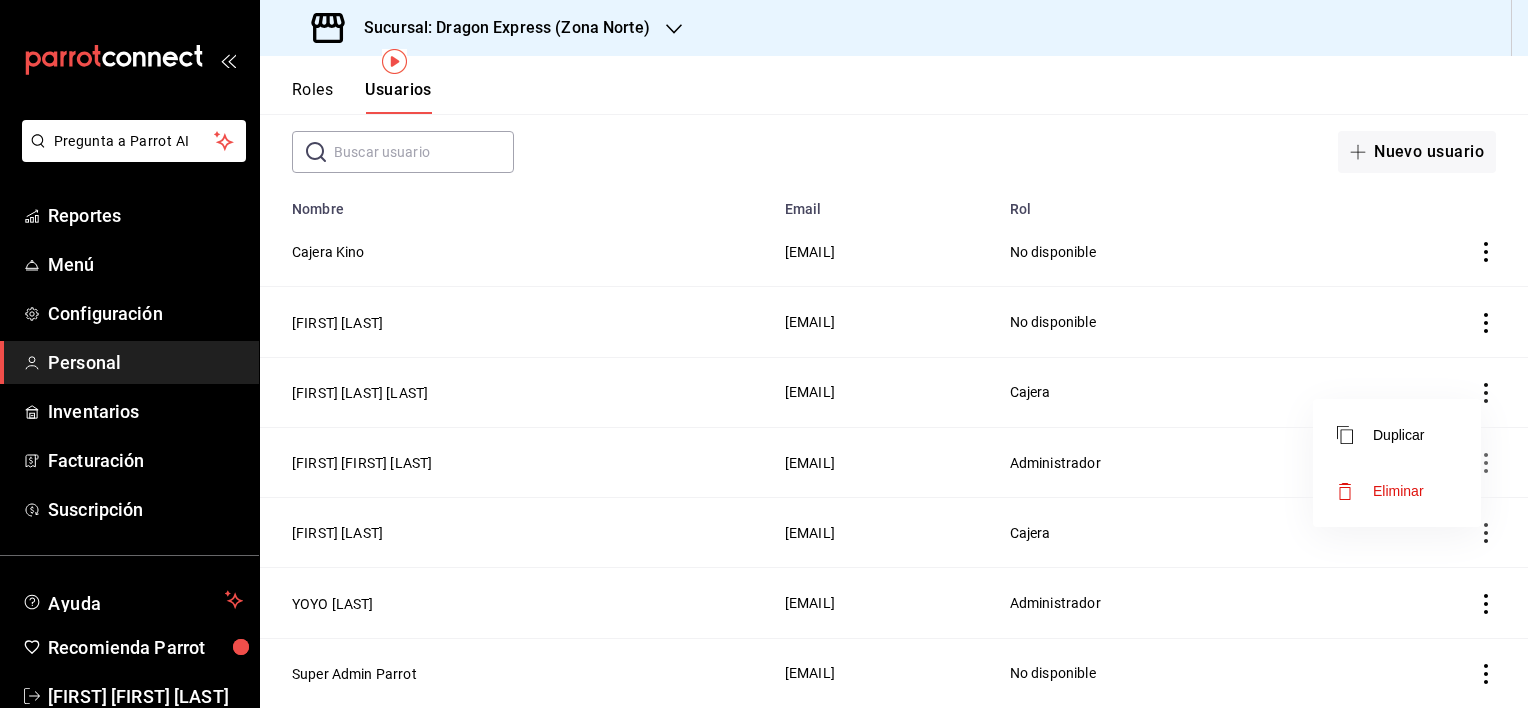 click at bounding box center [764, 354] 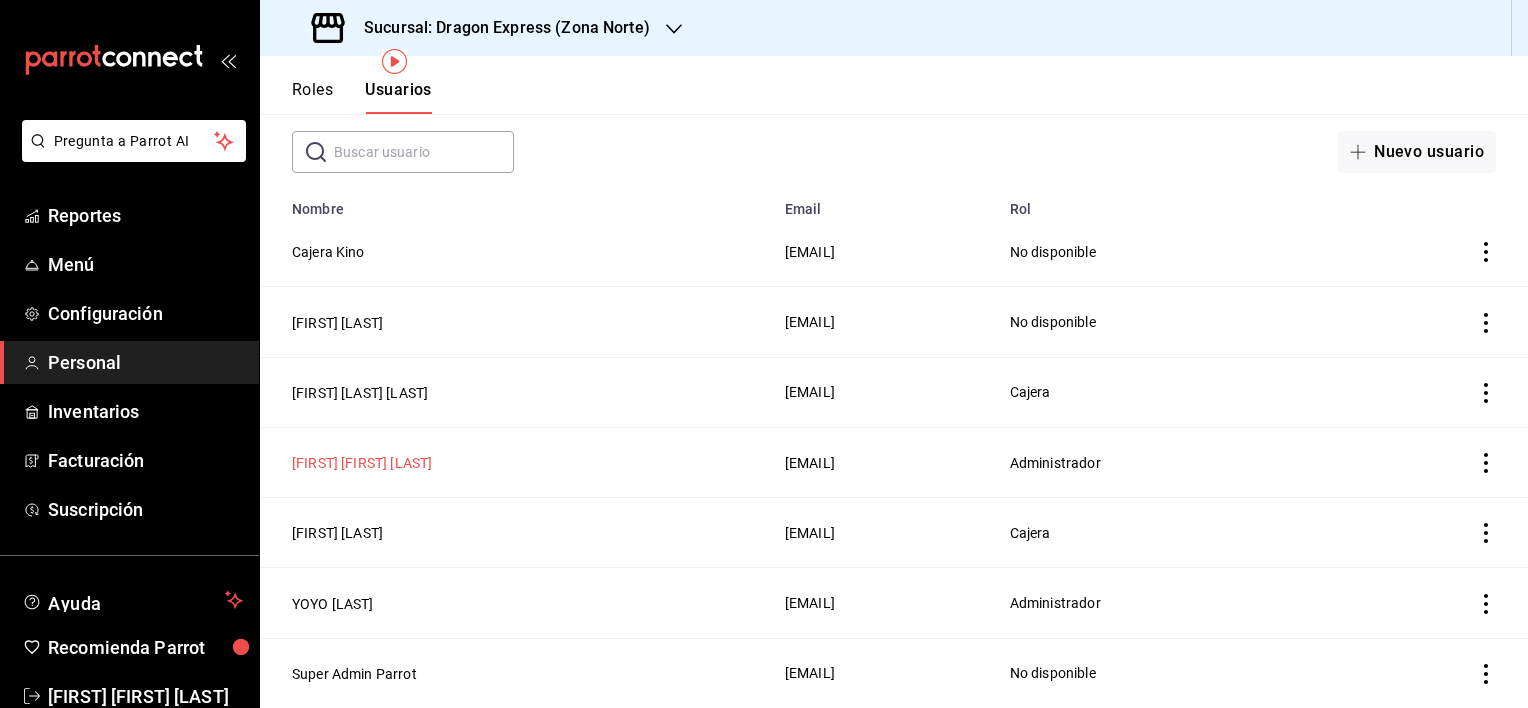 click on "[FIRST] [FIRST] [LAST]" at bounding box center [362, 463] 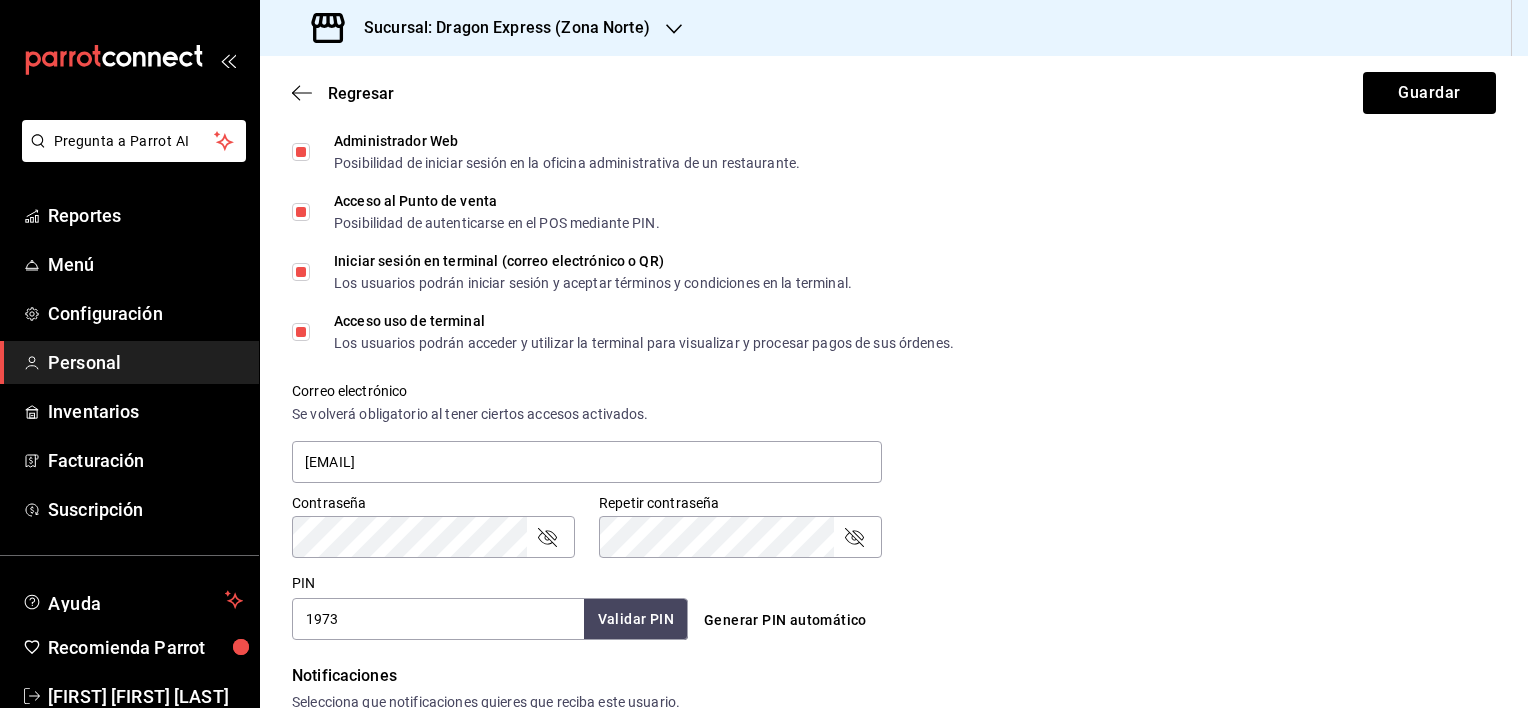 scroll, scrollTop: 600, scrollLeft: 0, axis: vertical 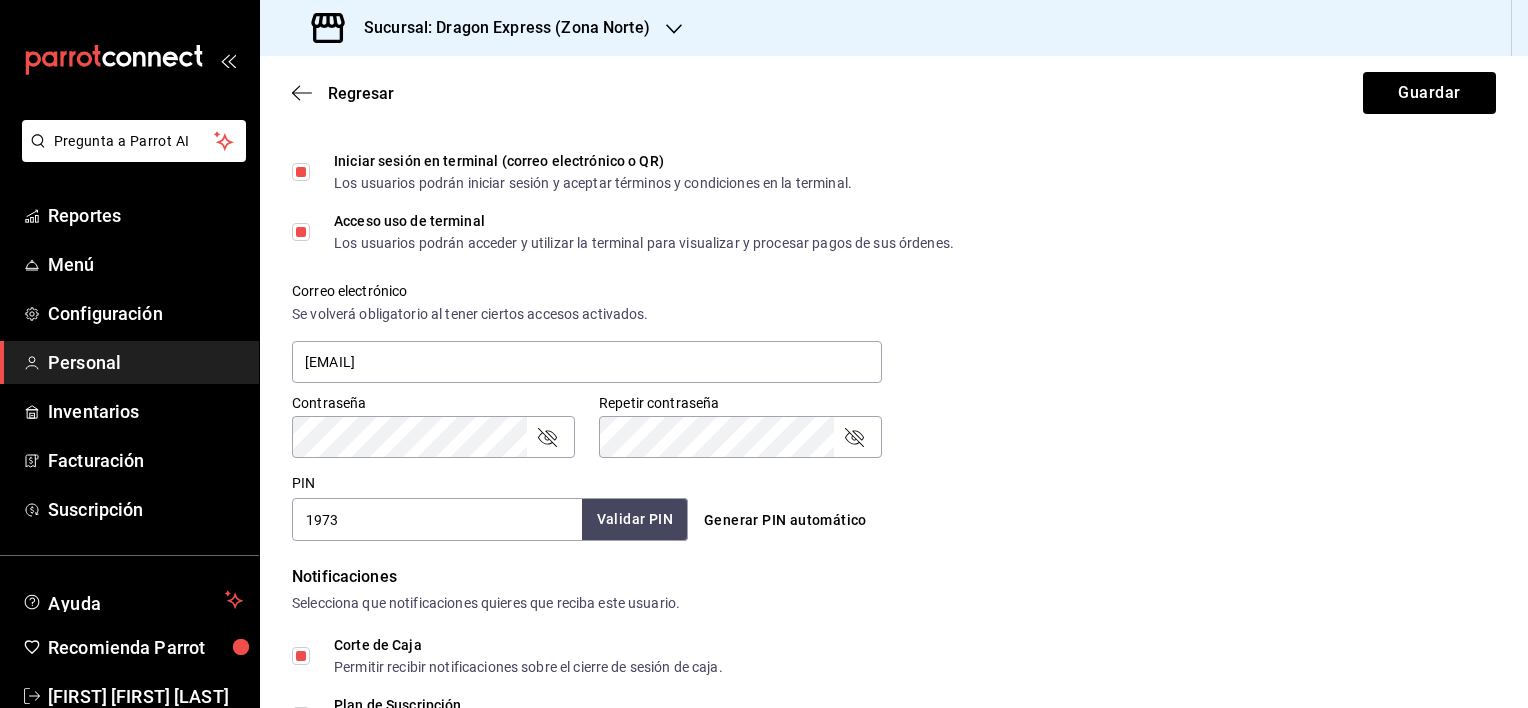 click on "Validar PIN" at bounding box center (635, 519) 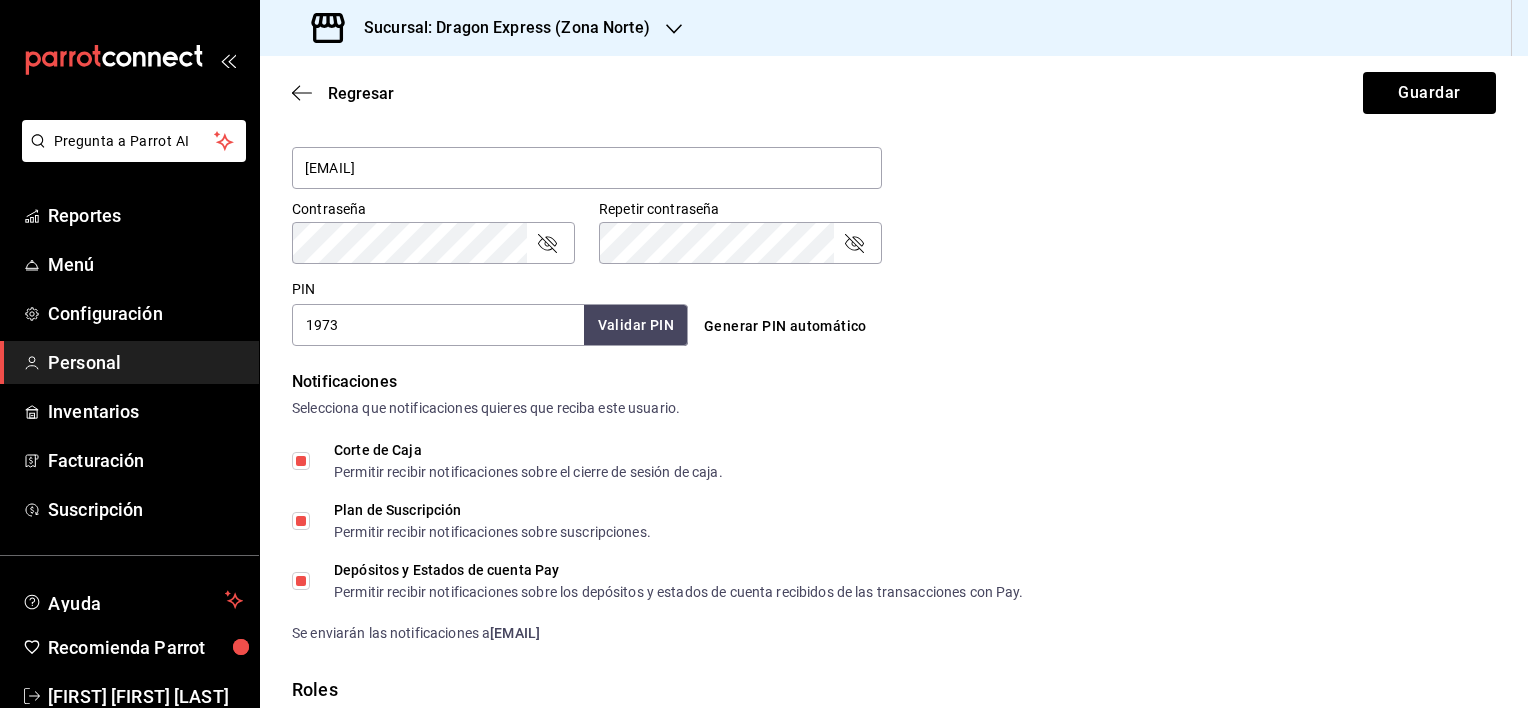 scroll, scrollTop: 600, scrollLeft: 0, axis: vertical 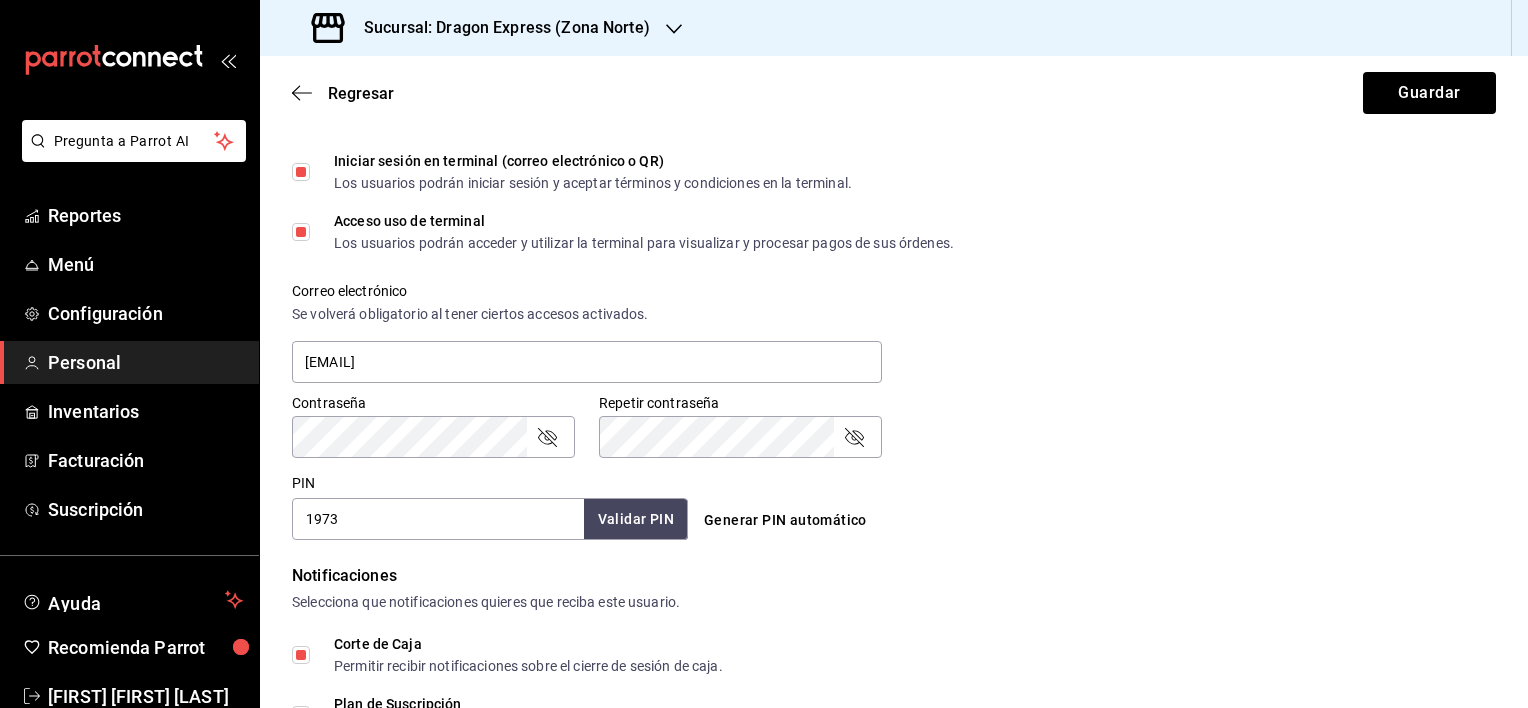 click on "Contraseña Contraseña Repetir contraseña Repetir contraseña" at bounding box center (882, 414) 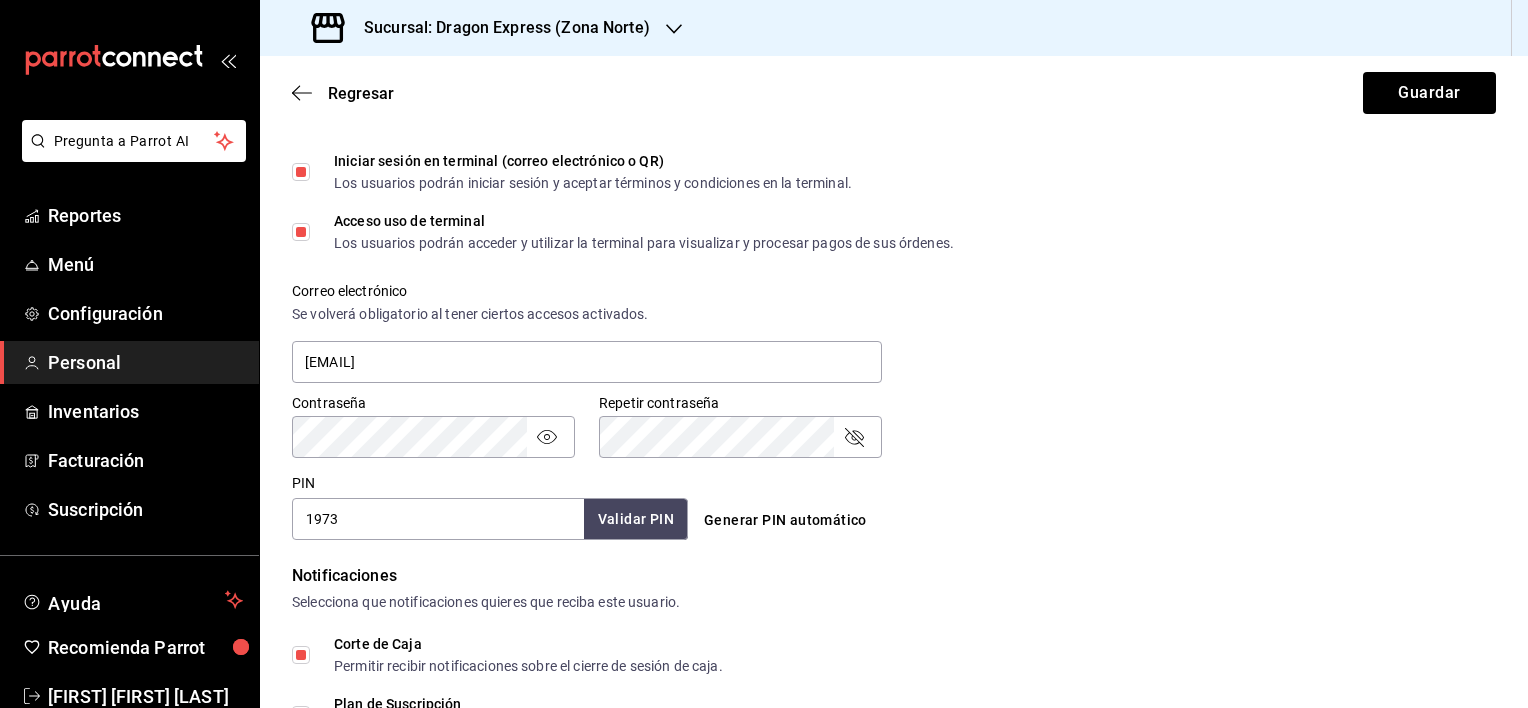 click 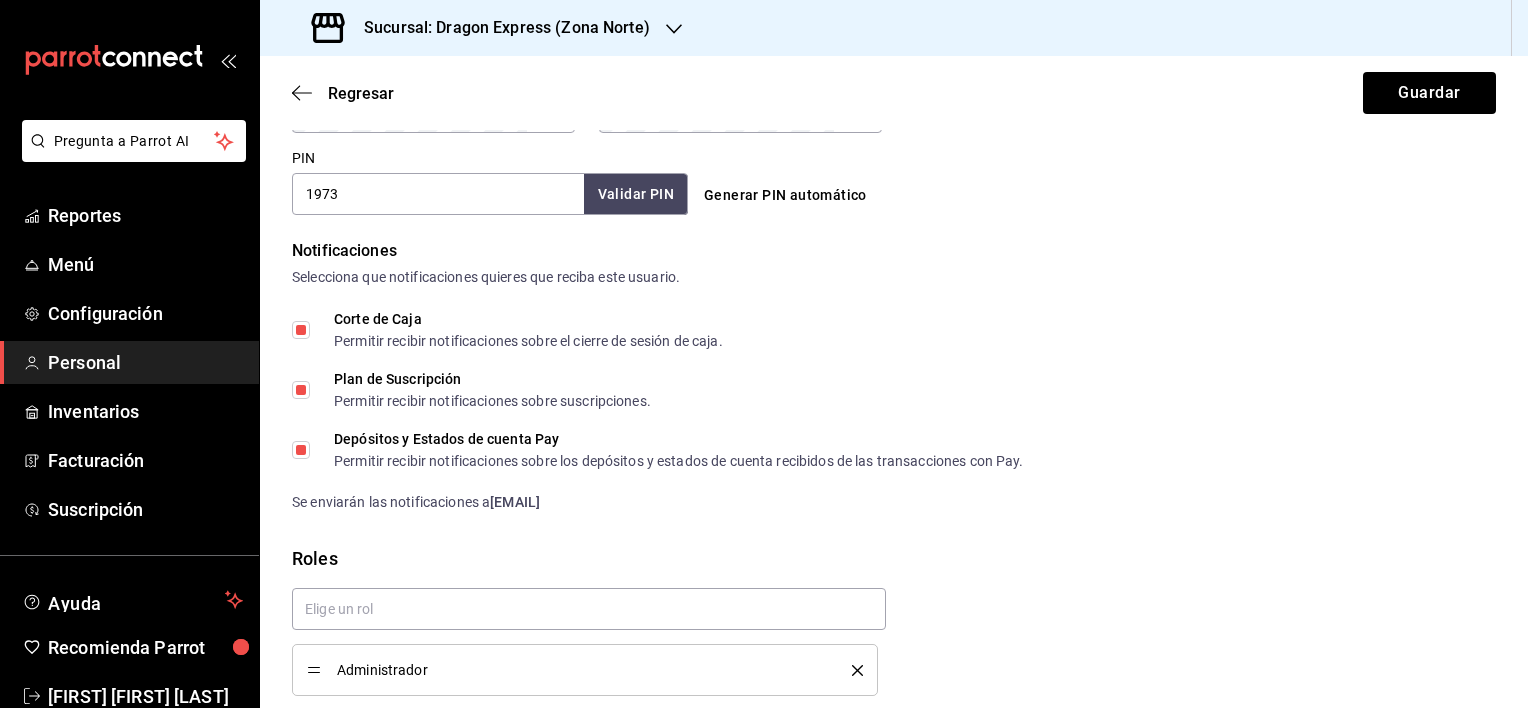 scroll, scrollTop: 1000, scrollLeft: 0, axis: vertical 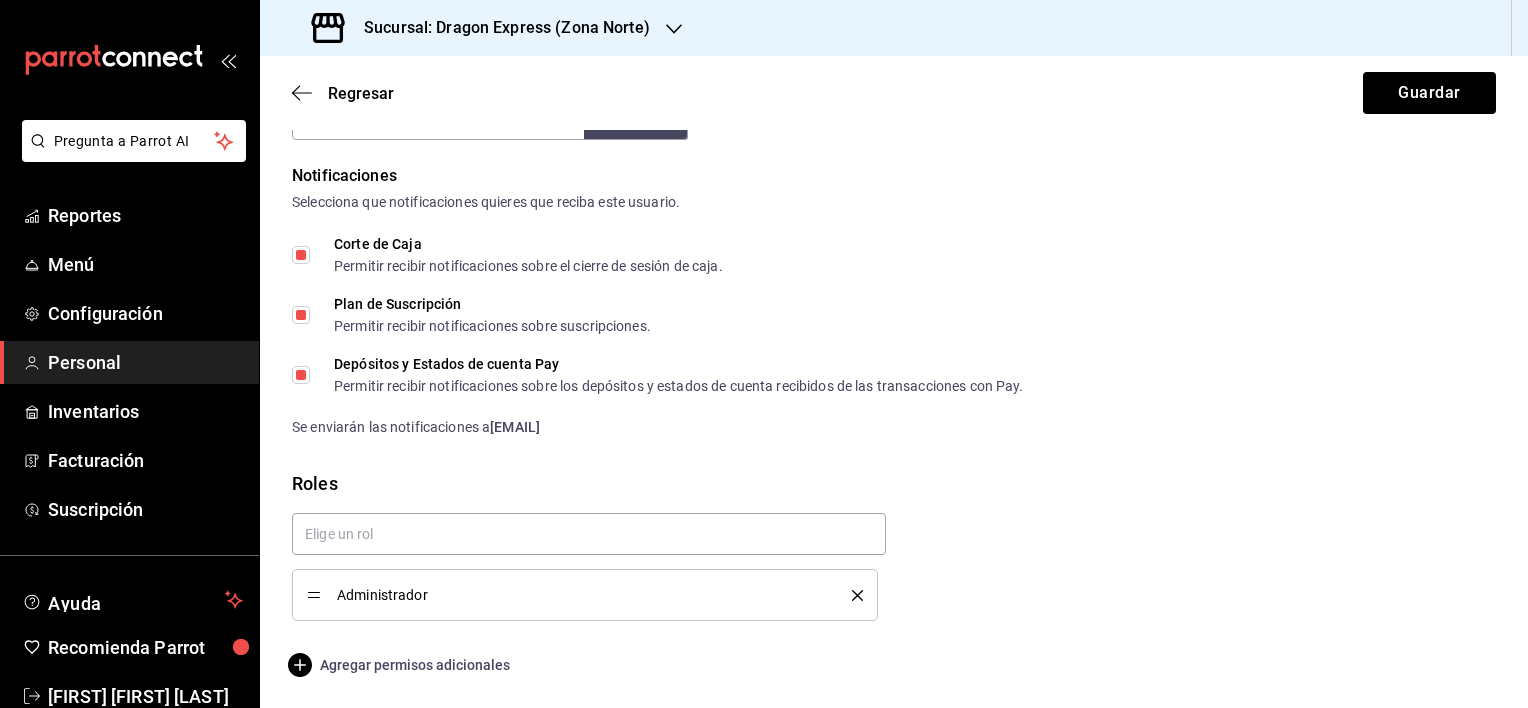 click 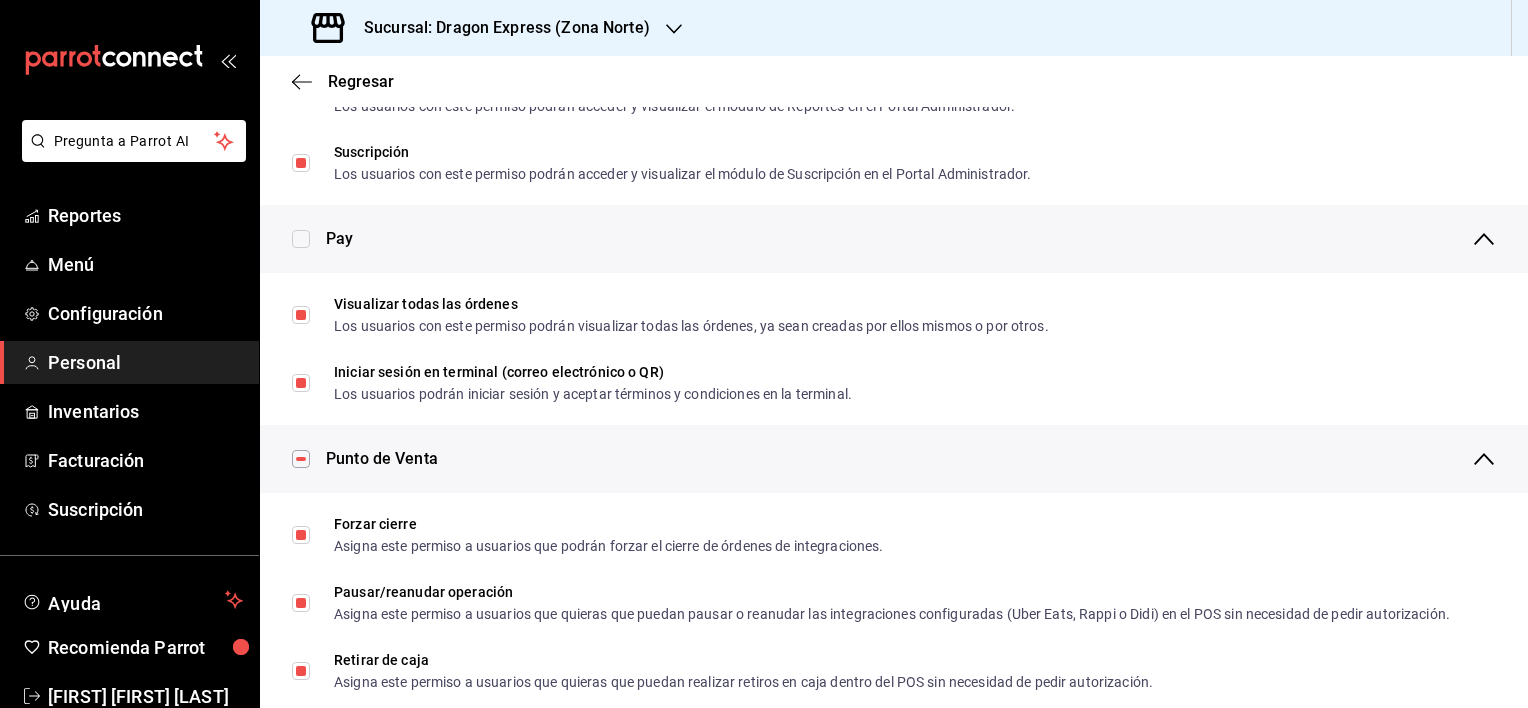 scroll, scrollTop: 1236, scrollLeft: 0, axis: vertical 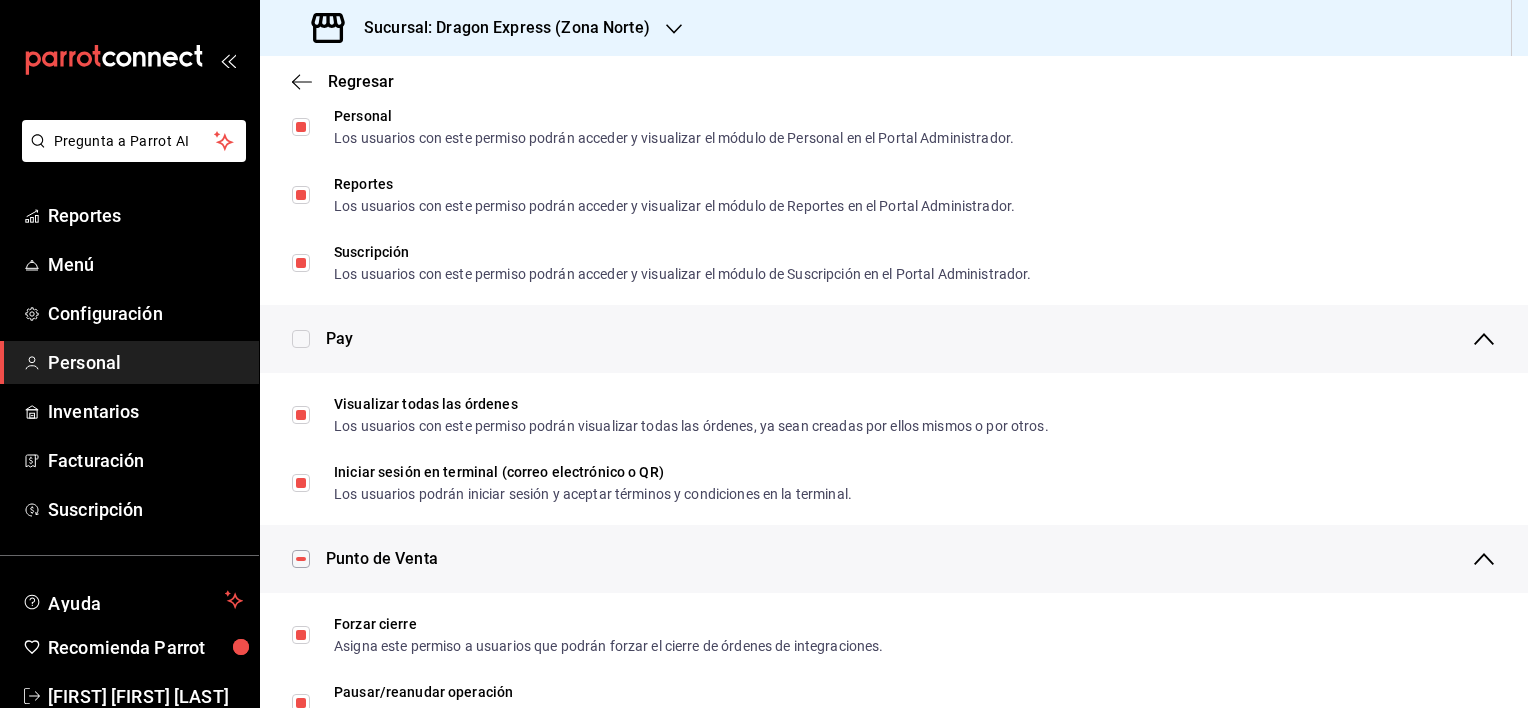click at bounding box center (301, 339) 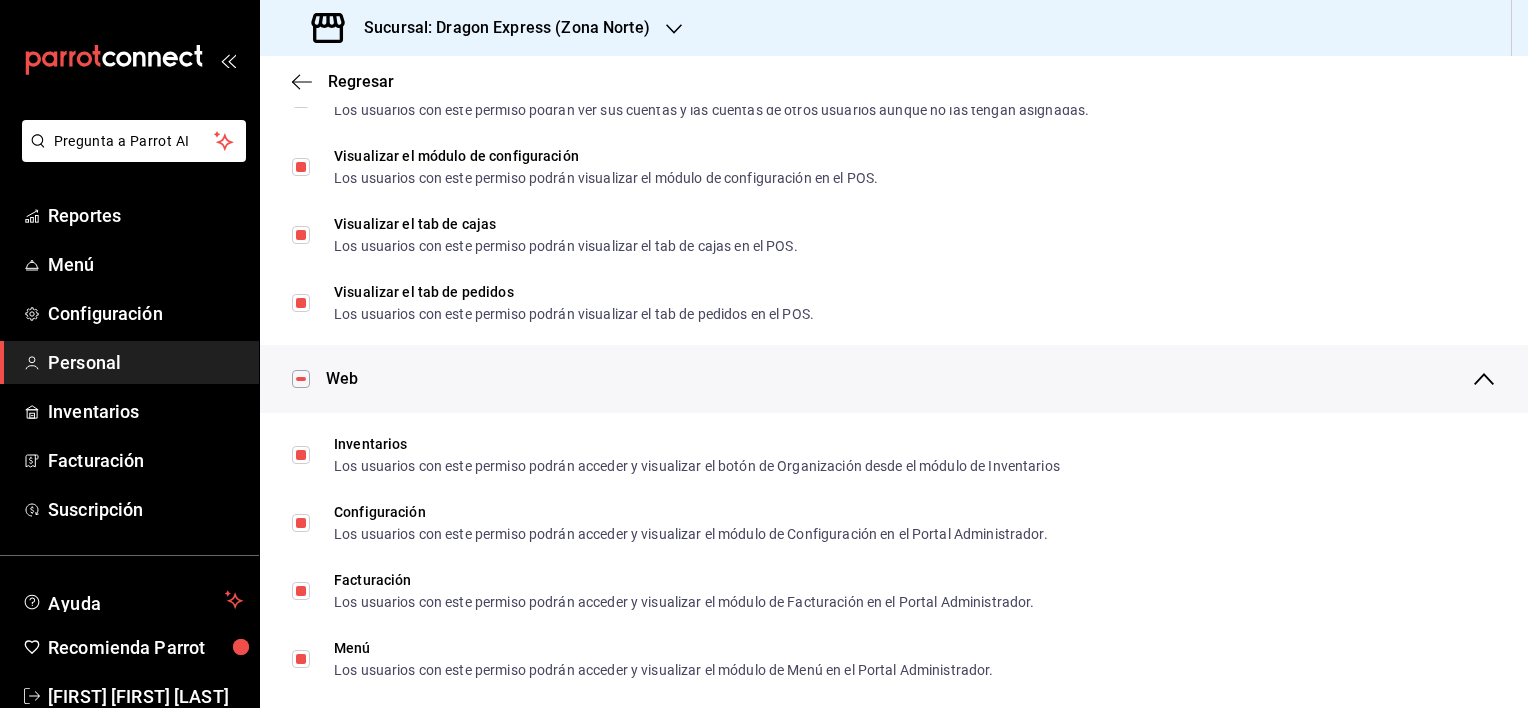 scroll, scrollTop: 0, scrollLeft: 0, axis: both 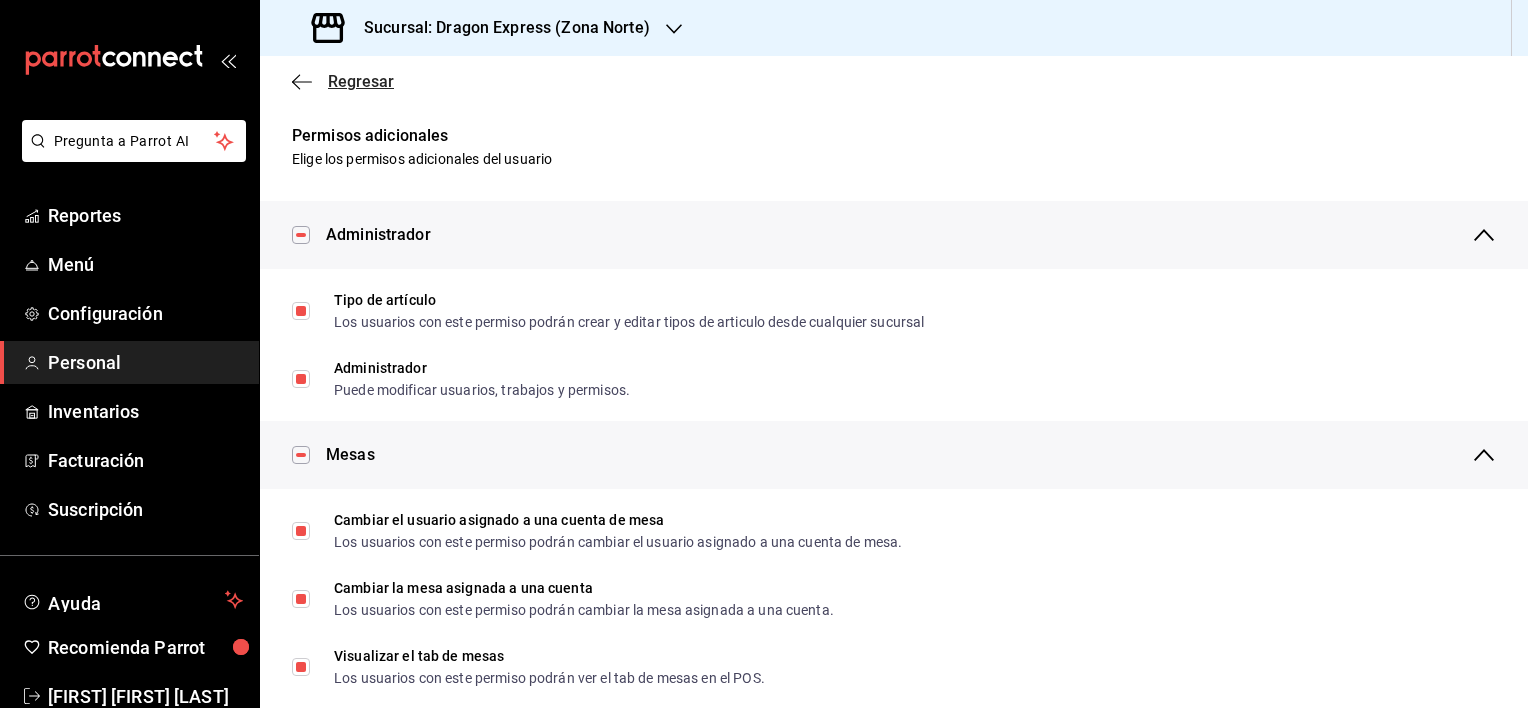 click on "Regresar" at bounding box center (343, 81) 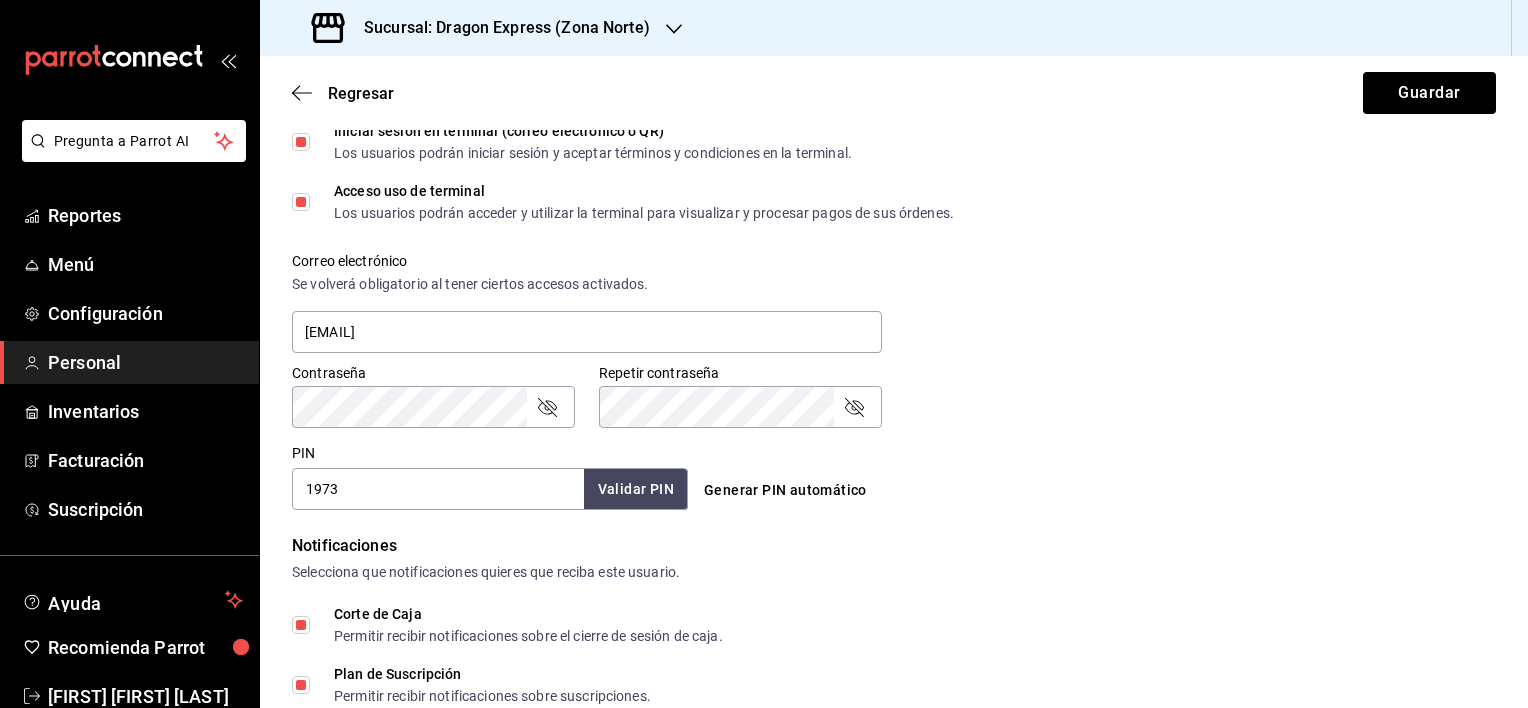 scroll, scrollTop: 700, scrollLeft: 0, axis: vertical 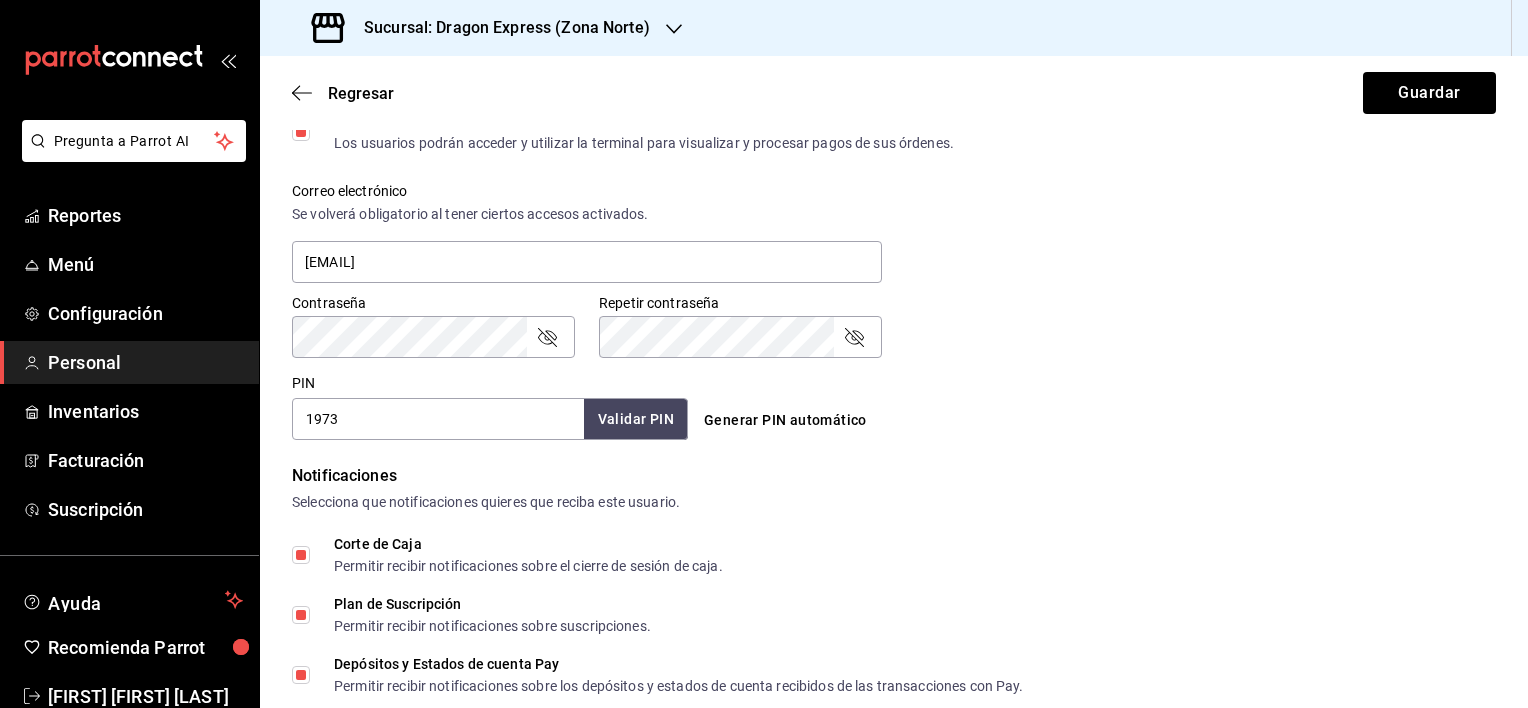 click 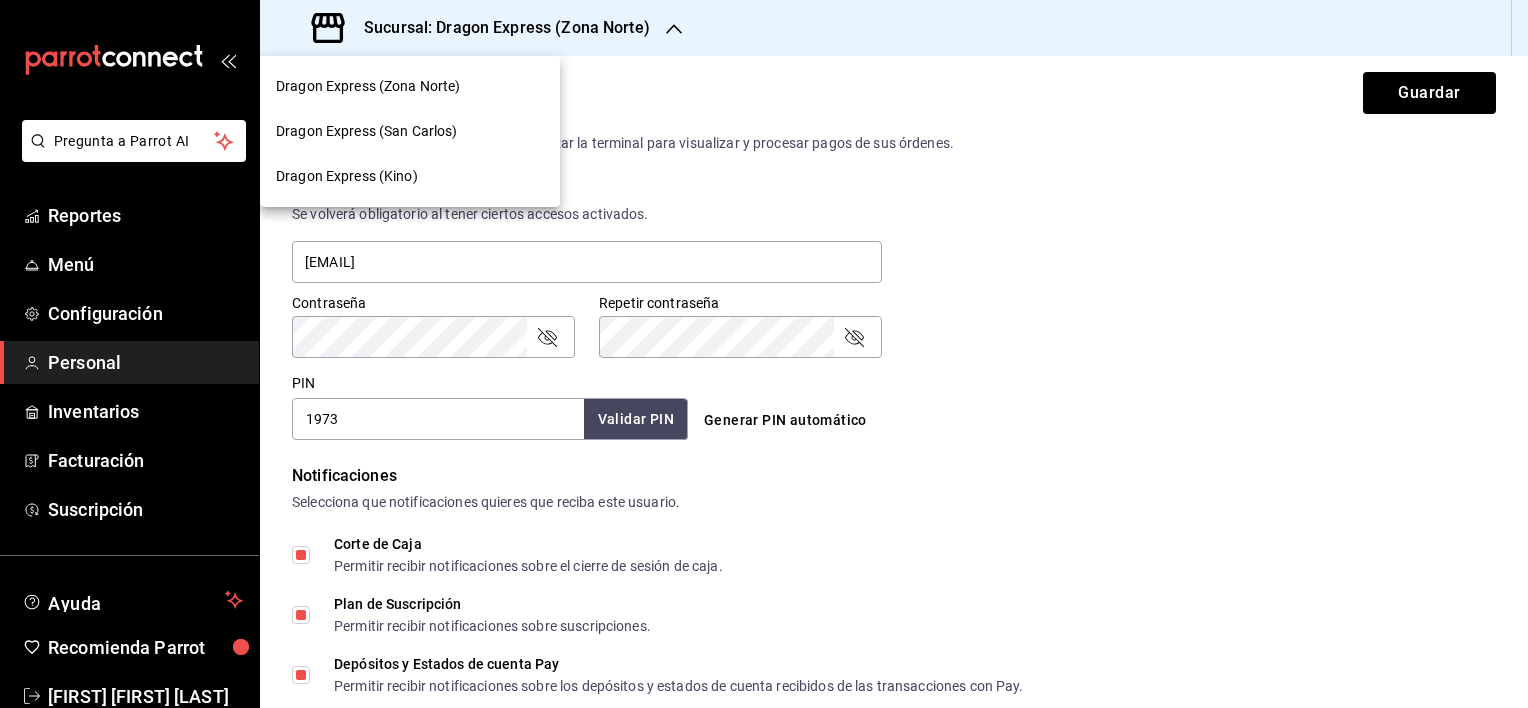 click on "Dragon Express (Kino)" at bounding box center [410, 176] 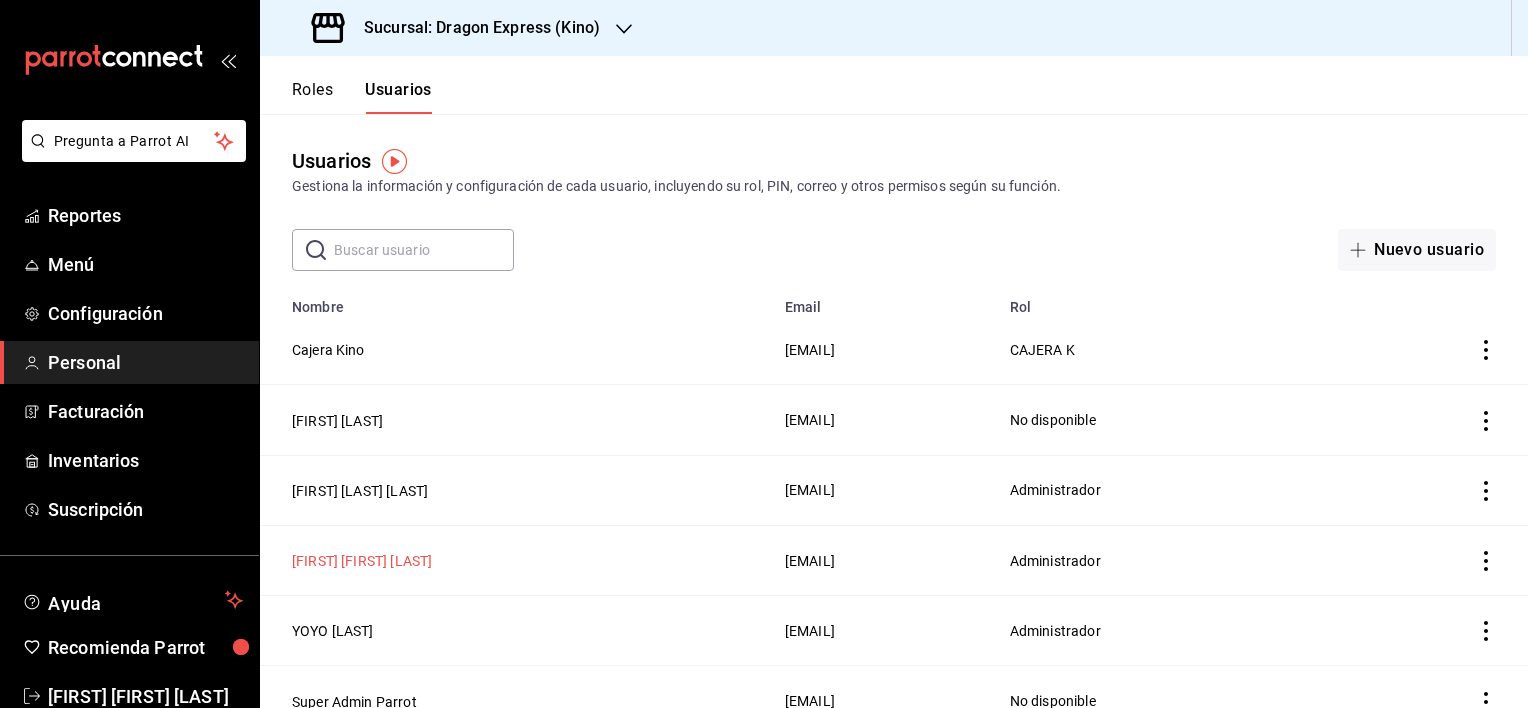 click on "[FIRST] [FIRST] [LAST]" at bounding box center (362, 561) 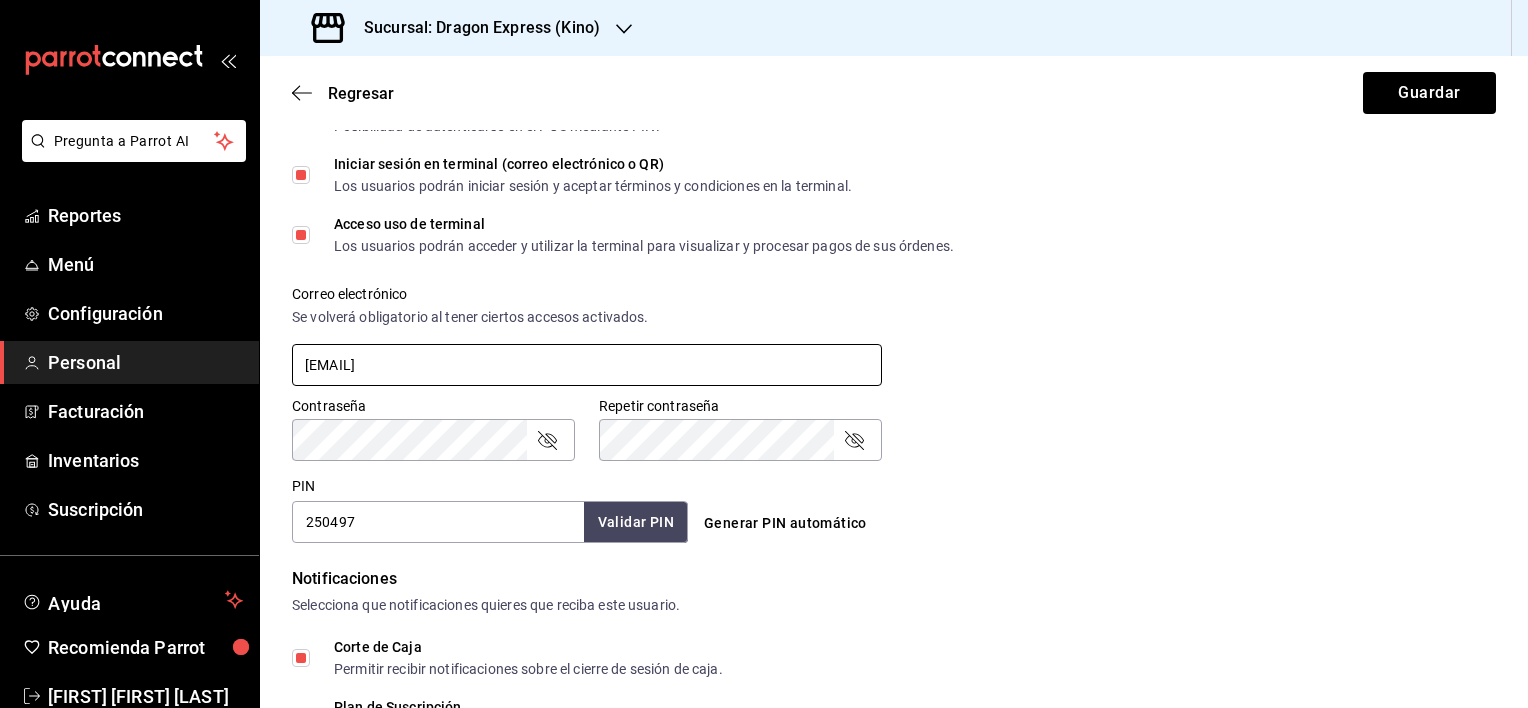 scroll, scrollTop: 600, scrollLeft: 0, axis: vertical 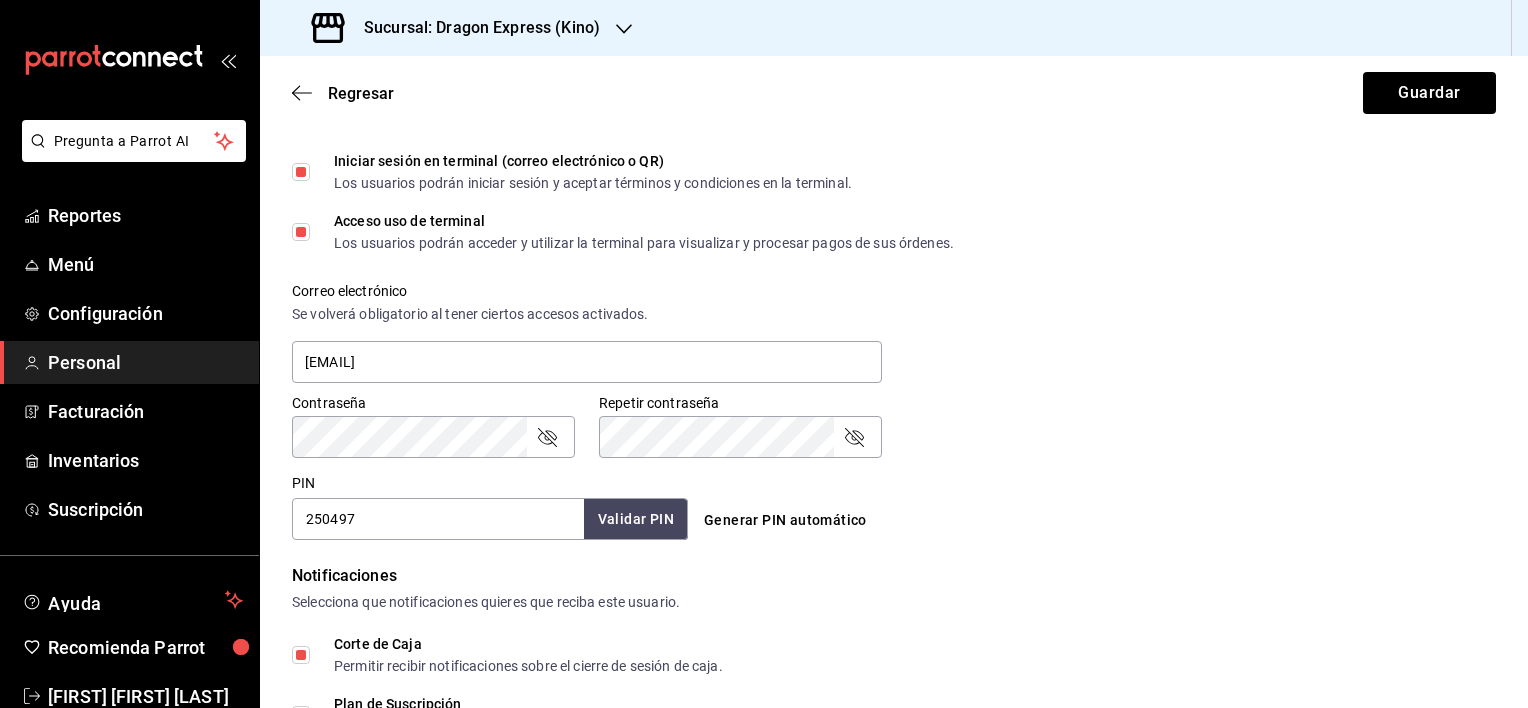 click on "250497" at bounding box center [438, 519] 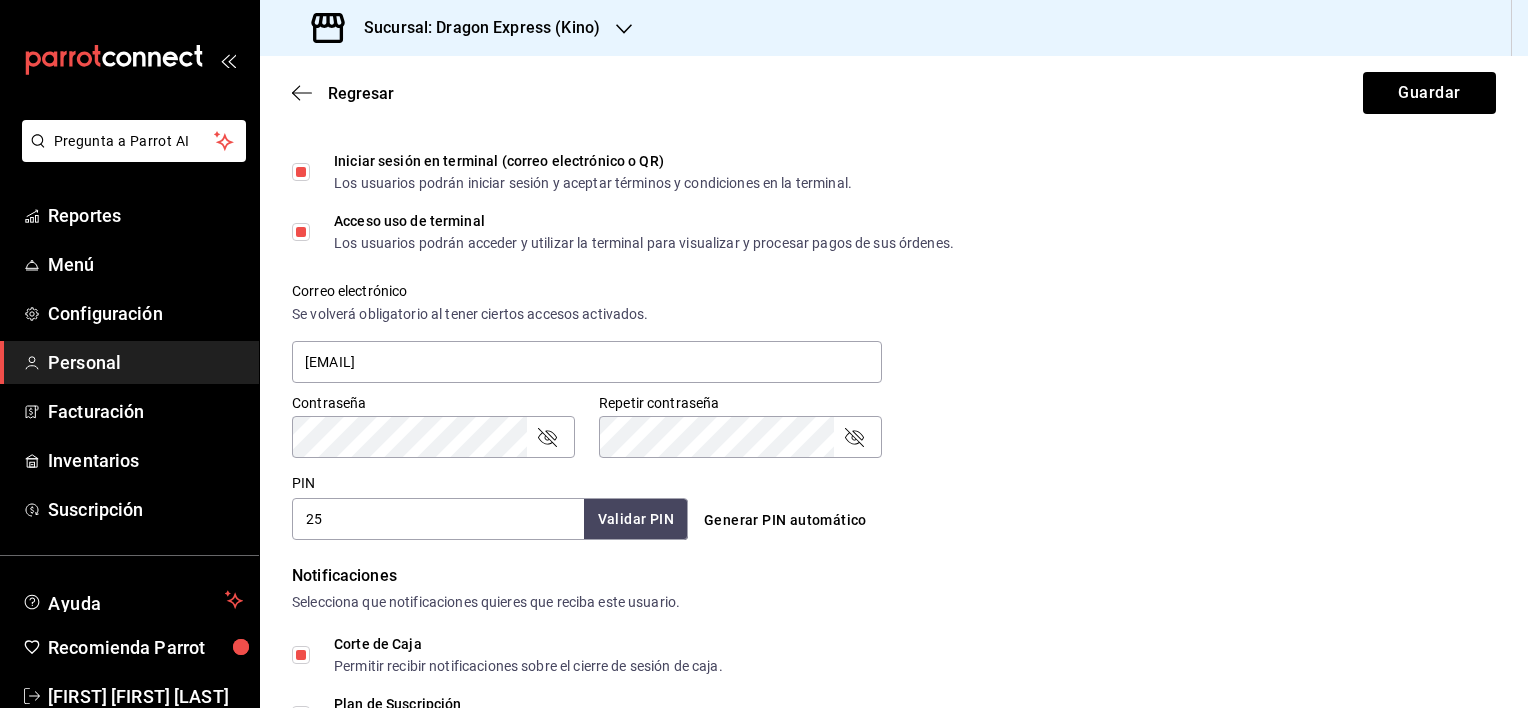 type on "2" 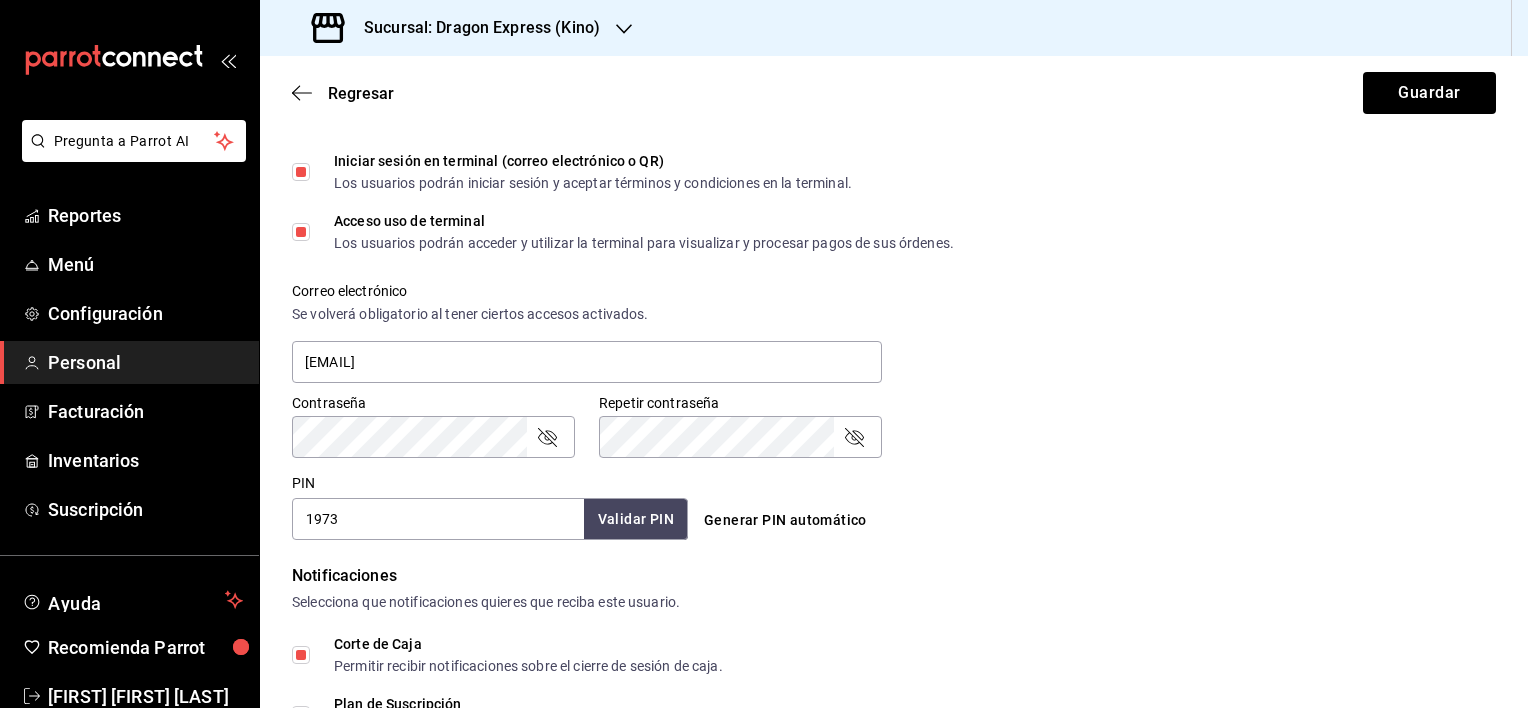 type on "1973" 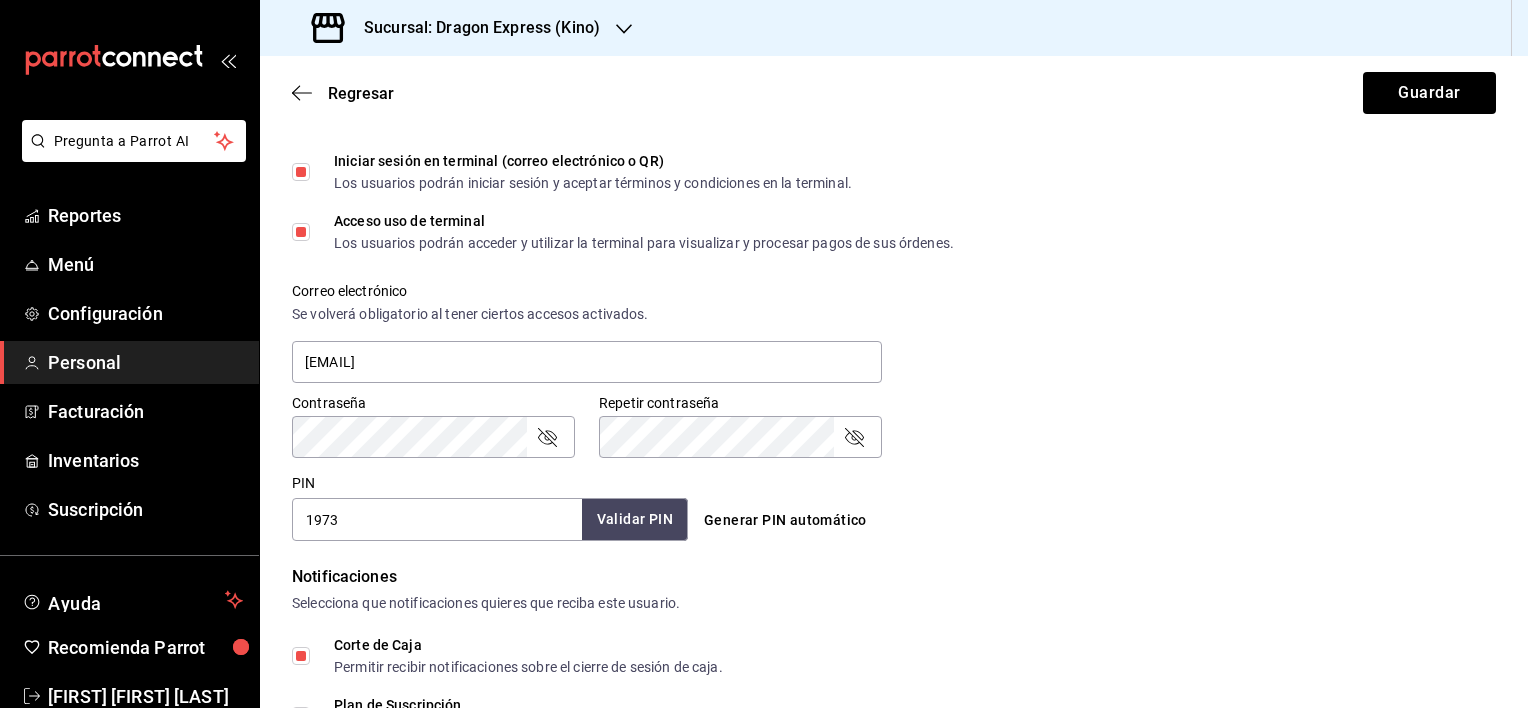 click on "Validar PIN" at bounding box center (635, 519) 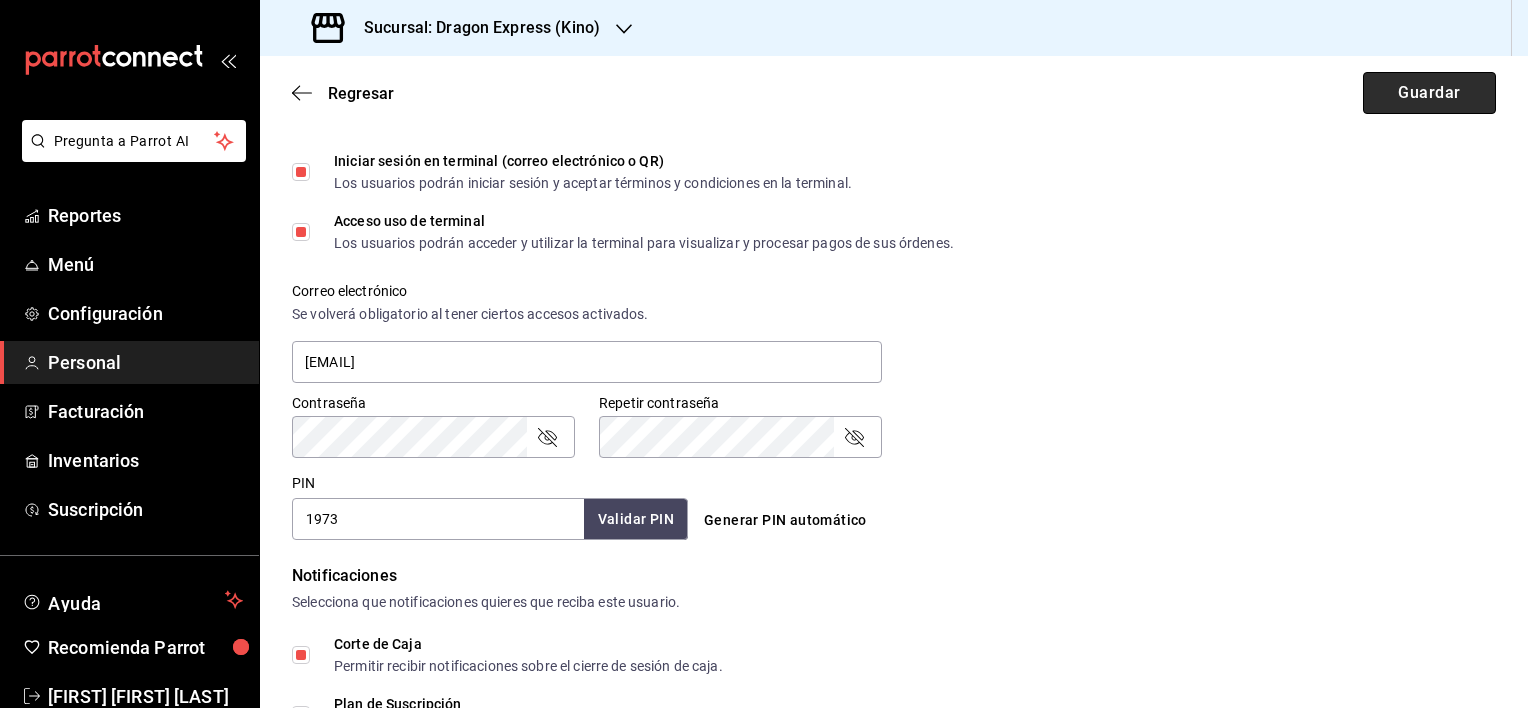 click on "Guardar" at bounding box center (1429, 93) 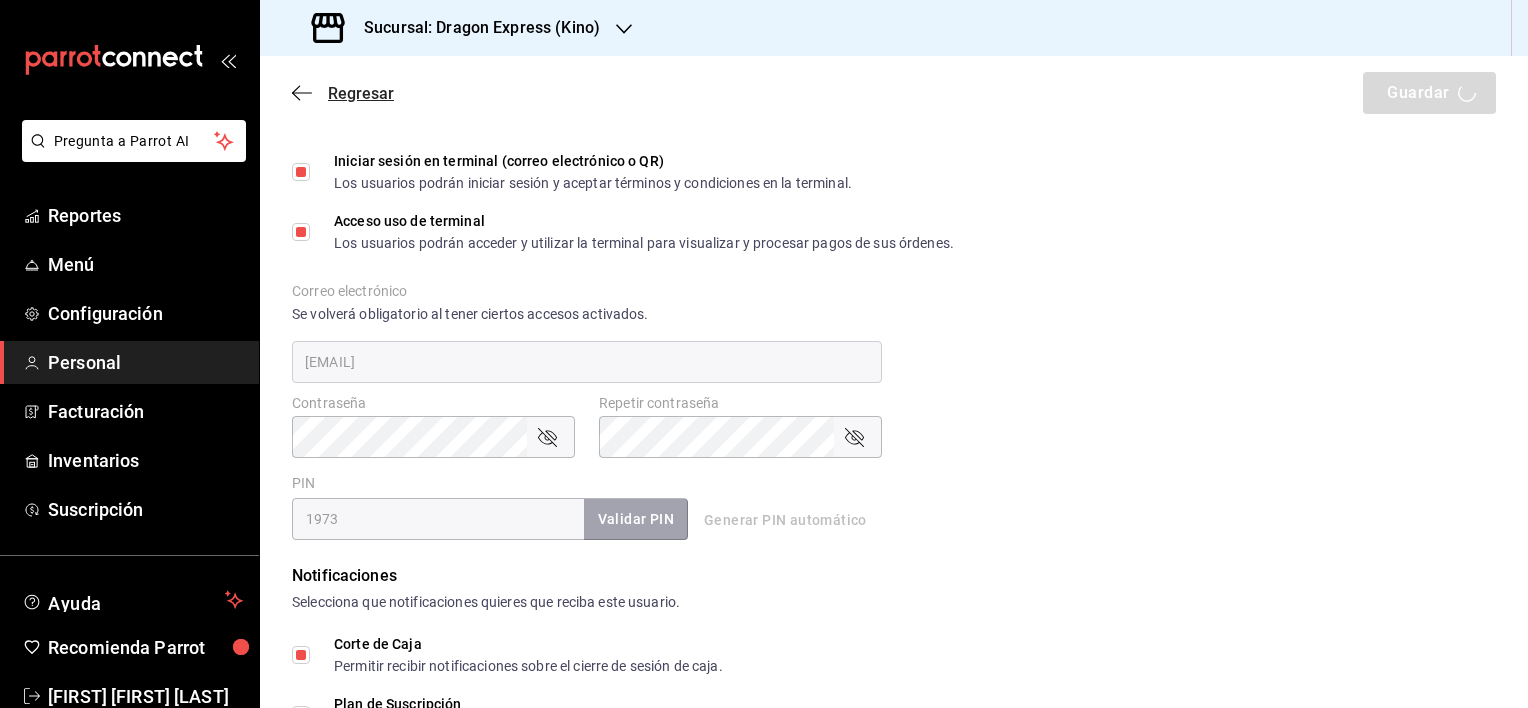 click 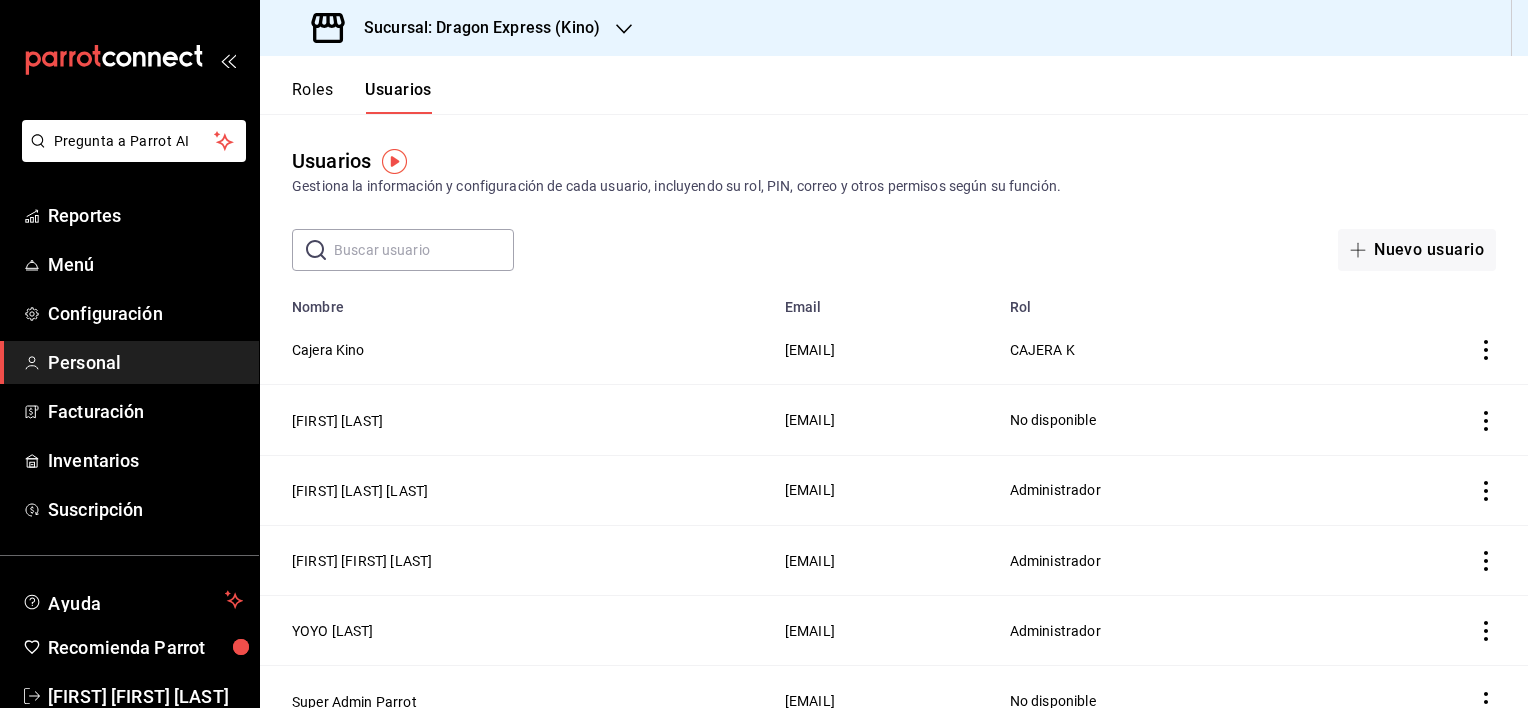 click on "Sucursal: Dragon Express (Kino)" at bounding box center [458, 28] 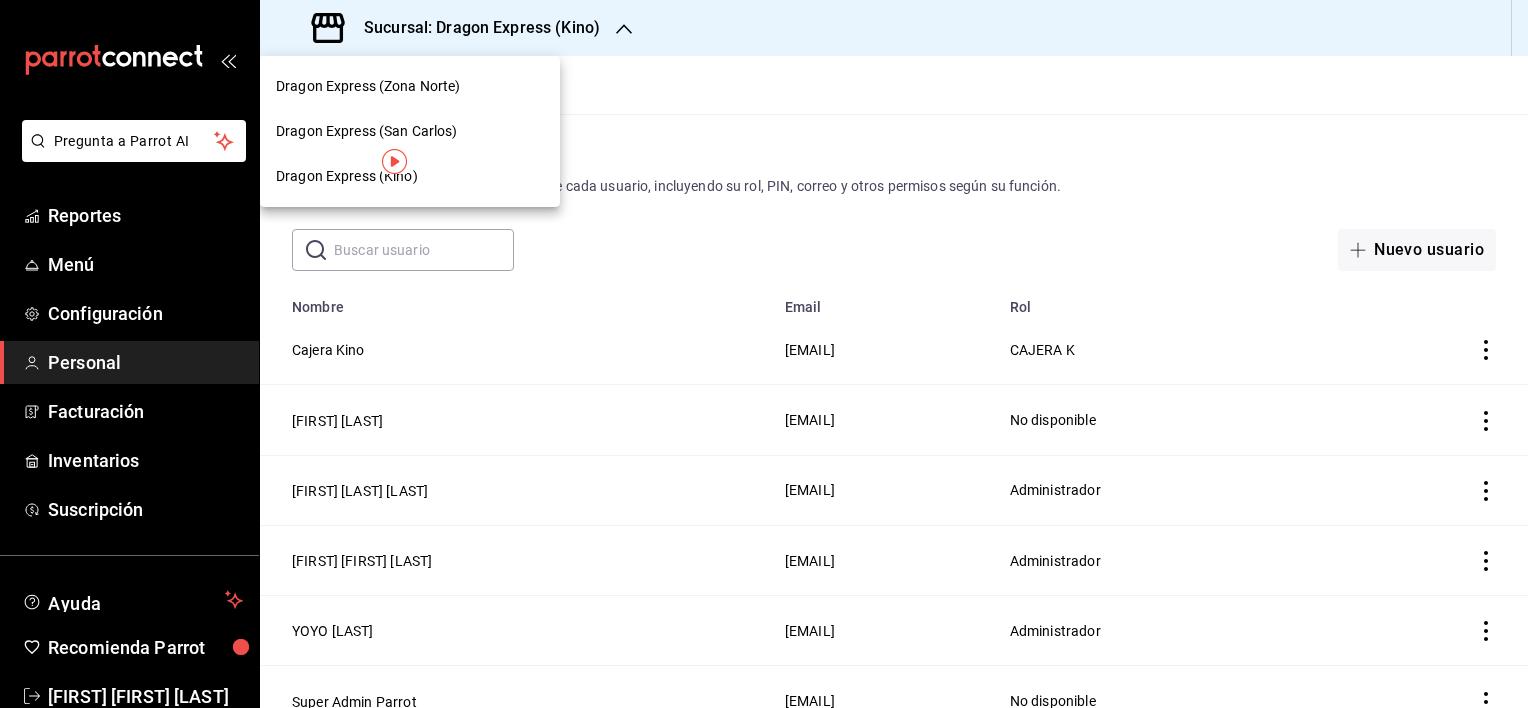 click on "Dragon Express (San Carlos)" at bounding box center (367, 131) 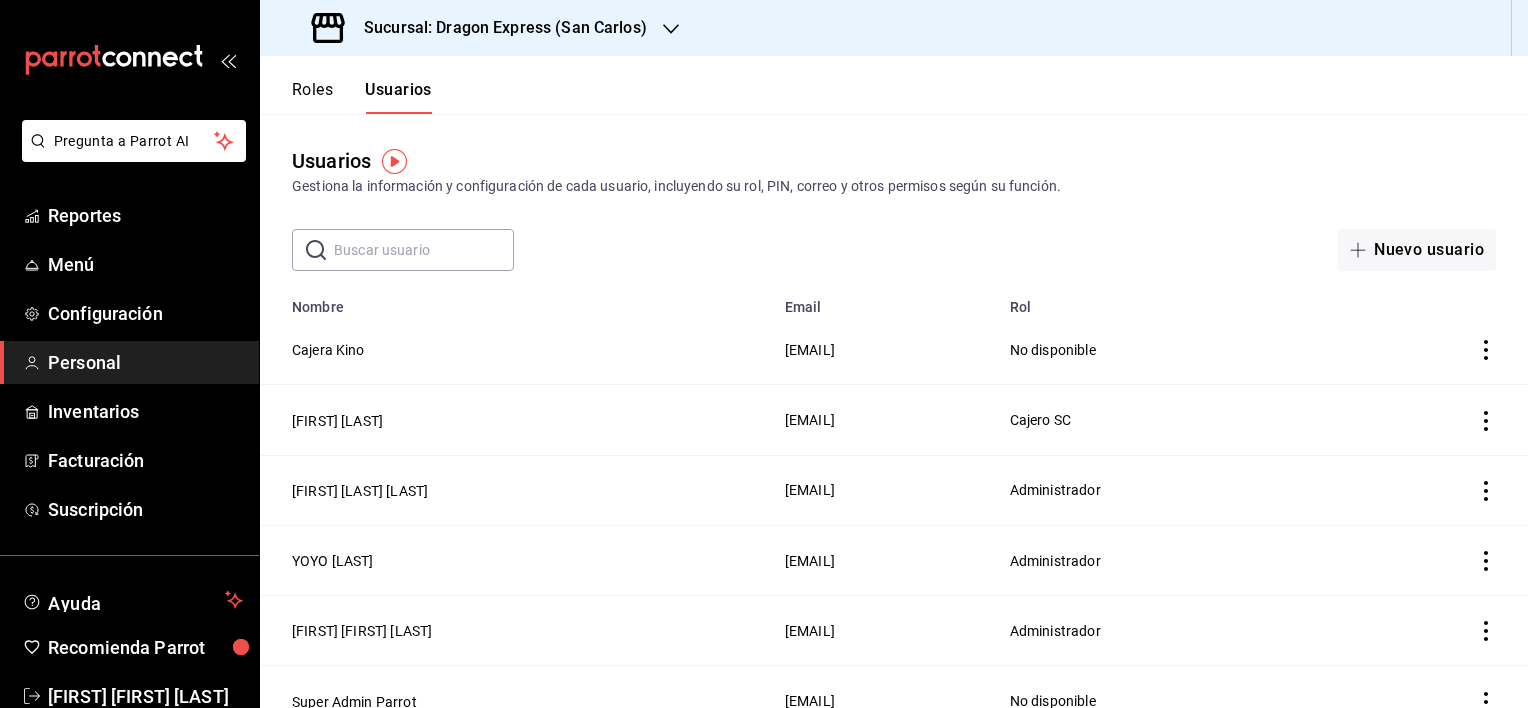 drag, startPoint x: 324, startPoint y: 569, endPoint x: 474, endPoint y: 584, distance: 150.74814 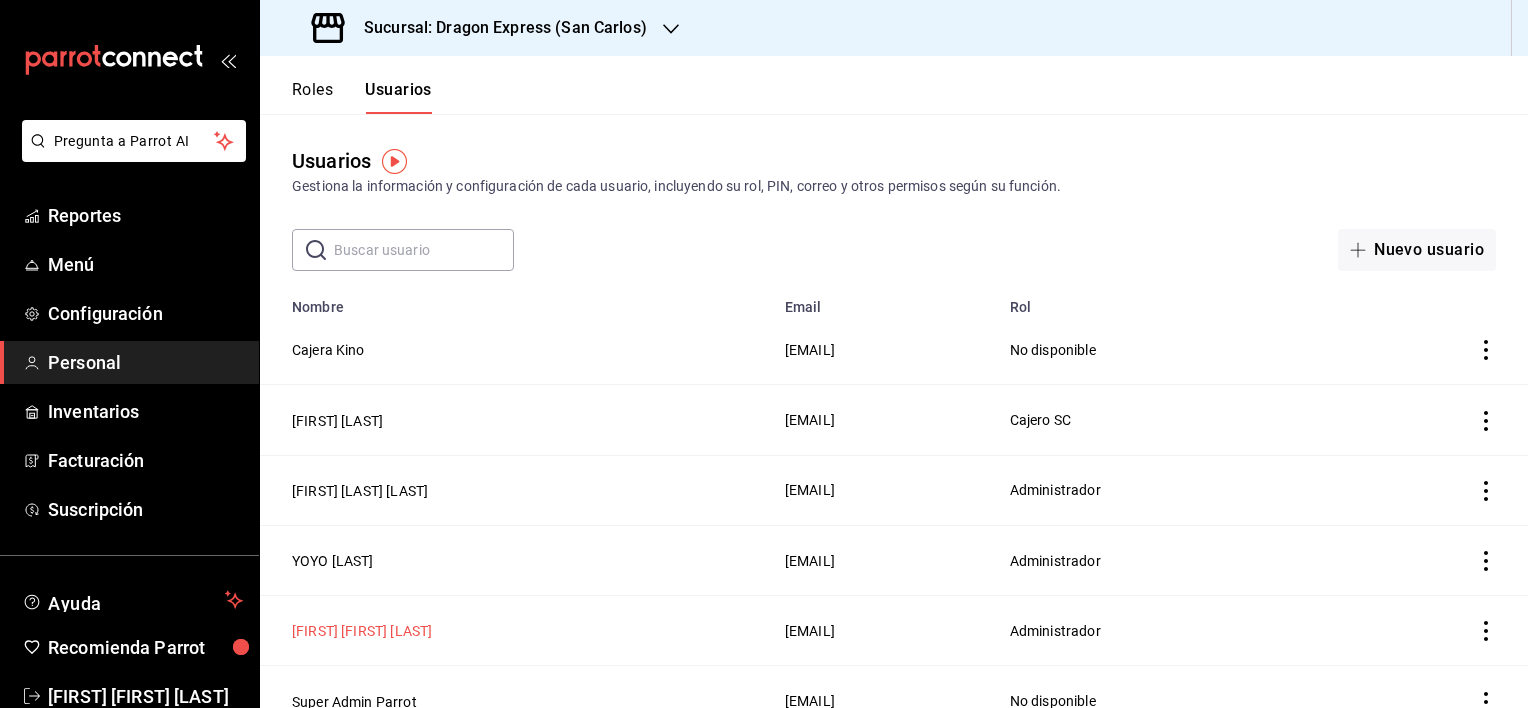 click on "[FIRST] [FIRST] [LAST]" at bounding box center [362, 631] 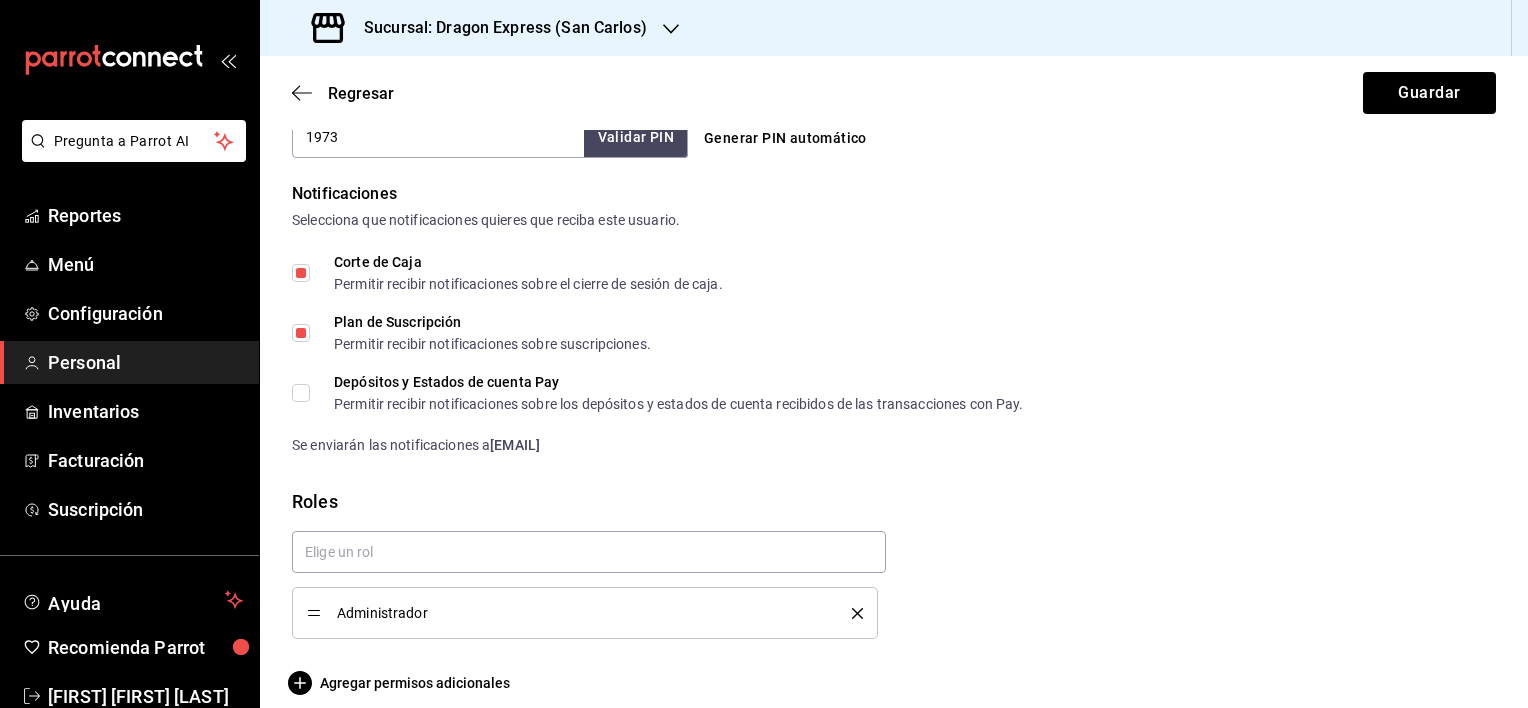 scroll, scrollTop: 1000, scrollLeft: 0, axis: vertical 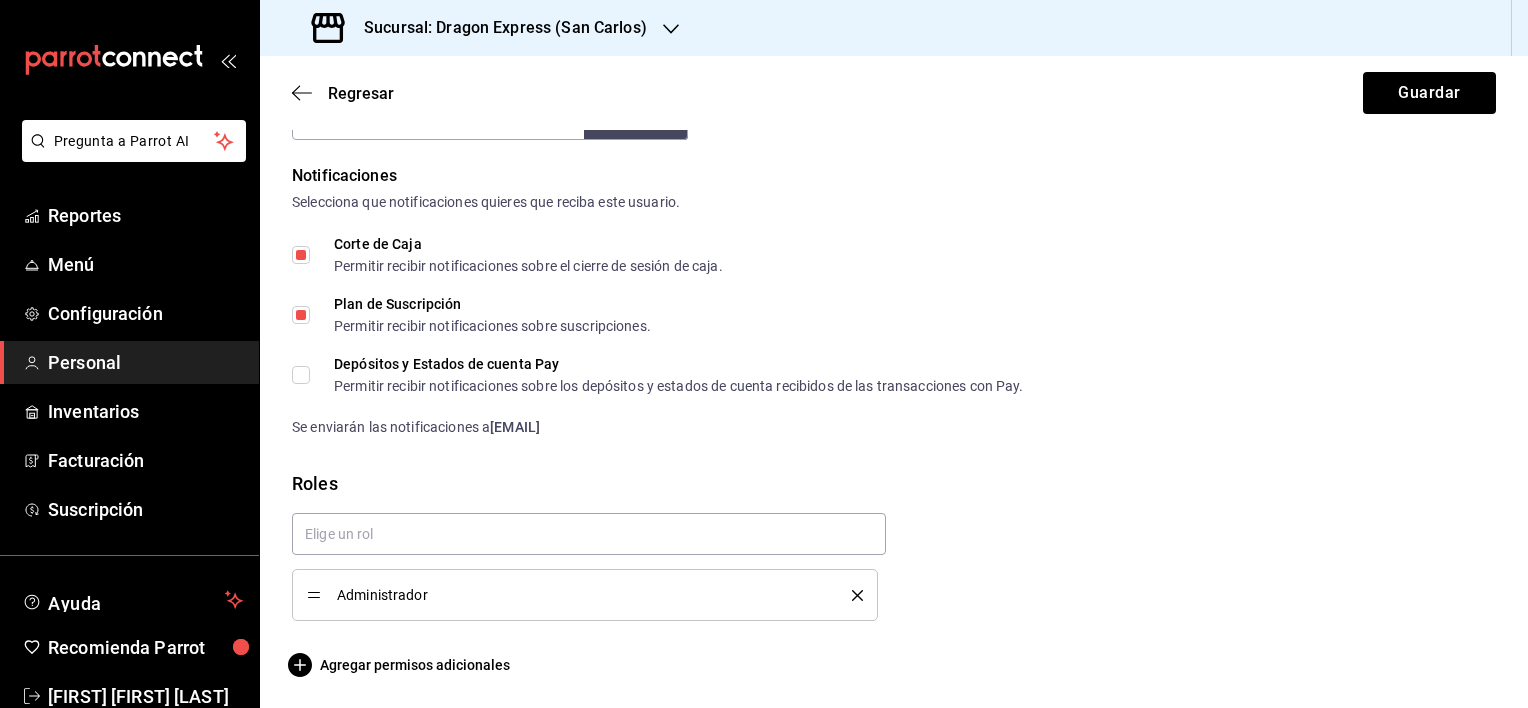 click on "Depósitos y Estados de cuenta Pay Permitir recibir notificaciones sobre los depósitos y estados de cuenta recibidos de las transacciones con Pay." at bounding box center (658, 375) 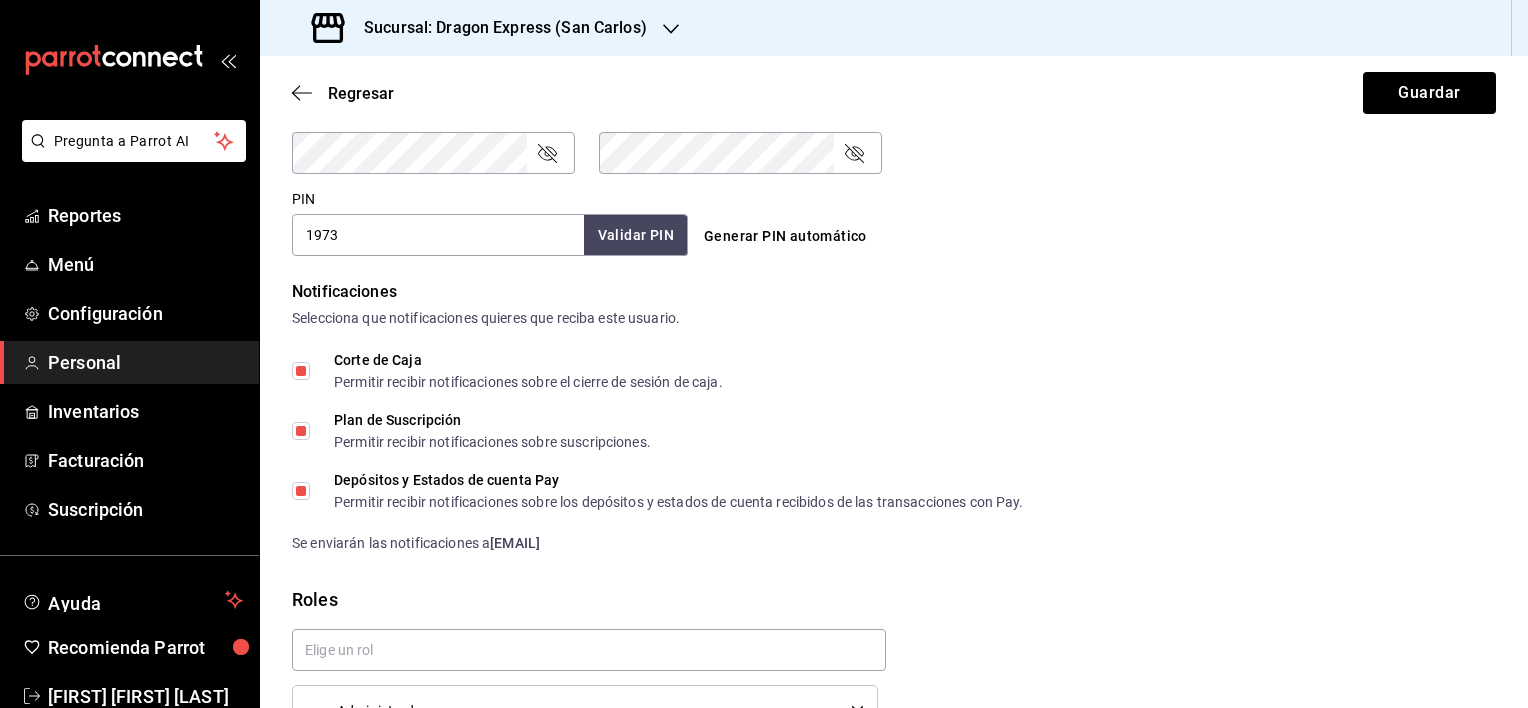 scroll, scrollTop: 900, scrollLeft: 0, axis: vertical 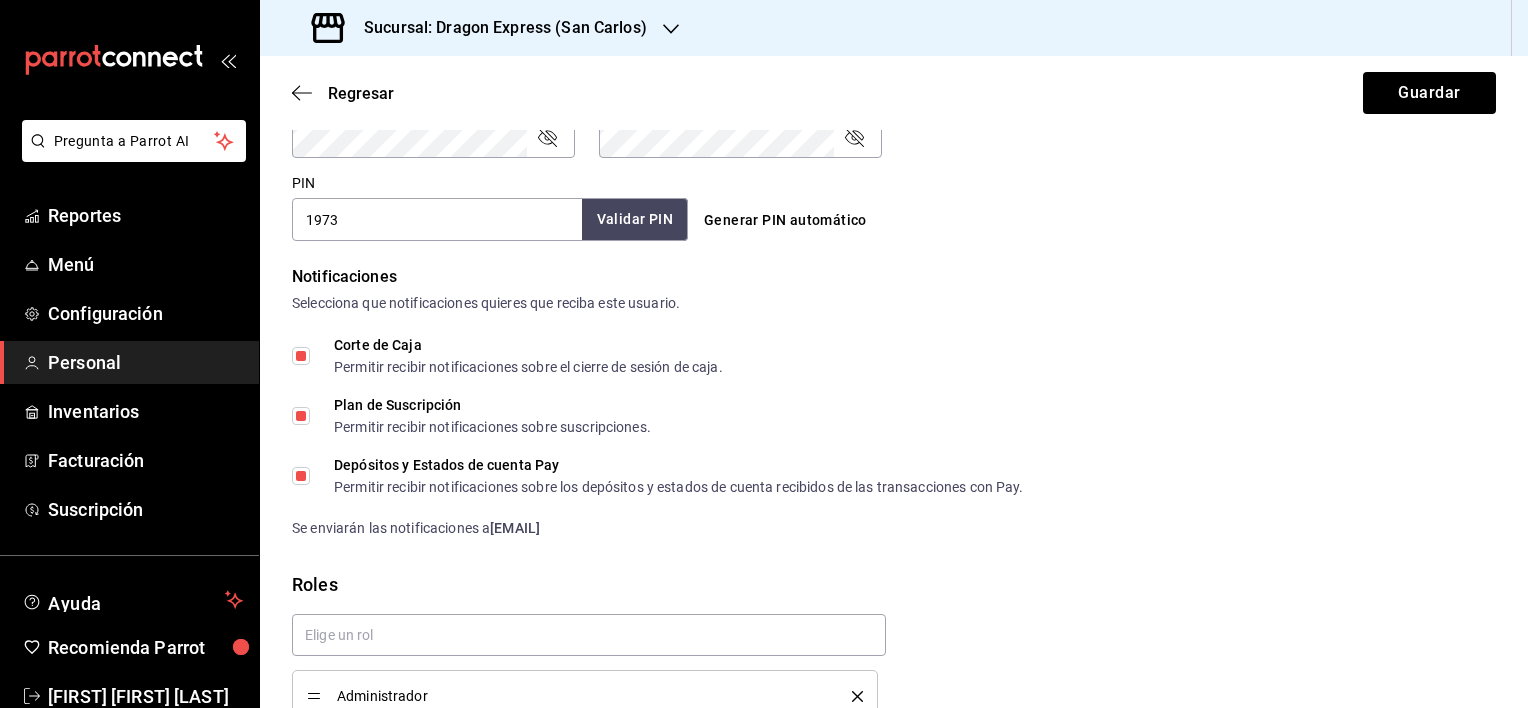click on "Validar PIN" at bounding box center [635, 219] 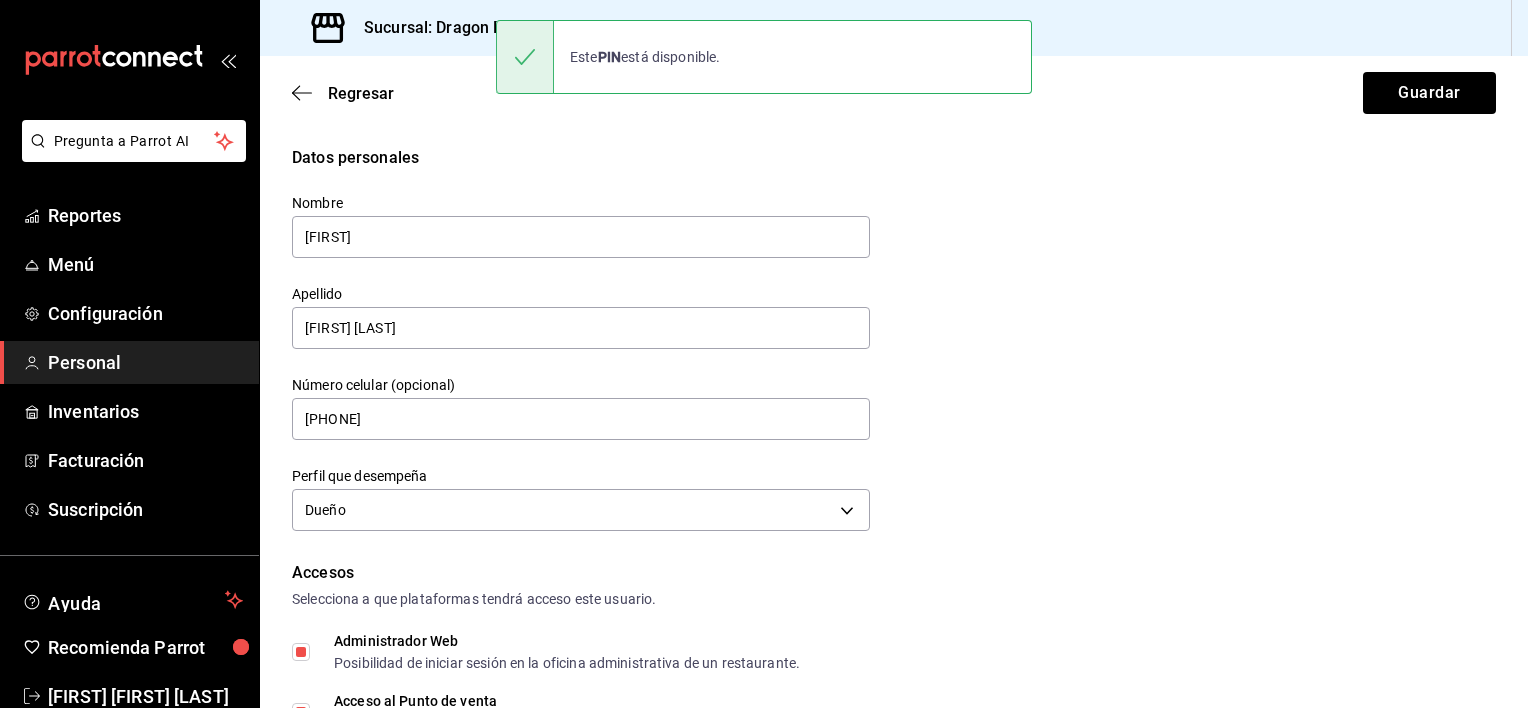 scroll, scrollTop: 0, scrollLeft: 0, axis: both 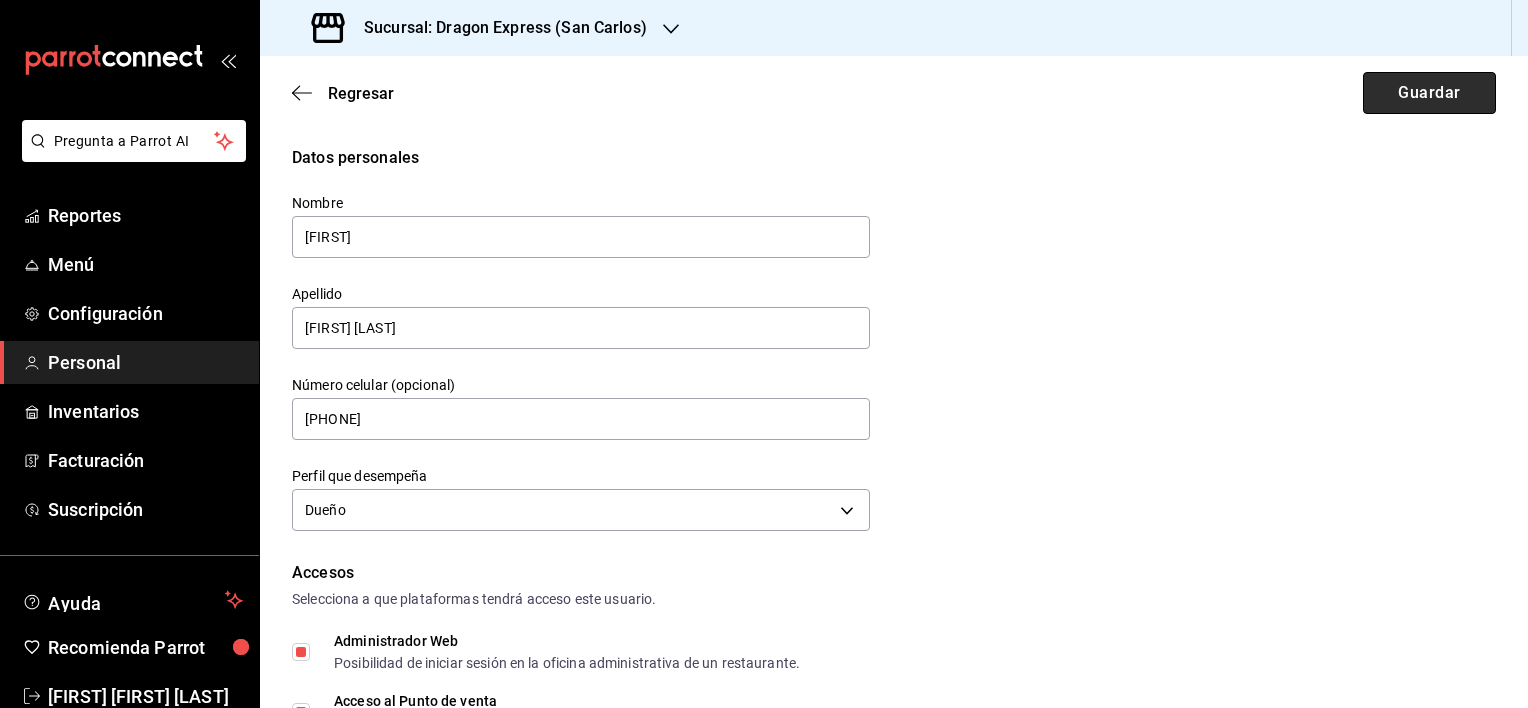 click on "Guardar" at bounding box center (1429, 93) 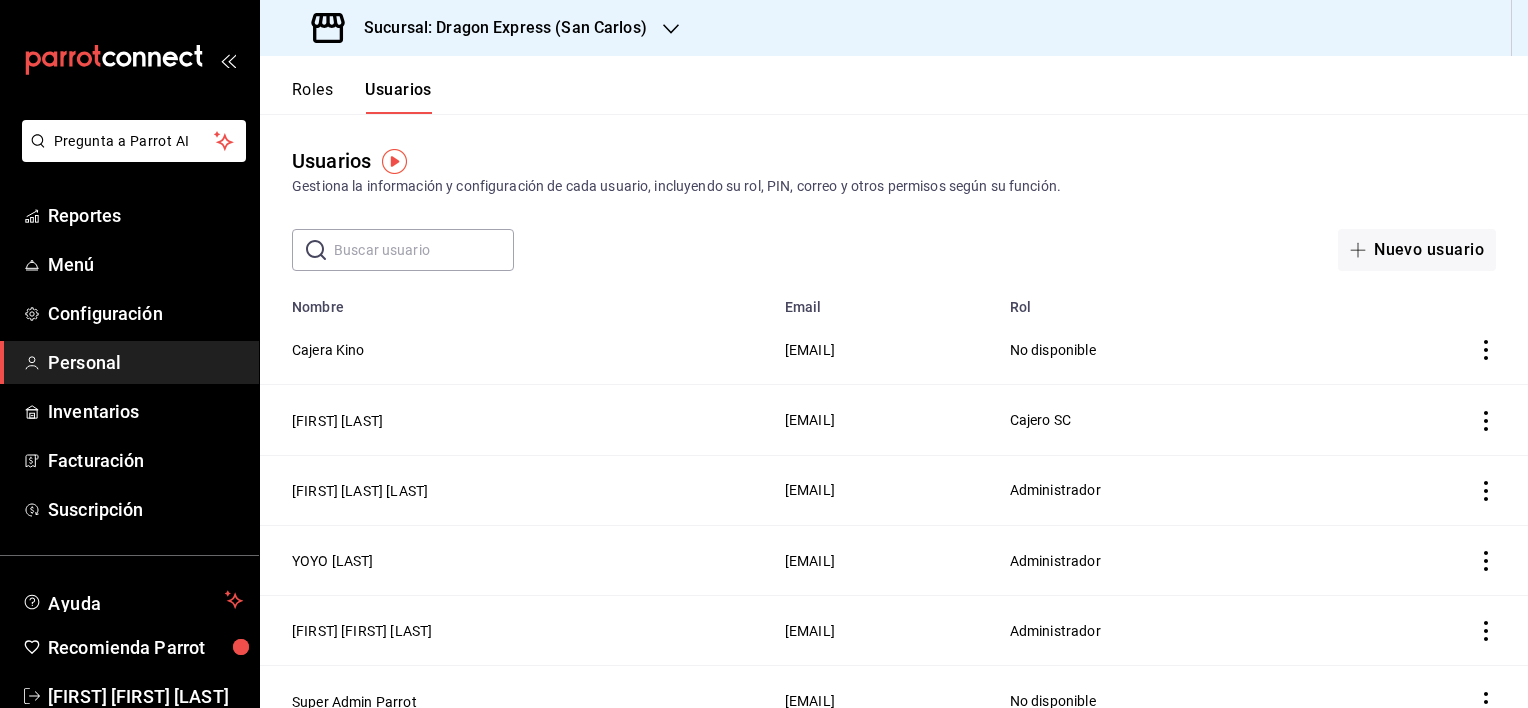 click on "Sucursal: Dragon Express (San Carlos)" at bounding box center (497, 28) 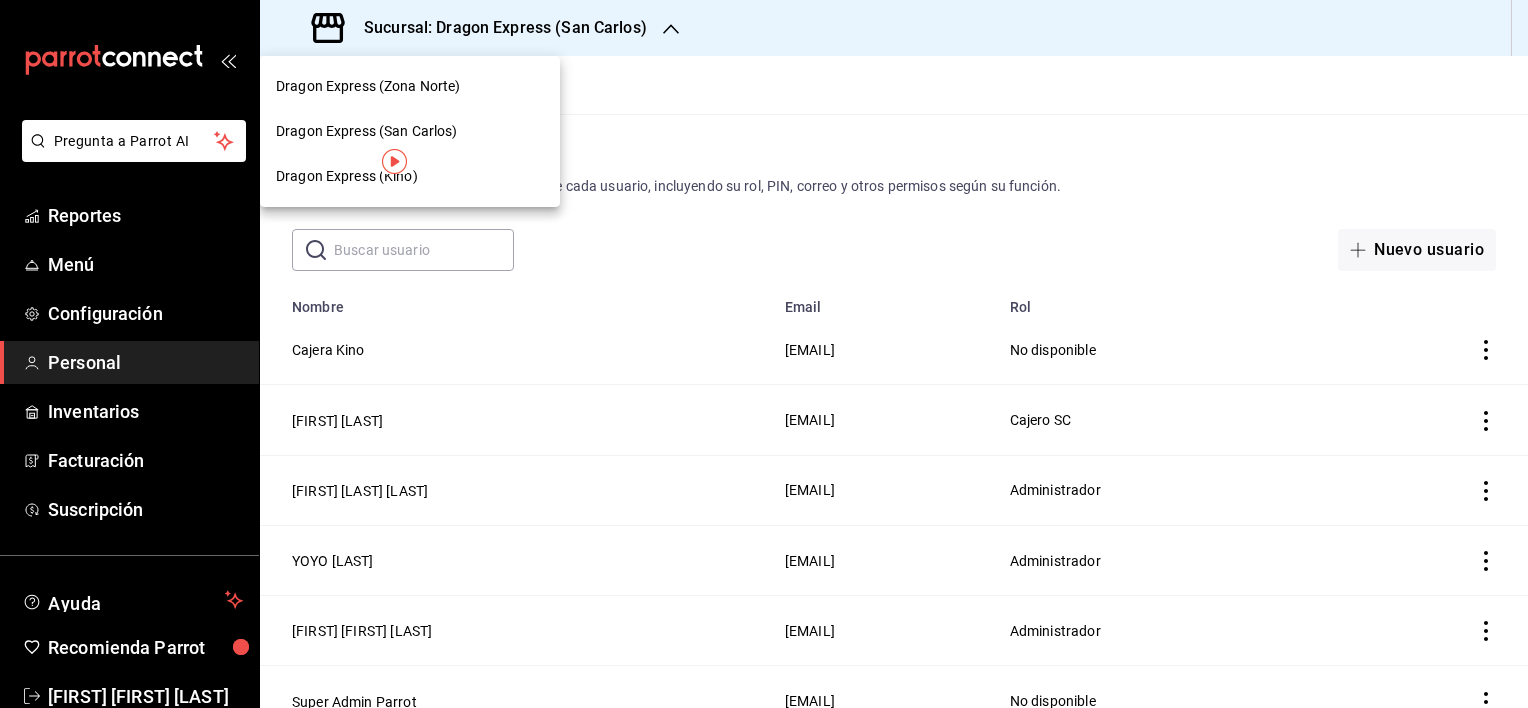 click on "Dragon Express (Zona Norte)" at bounding box center (368, 86) 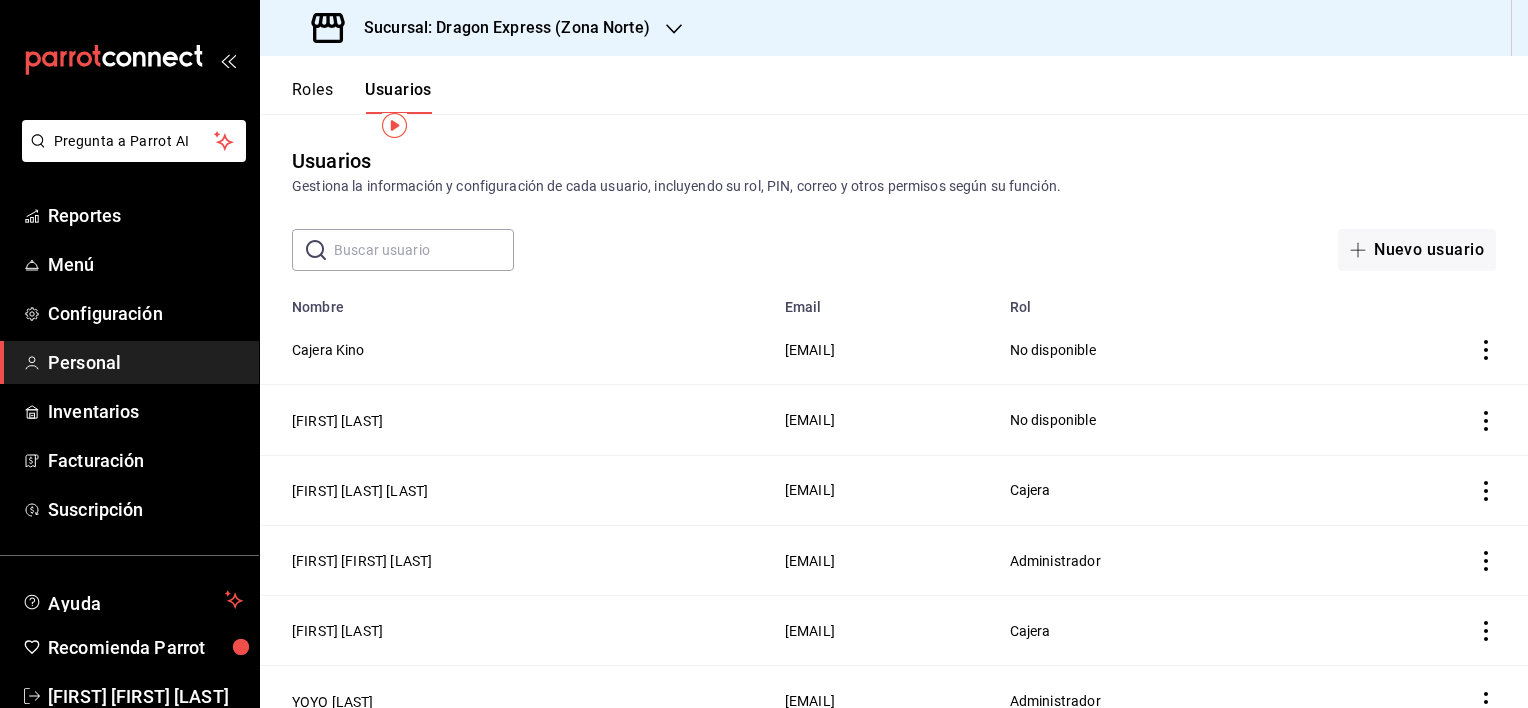 scroll, scrollTop: 99, scrollLeft: 0, axis: vertical 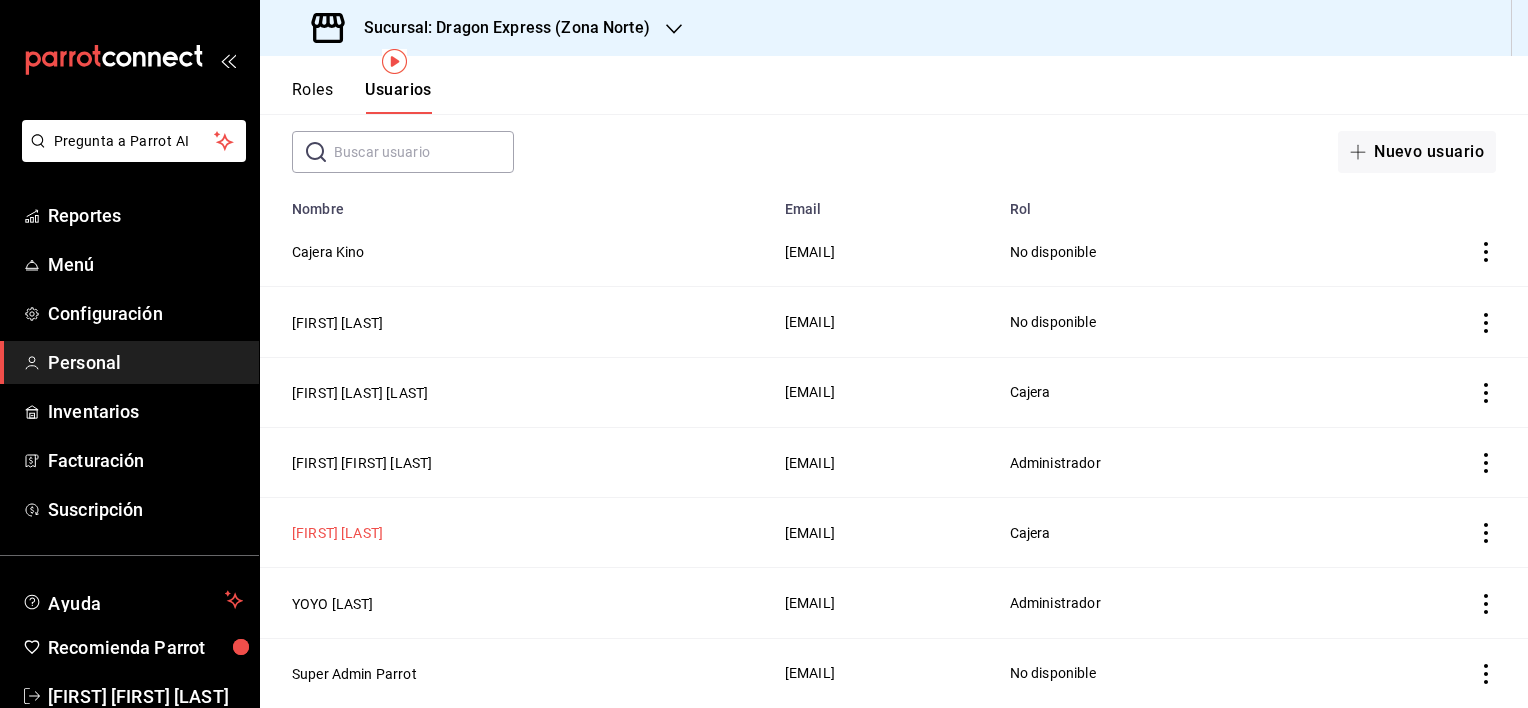 click on "[FIRST] [LAST]" at bounding box center (337, 533) 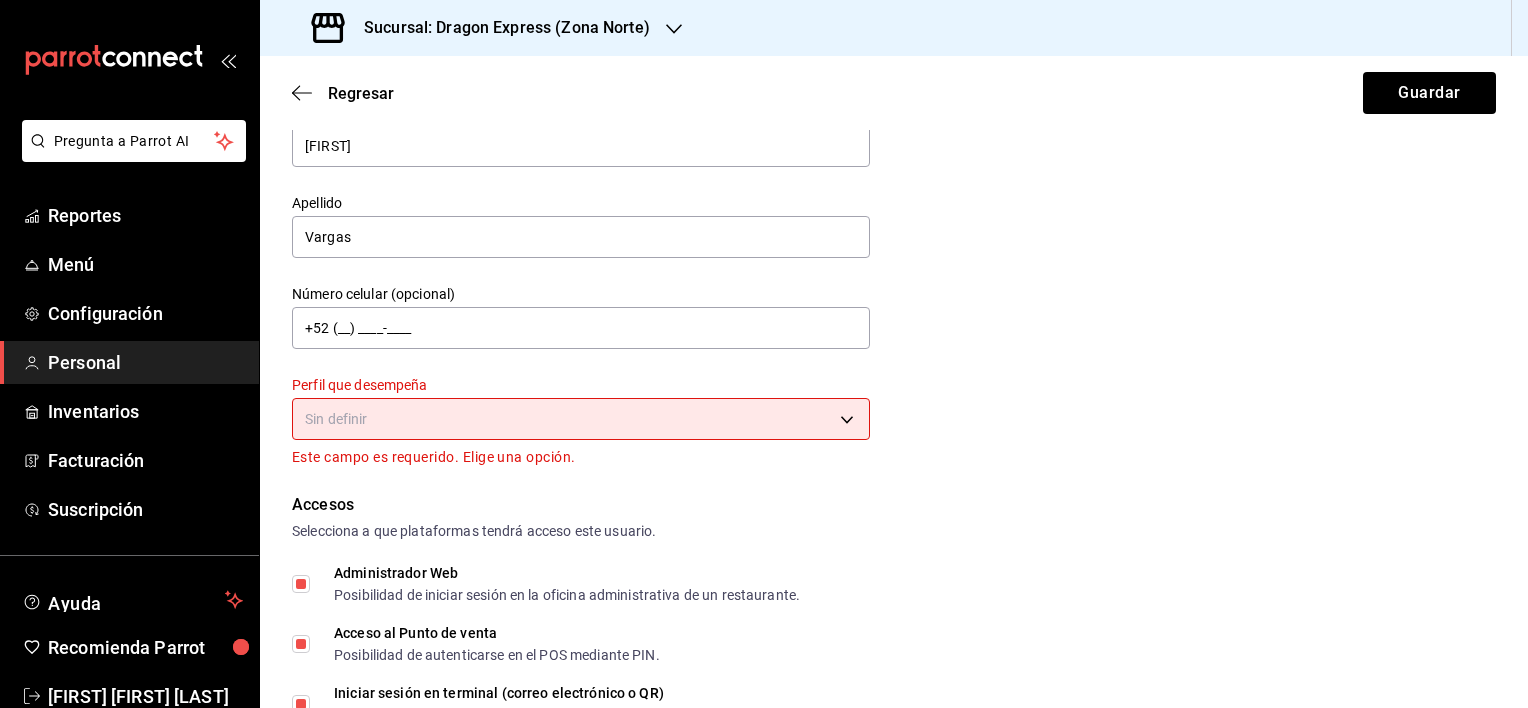 scroll, scrollTop: 0, scrollLeft: 0, axis: both 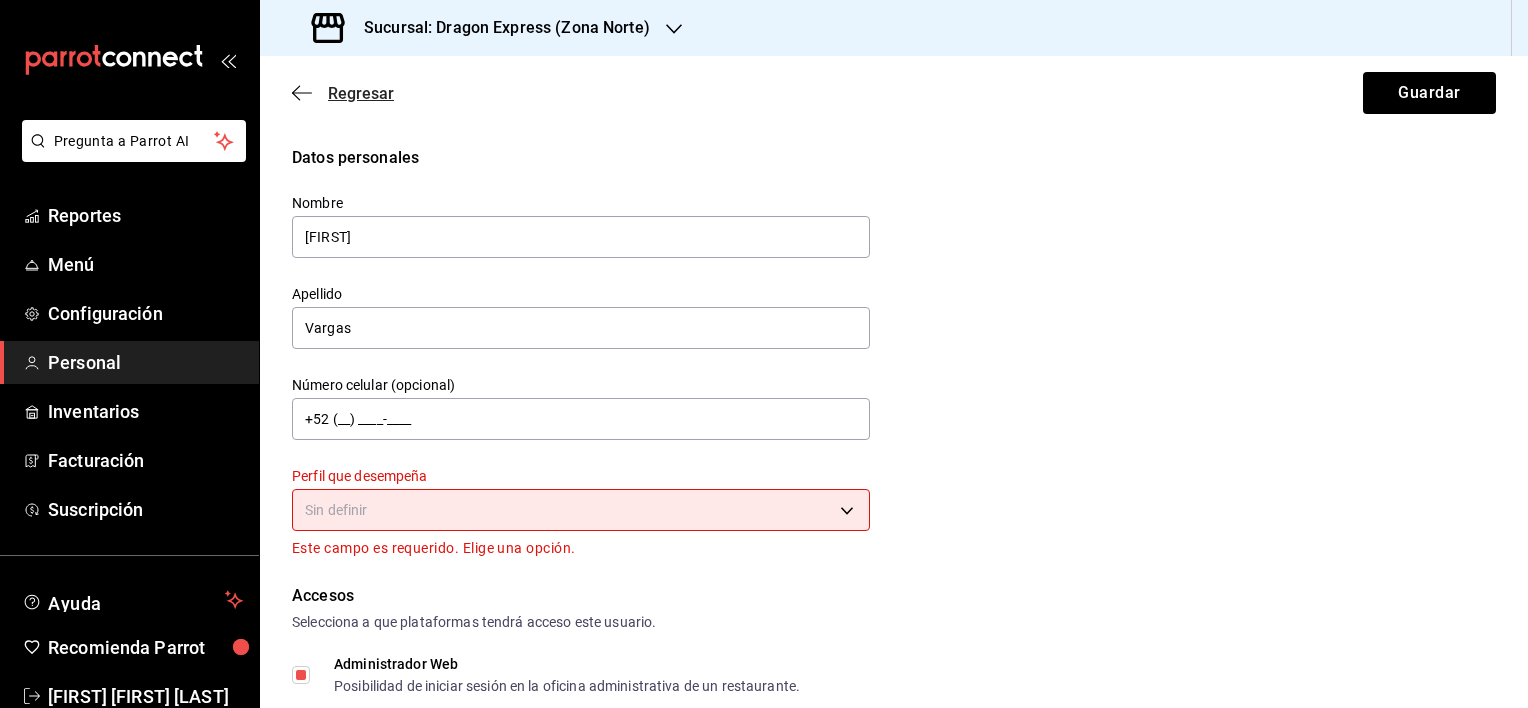 click on "Regresar" at bounding box center [343, 93] 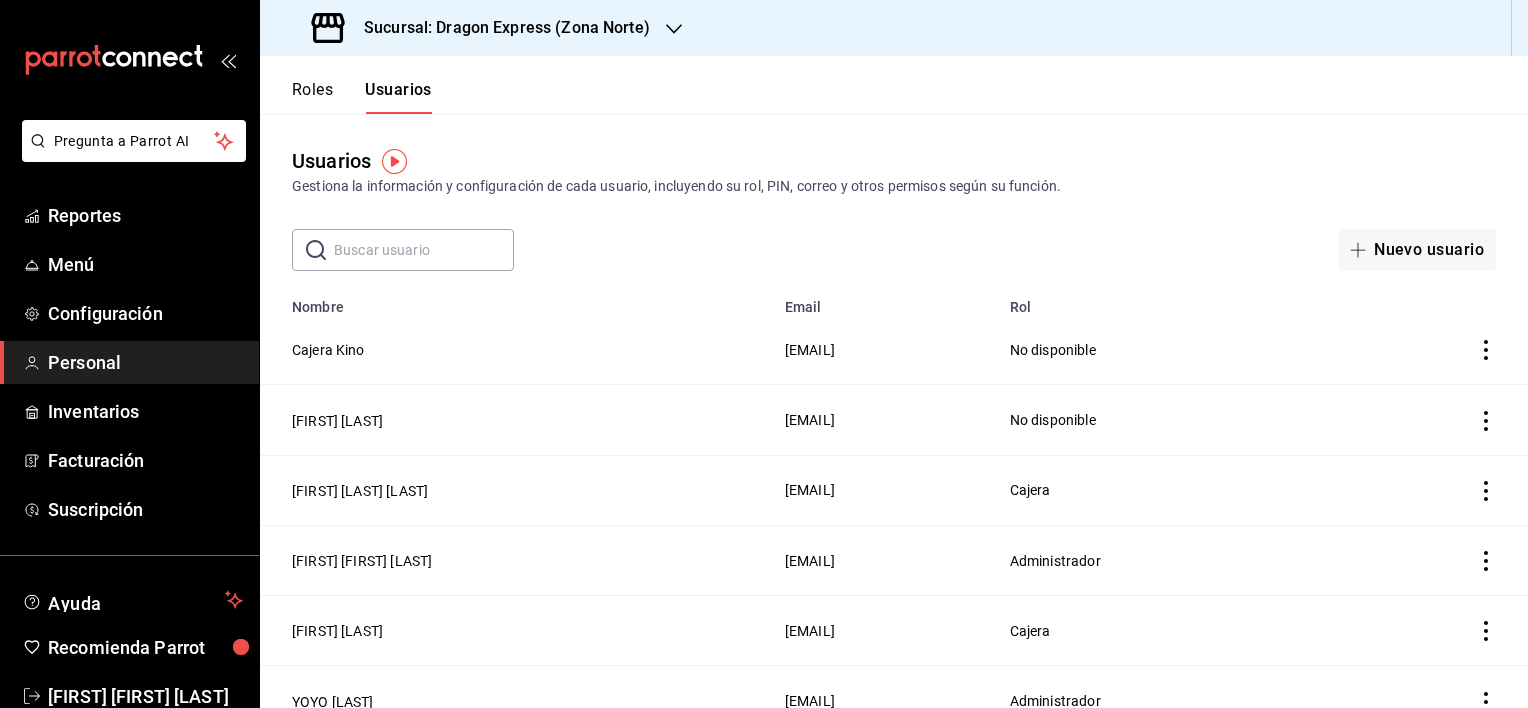 scroll, scrollTop: 0, scrollLeft: 0, axis: both 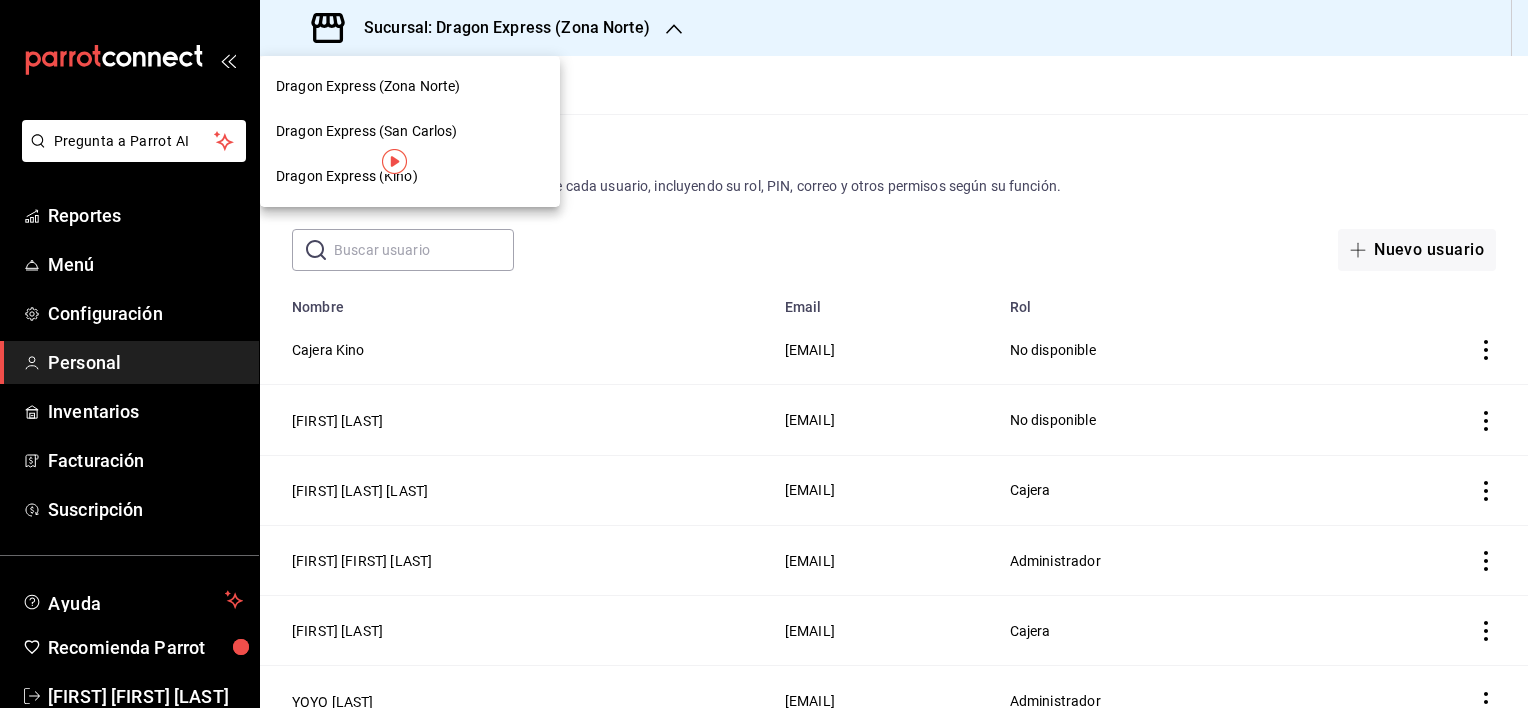 click on "Dragon Express (Kino)" at bounding box center [347, 176] 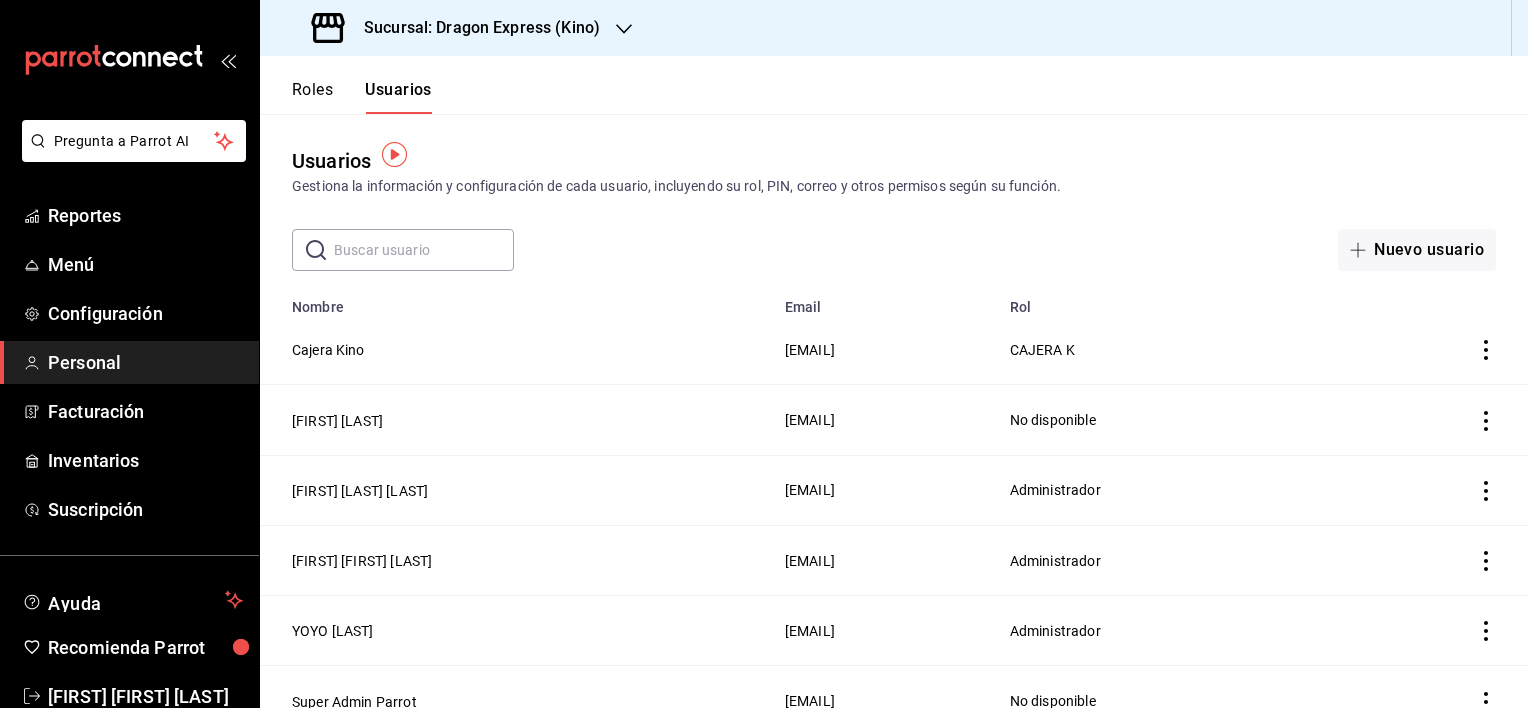 scroll, scrollTop: 28, scrollLeft: 0, axis: vertical 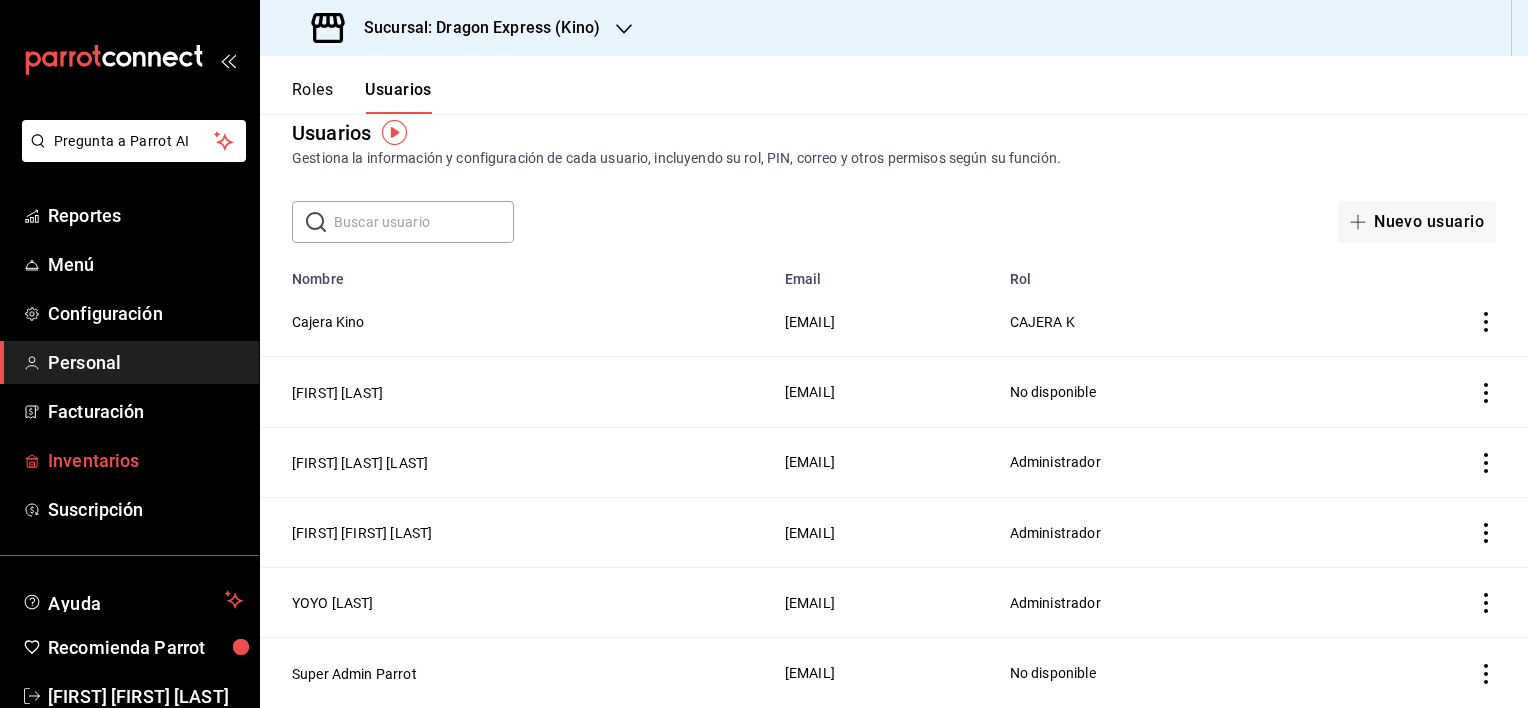 click on "Inventarios" at bounding box center (129, 460) 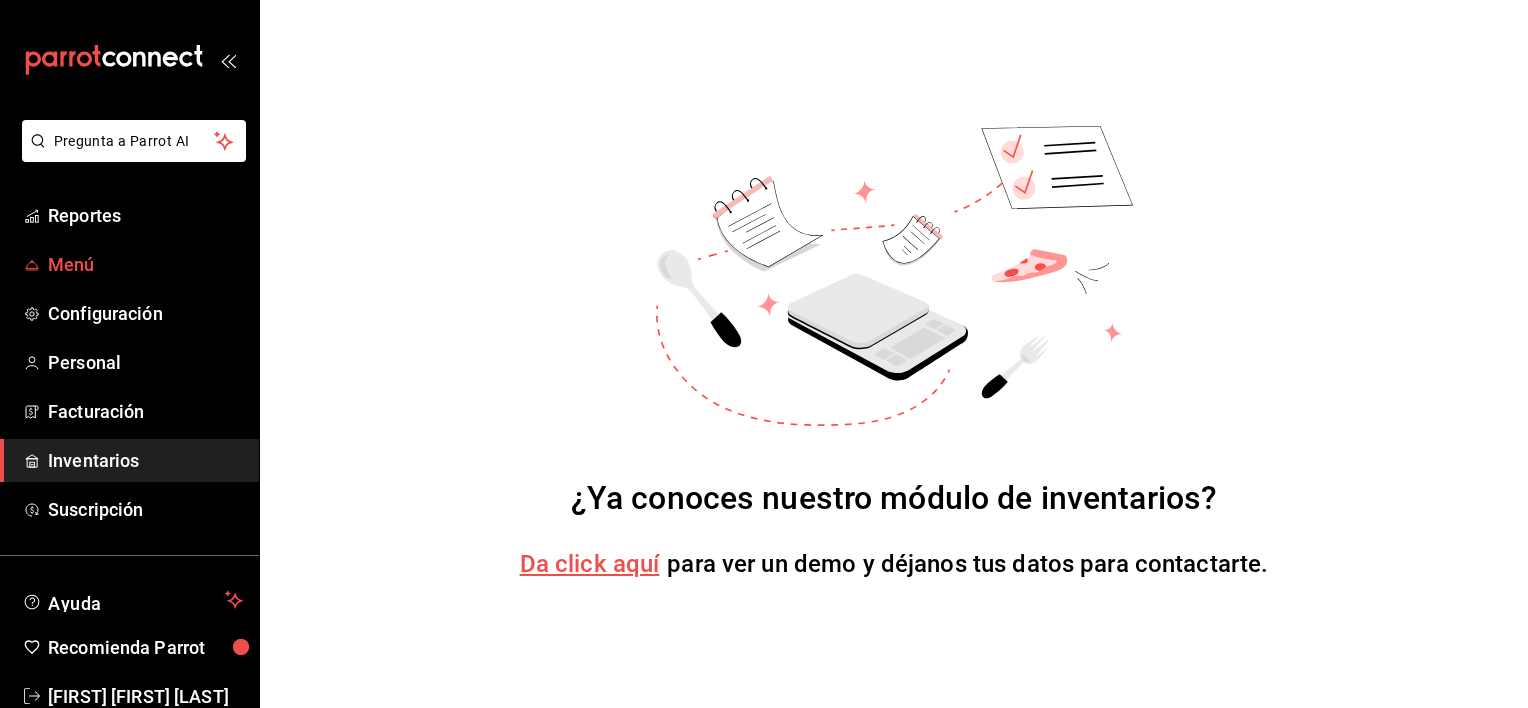 click on "Menú" at bounding box center [145, 264] 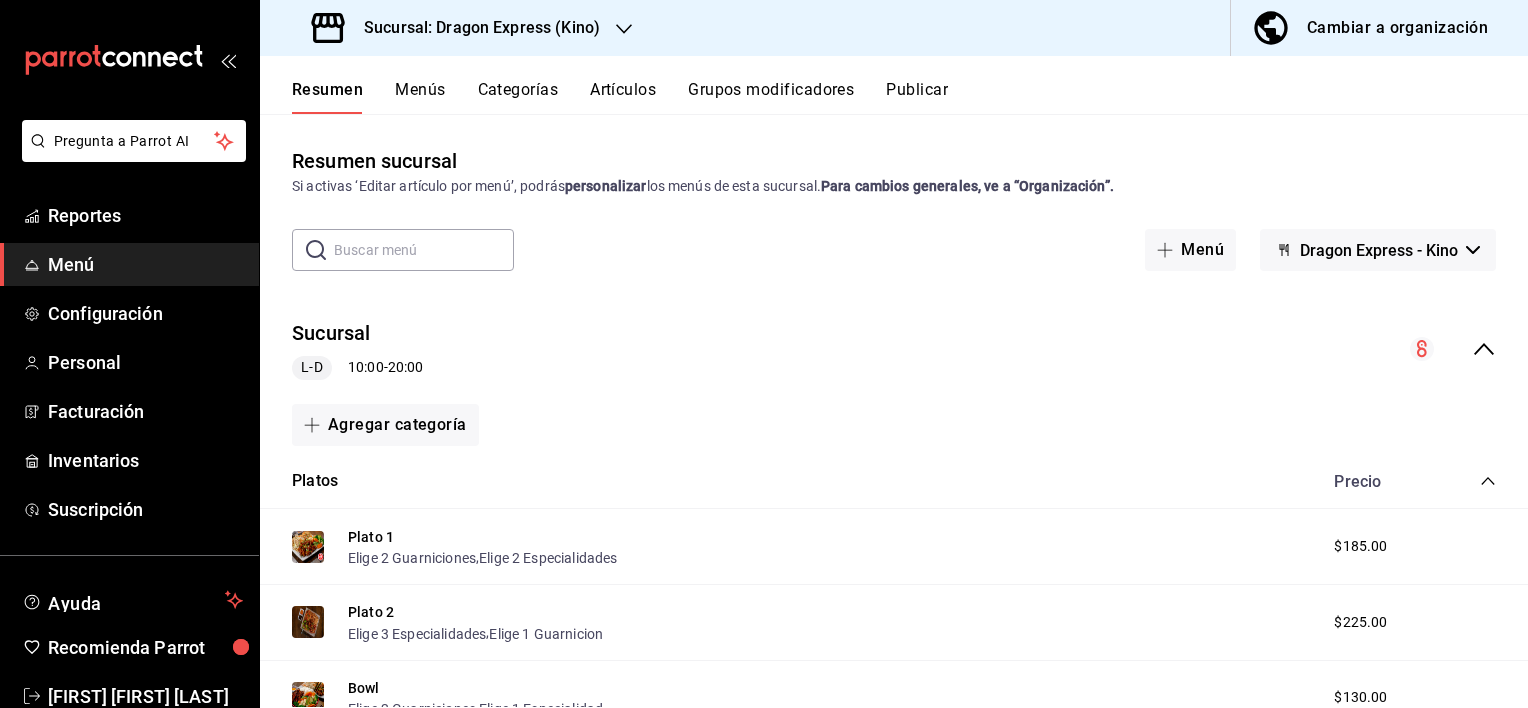 click 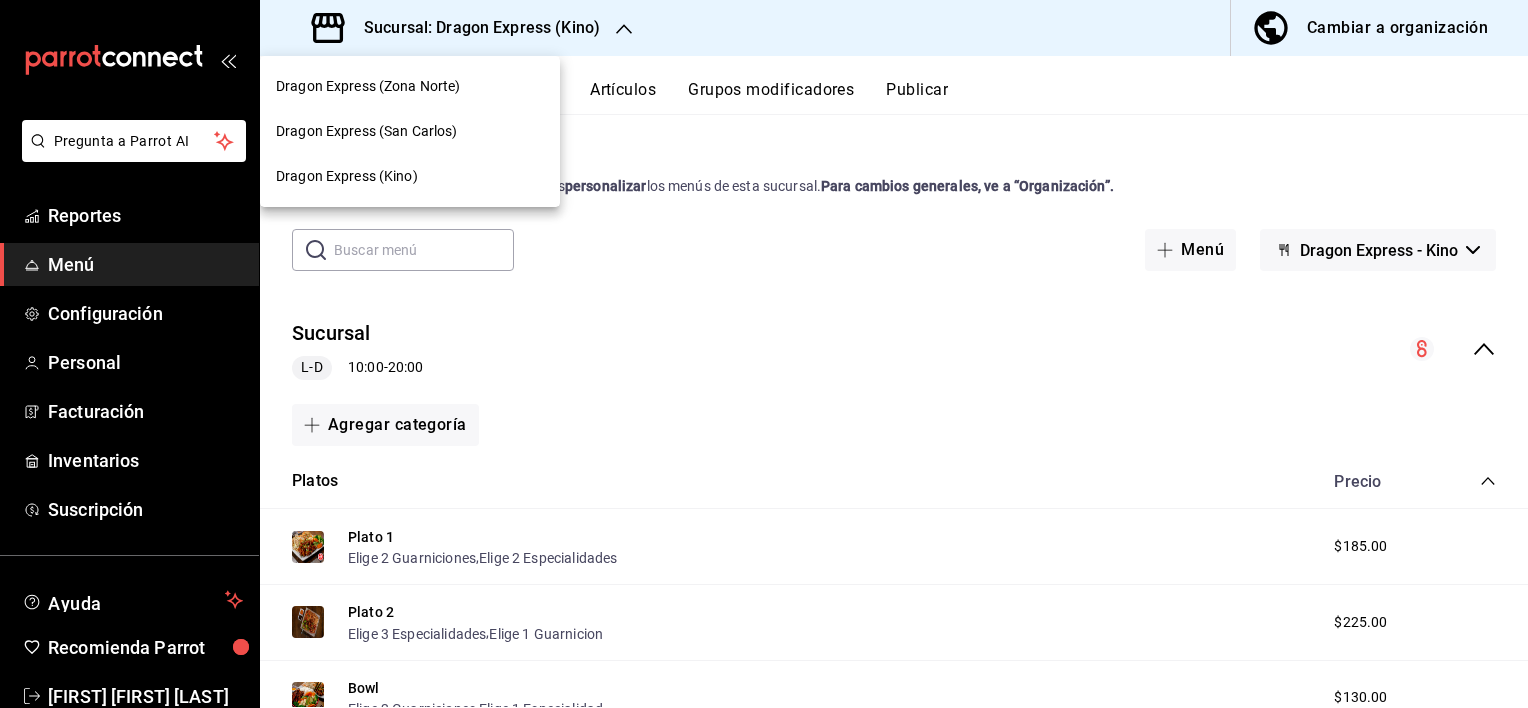 click on "Dragon Express (Zona Norte)" at bounding box center (410, 86) 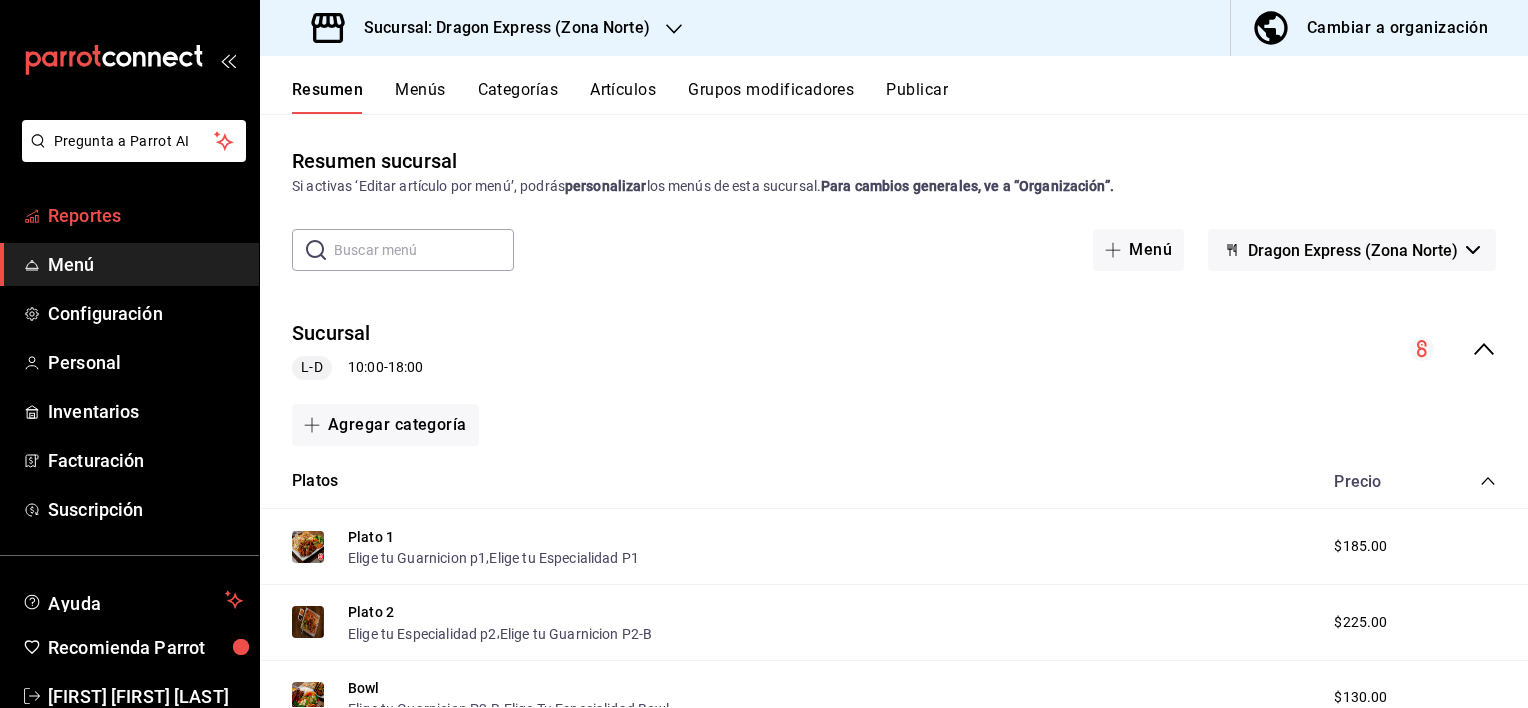 click on "Reportes" at bounding box center [145, 215] 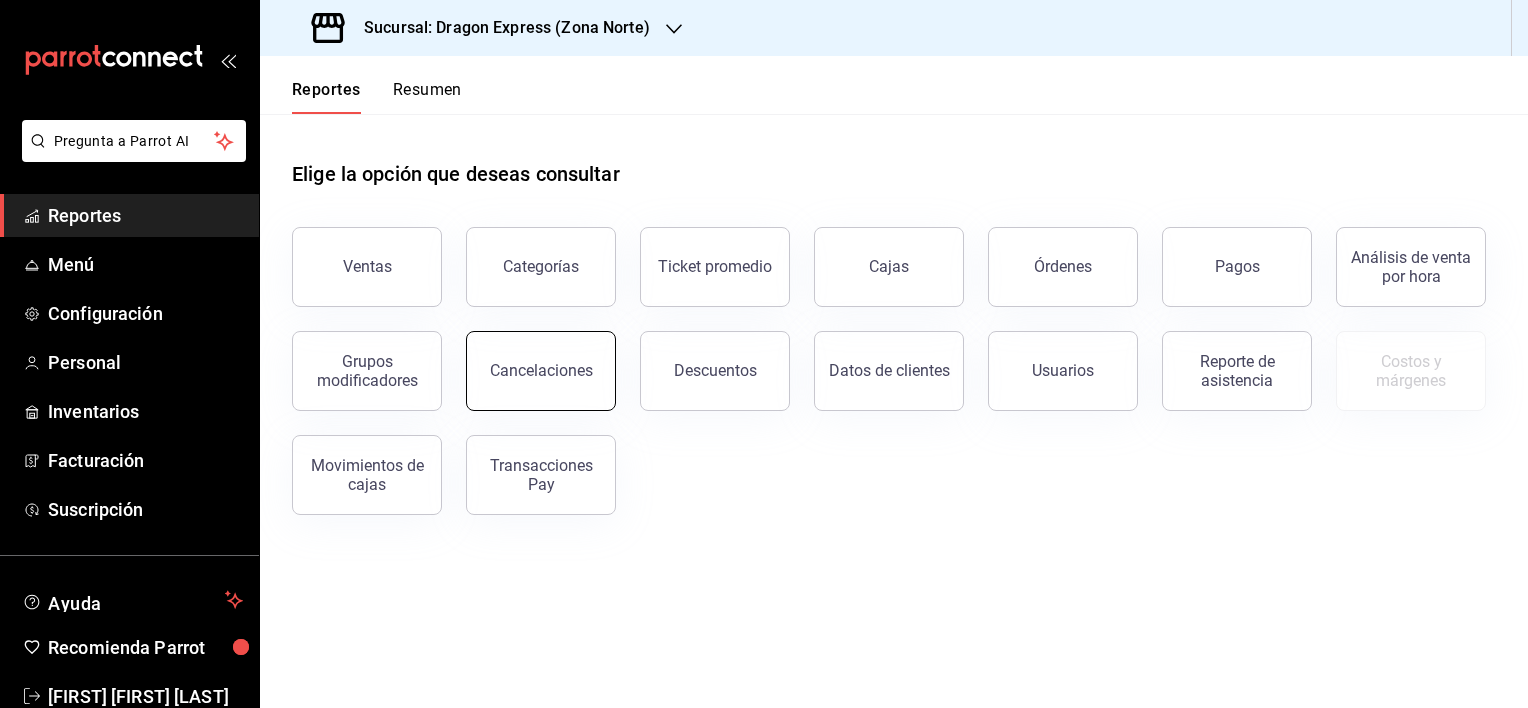 click on "Cancelaciones" at bounding box center [541, 370] 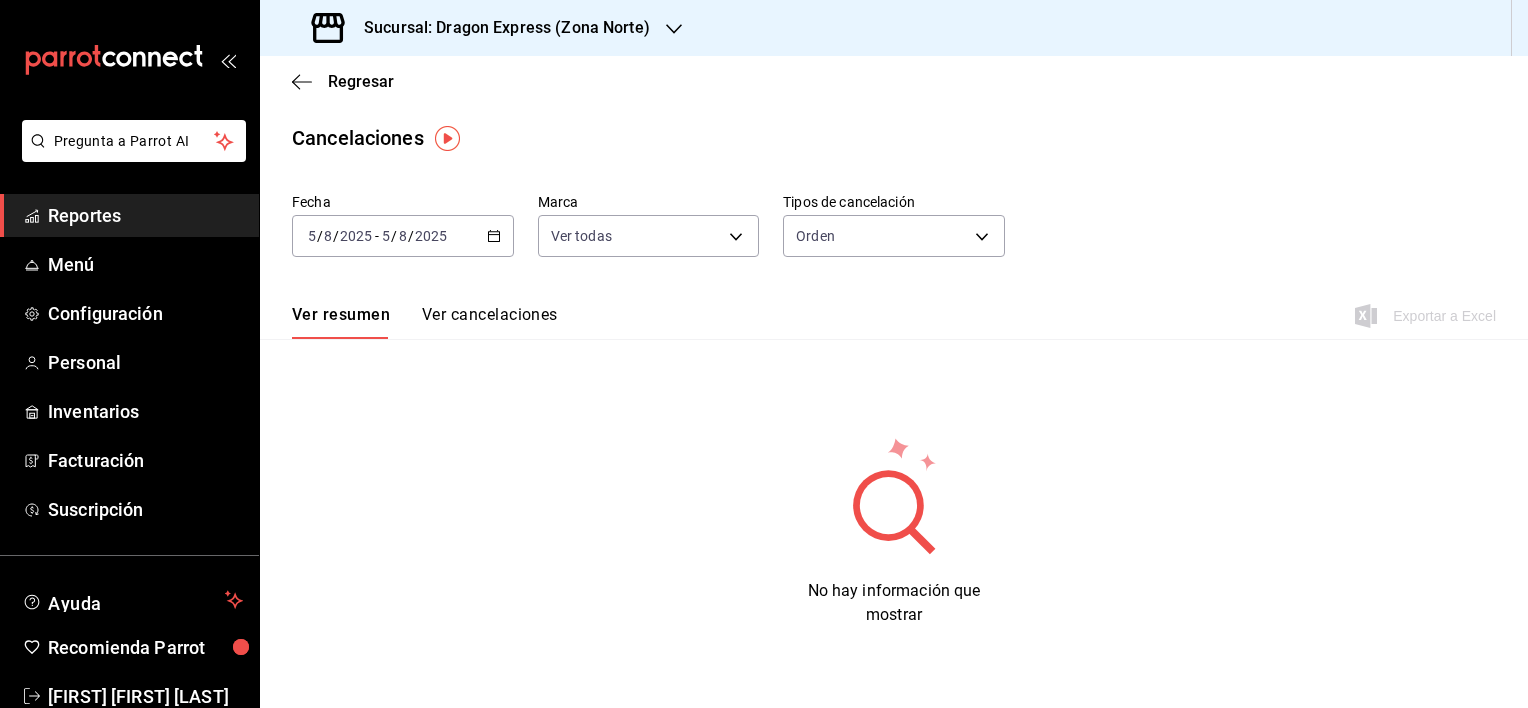 click on "2025-08-05 5 / 8 / 2025 - 2025-08-05 5 / 8 / 2025" at bounding box center [403, 236] 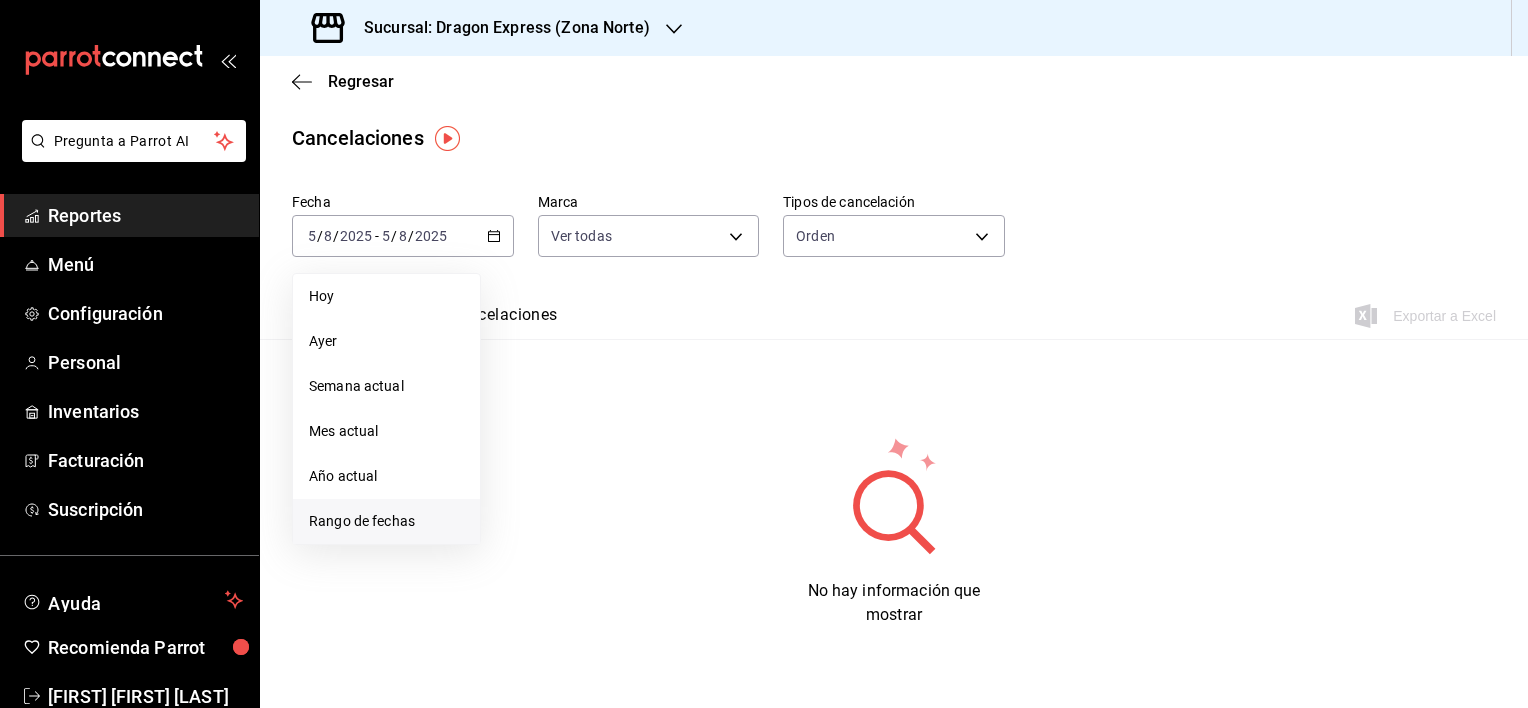 click on "Rango de fechas" at bounding box center [386, 521] 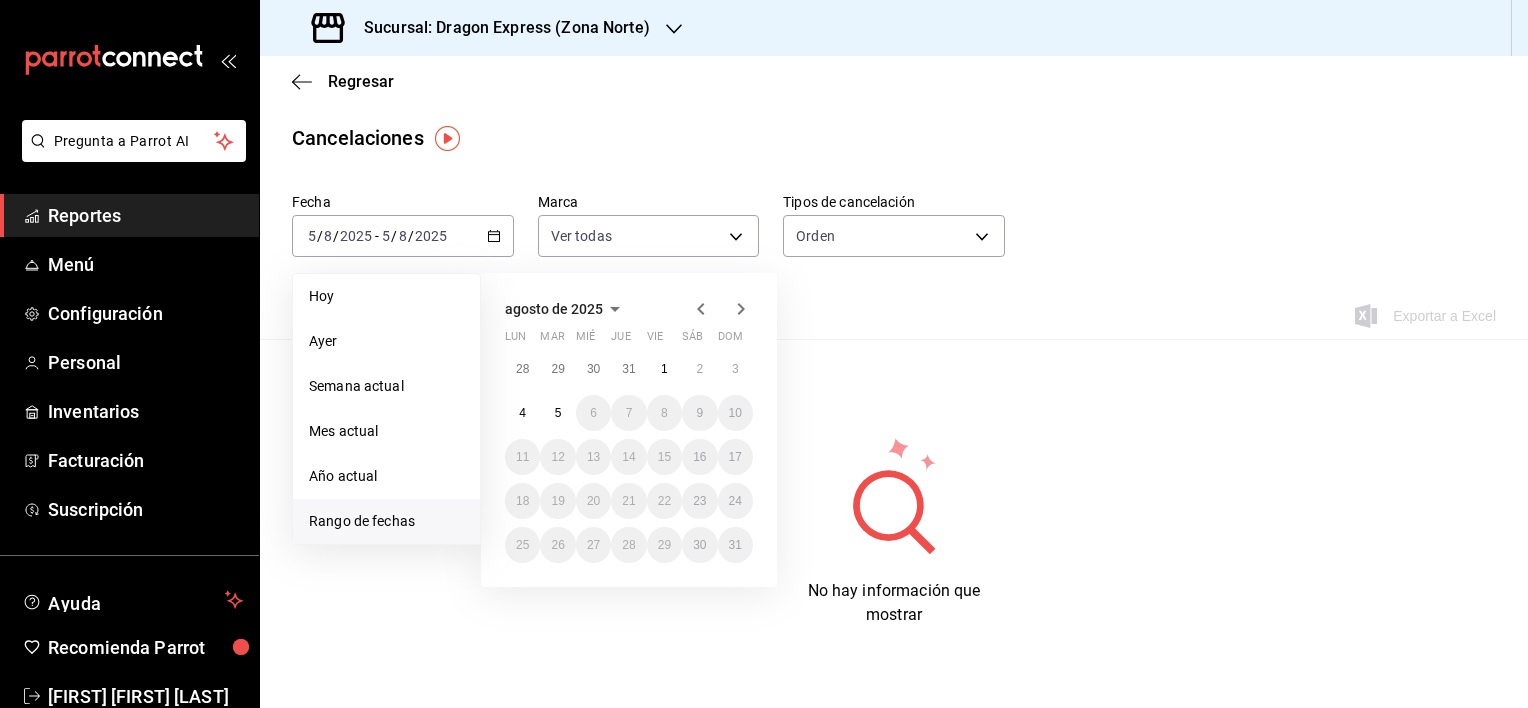 click 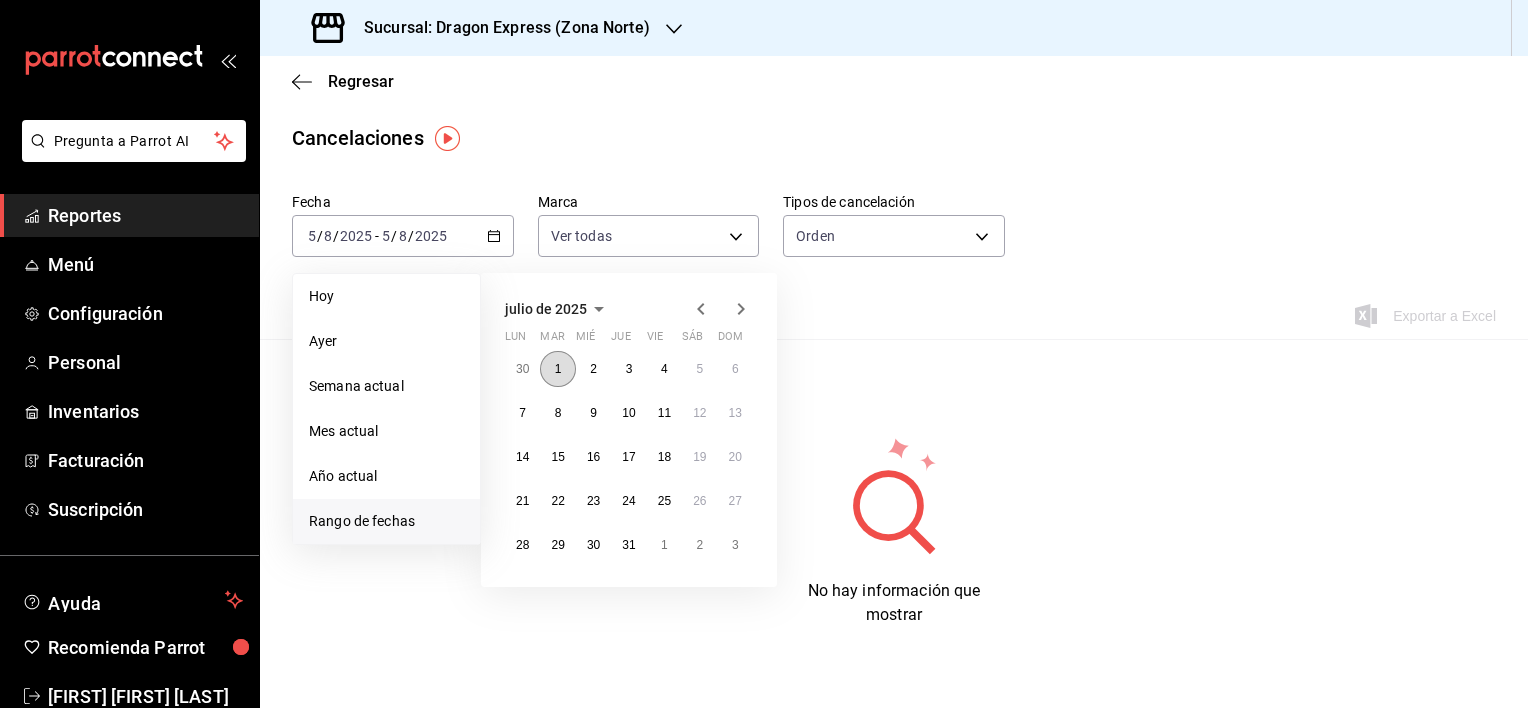 click on "1" at bounding box center (557, 369) 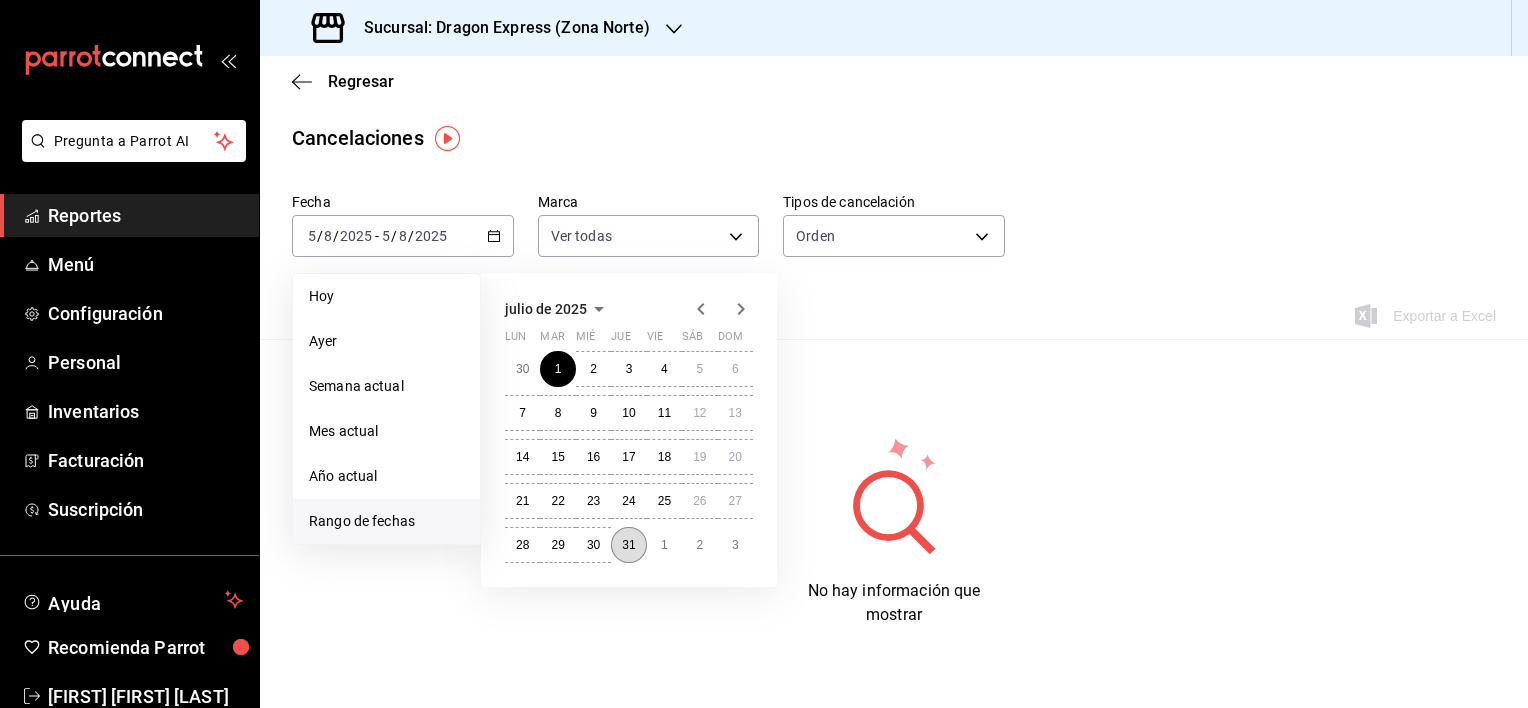 click on "31" at bounding box center (628, 545) 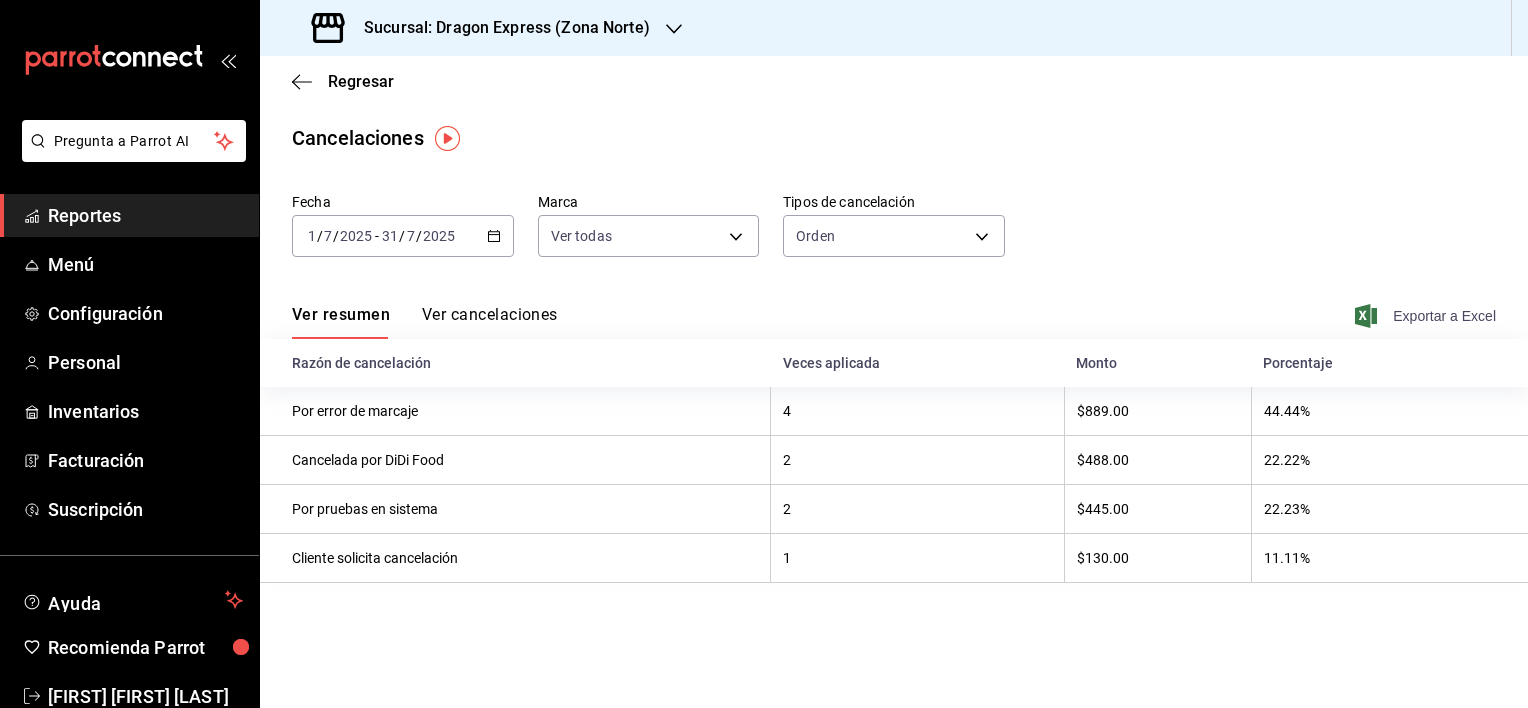 click on "Exportar a Excel" at bounding box center [1427, 316] 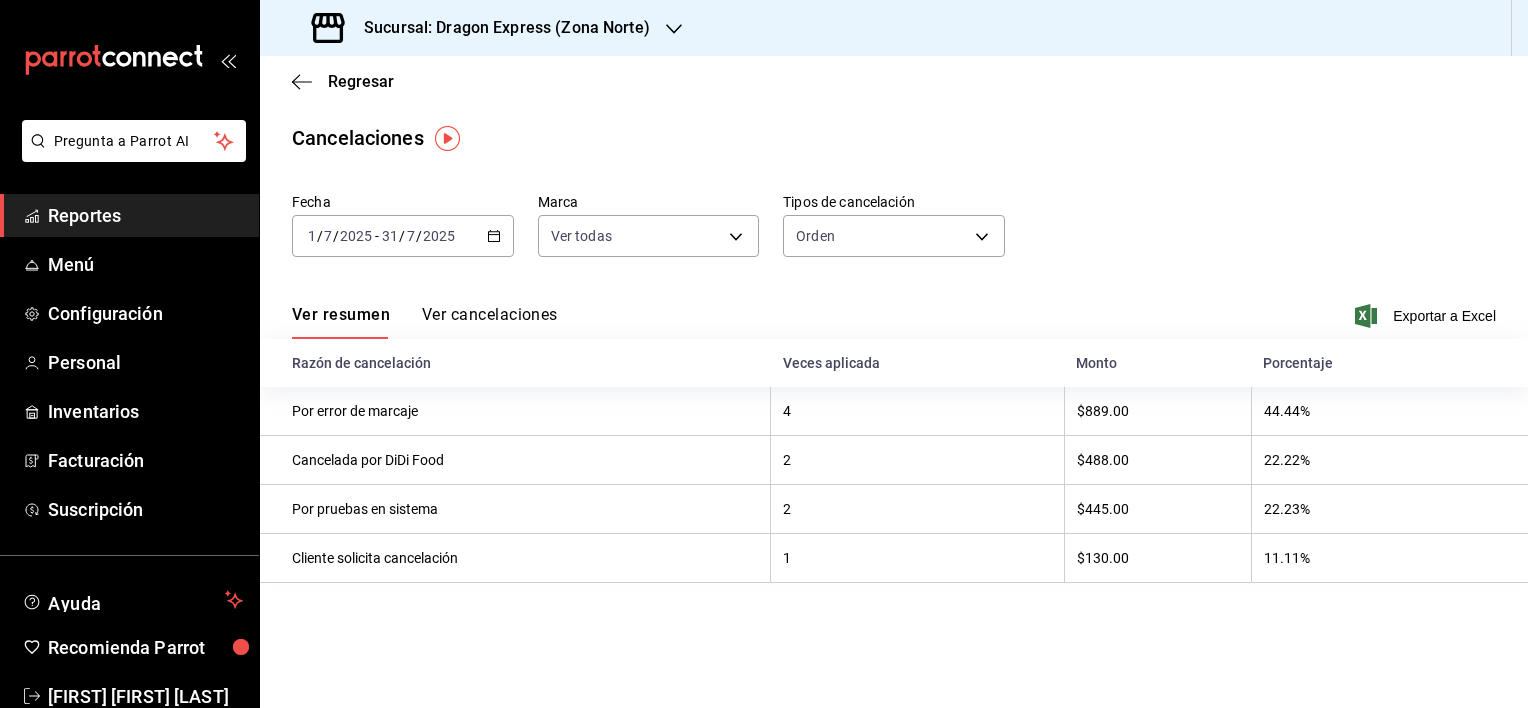 drag, startPoint x: 660, startPoint y: 291, endPoint x: 639, endPoint y: 272, distance: 28.319605 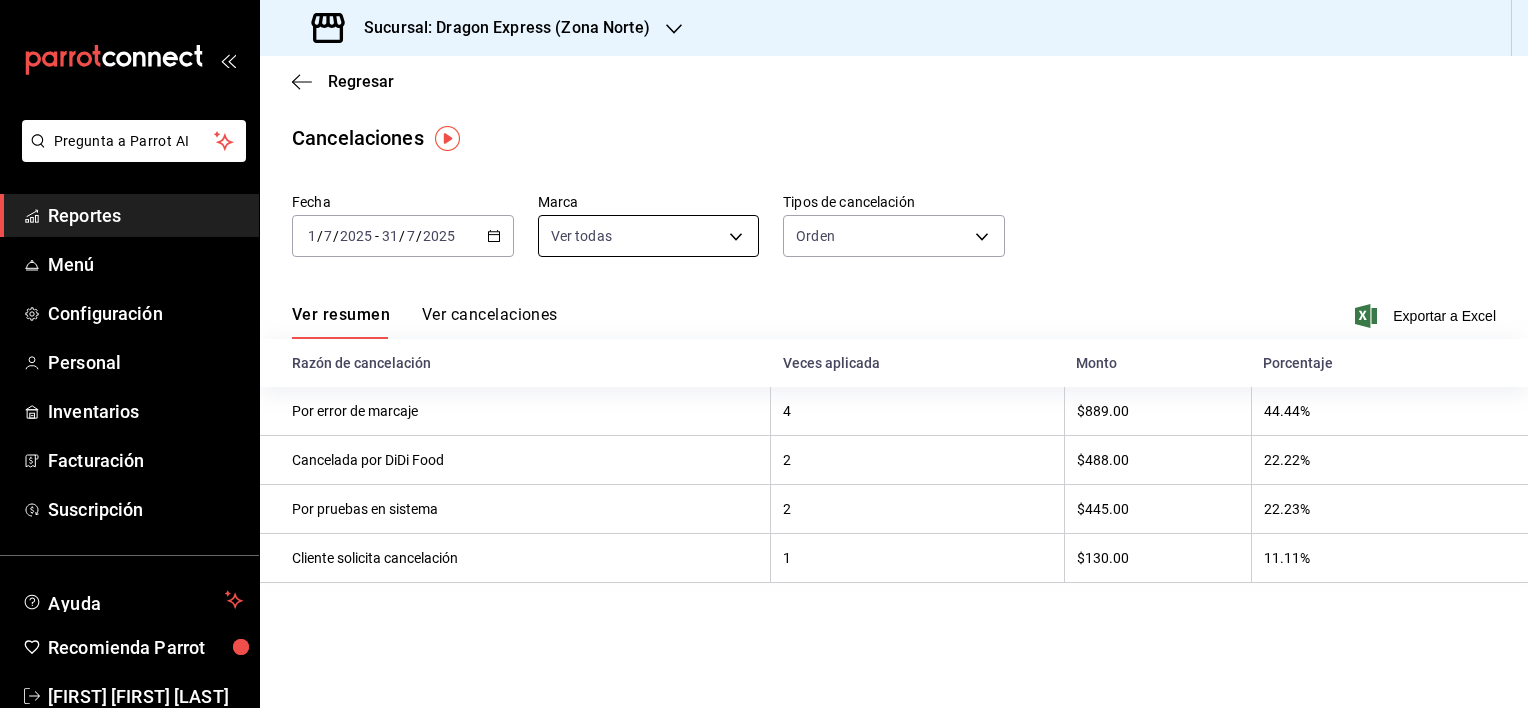 click on "Pregunta a Parrot AI Reportes   Menú   Configuración   Personal   Inventarios   Facturación   Suscripción   Ayuda Recomienda Parrot   [FIRST] [FIRST] [LAST]   Sugerir nueva función   Sucursal: Dragon Express (Zona Norte) Regresar Cancelaciones Fecha [DATE] [DATE] - [DATE] [DATE] Marca Ver todas [object Object] Tipos de cancelación Orden ORDER Ver resumen Ver cancelaciones Exportar a Excel Razón de cancelación Veces aplicada Monto Porcentaje Por error de marcaje 4 $889.00 44.44% Cancelada por DiDi Food 2 $488.00 22.22% Por pruebas en sistema 2 $445.00 22.23% Cliente solicita cancelación 1 $130.00 11.11% GANA 1 MES GRATIS EN TU SUSCRIPCIÓN AQUÍ ¿Recuerdas cómo empezó tu restaurante?
Hoy puedes ayudar a un colega a tener el mismo cambio que tú viviste.
Recomienda Parrot directamente desde tu Portal Administrador.
Es fácil y rápido.
🎁 Por cada restaurante que se una, ganas 1 mes gratis. Ver video tutorial Ir a video Pregunta a Parrot AI Reportes   Menú     Personal" at bounding box center (764, 354) 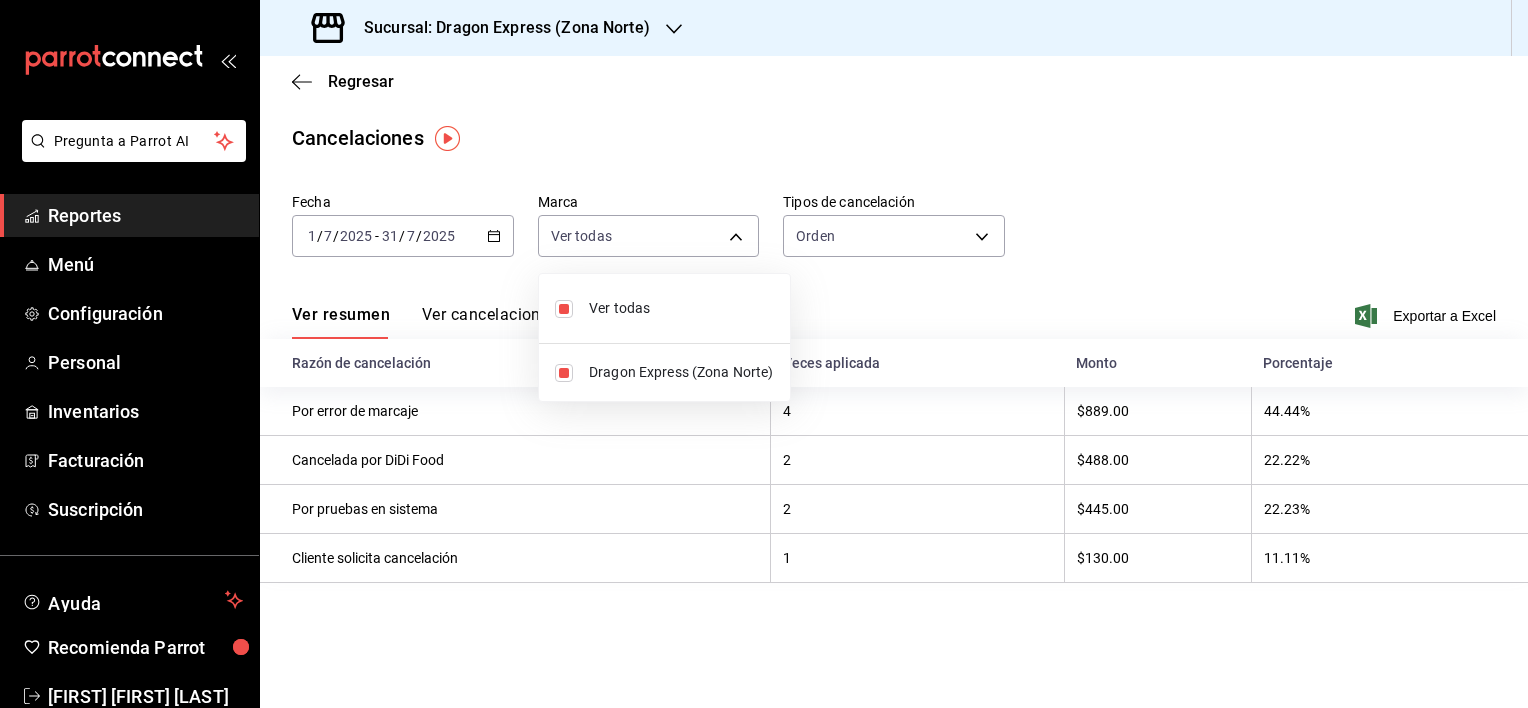 click at bounding box center [764, 354] 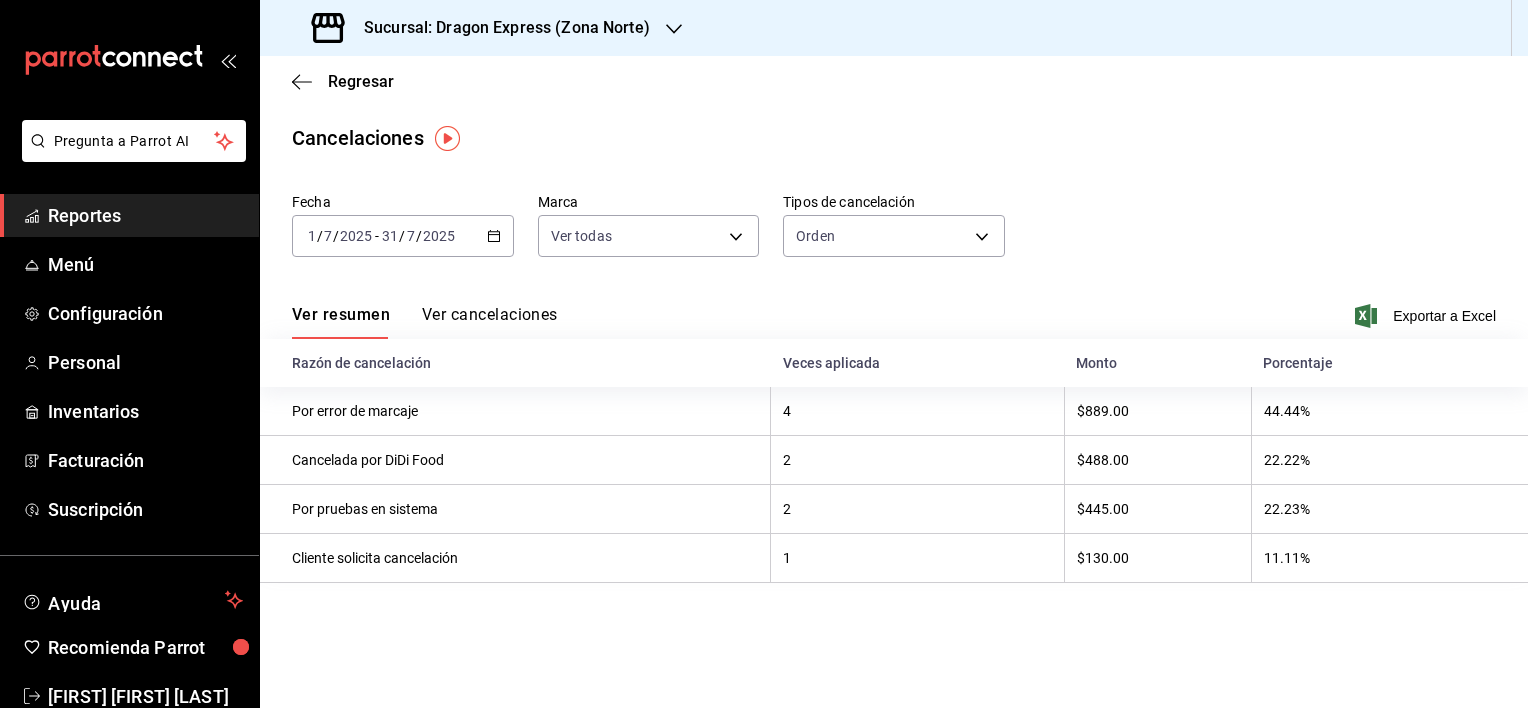 click on "Pregunta a Parrot AI Reportes   Menú   Configuración   Personal   Inventarios   Facturación   Suscripción   Ayuda Recomienda Parrot   [FIRST] [FIRST] [LAST]   Sugerir nueva función   Sucursal: Dragon Express (Zona Norte) Regresar Cancelaciones Fecha [DATE] [DATE] - [DATE] [DATE] Marca Ver todas [object Object] Tipos de cancelación Orden ORDER Ver resumen Ver cancelaciones Exportar a Excel Razón de cancelación Veces aplicada Monto Porcentaje Por error de marcaje 4 $889.00 44.44% Cancelada por DiDi Food 2 $488.00 22.22% Por pruebas en sistema 2 $445.00 22.23% Cliente solicita cancelación 1 $130.00 11.11% GANA 1 MES GRATIS EN TU SUSCRIPCIÓN AQUÍ ¿Recuerdas cómo empezó tu restaurante?
Hoy puedes ayudar a un colega a tener el mismo cambio que tú viviste.
Recomienda Parrot directamente desde tu Portal Administrador.
Es fácil y rápido.
🎁 Por cada restaurante que se una, ganas 1 mes gratis. Ver video tutorial Ir a video Pregunta a Parrot AI Reportes   Menú     Personal" at bounding box center [764, 354] 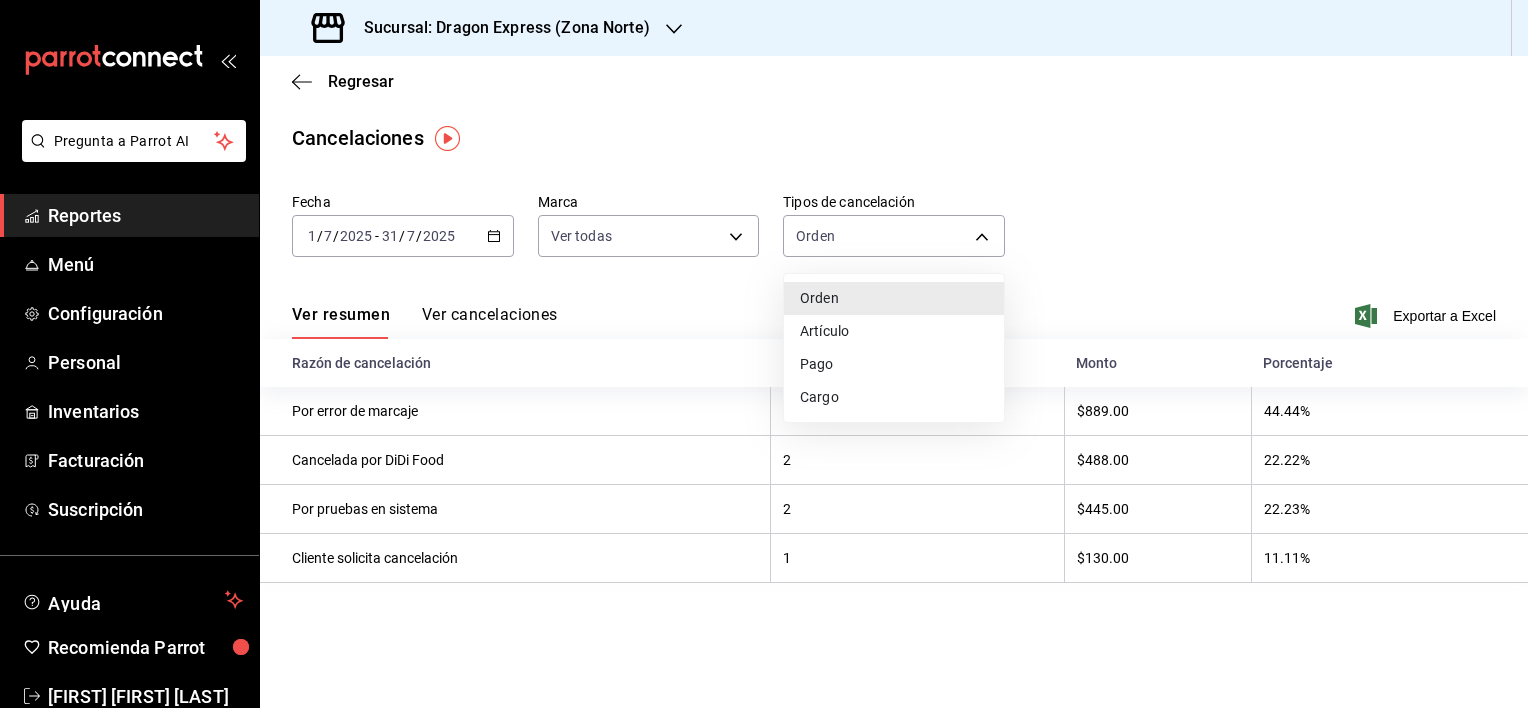 click at bounding box center [764, 354] 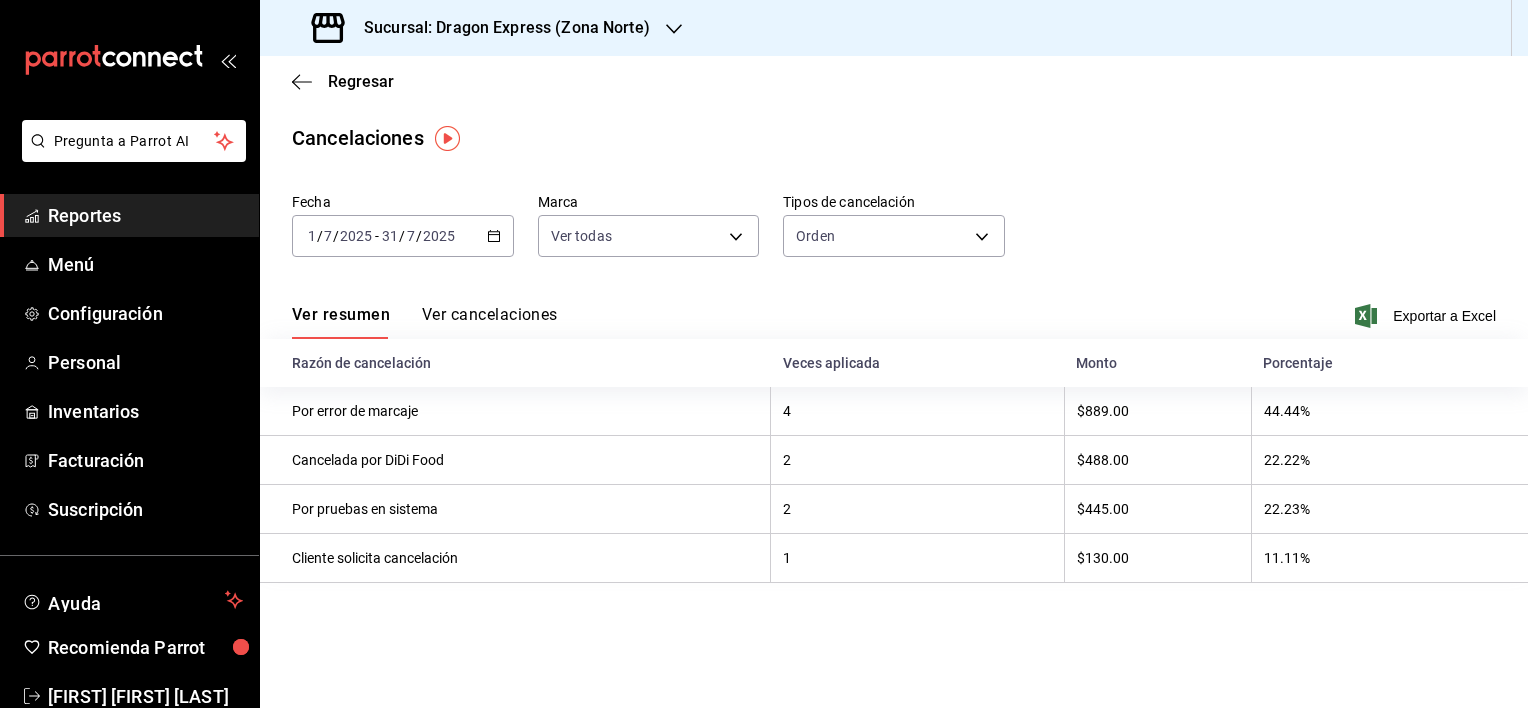 click on "Regresar Cancelaciones Fecha [DATE] [DATE] - [DATE] [DATE] Marca Ver todas [object Object] Tipos de cancelación Orden ORDER Ver resumen Ver cancelaciones Exportar a Excel Razón de cancelación Veces aplicada Monto Porcentaje Por error de marcaje 4 $889.00 44.44% Cancelada por DiDi Food 2 $488.00 22.22% Por pruebas en sistema 2 $445.00 22.23% Cliente solicita cancelación 1 $130.00 11.11%" at bounding box center [894, 382] 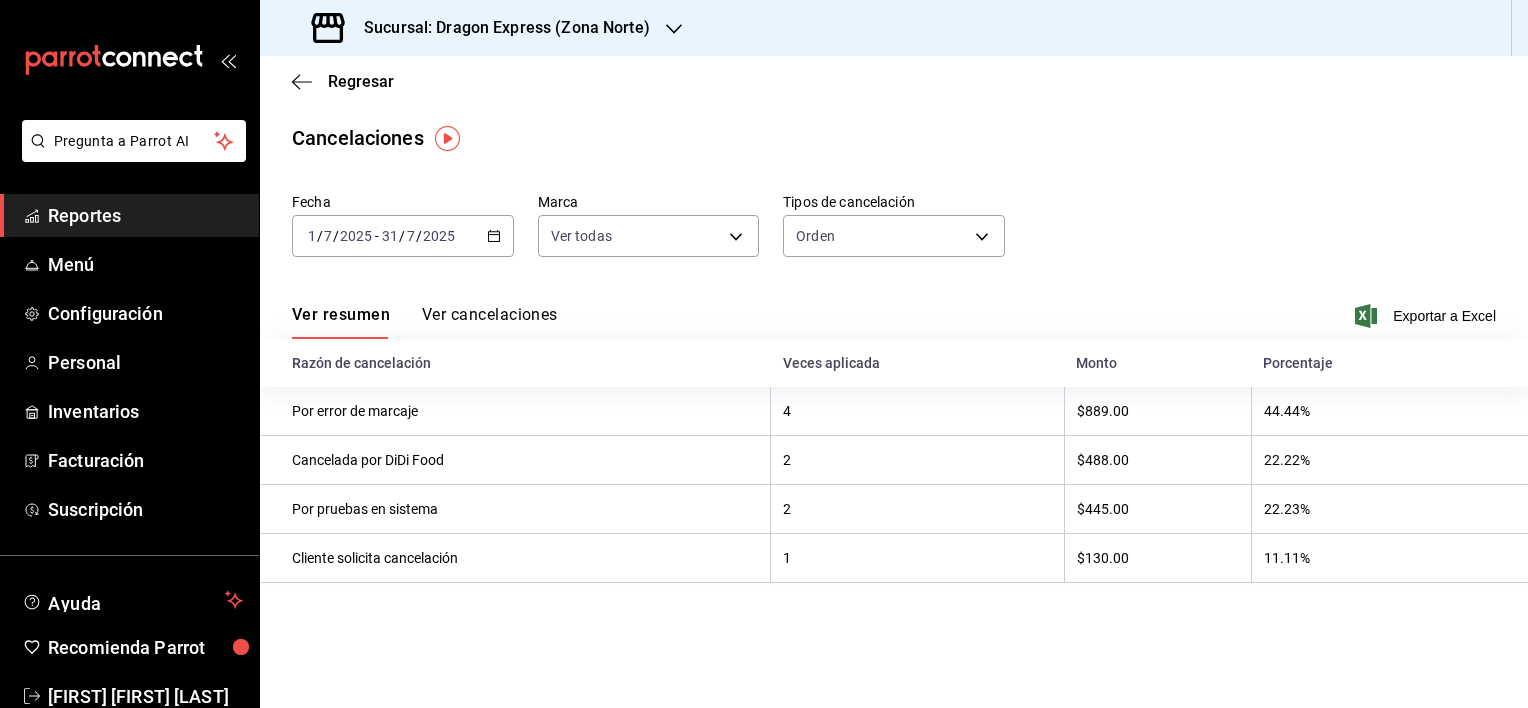 click 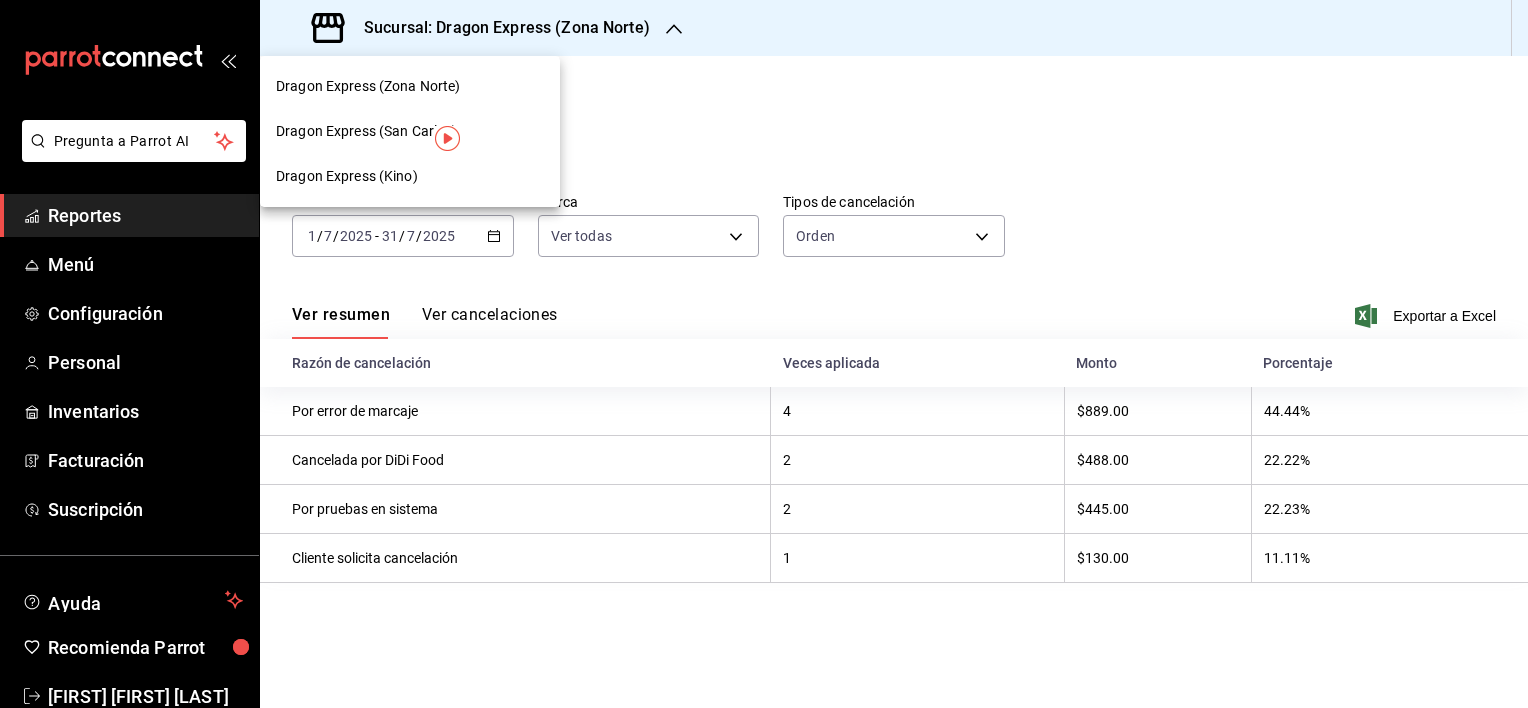click on "Dragon Express (San Carlos)" at bounding box center [367, 131] 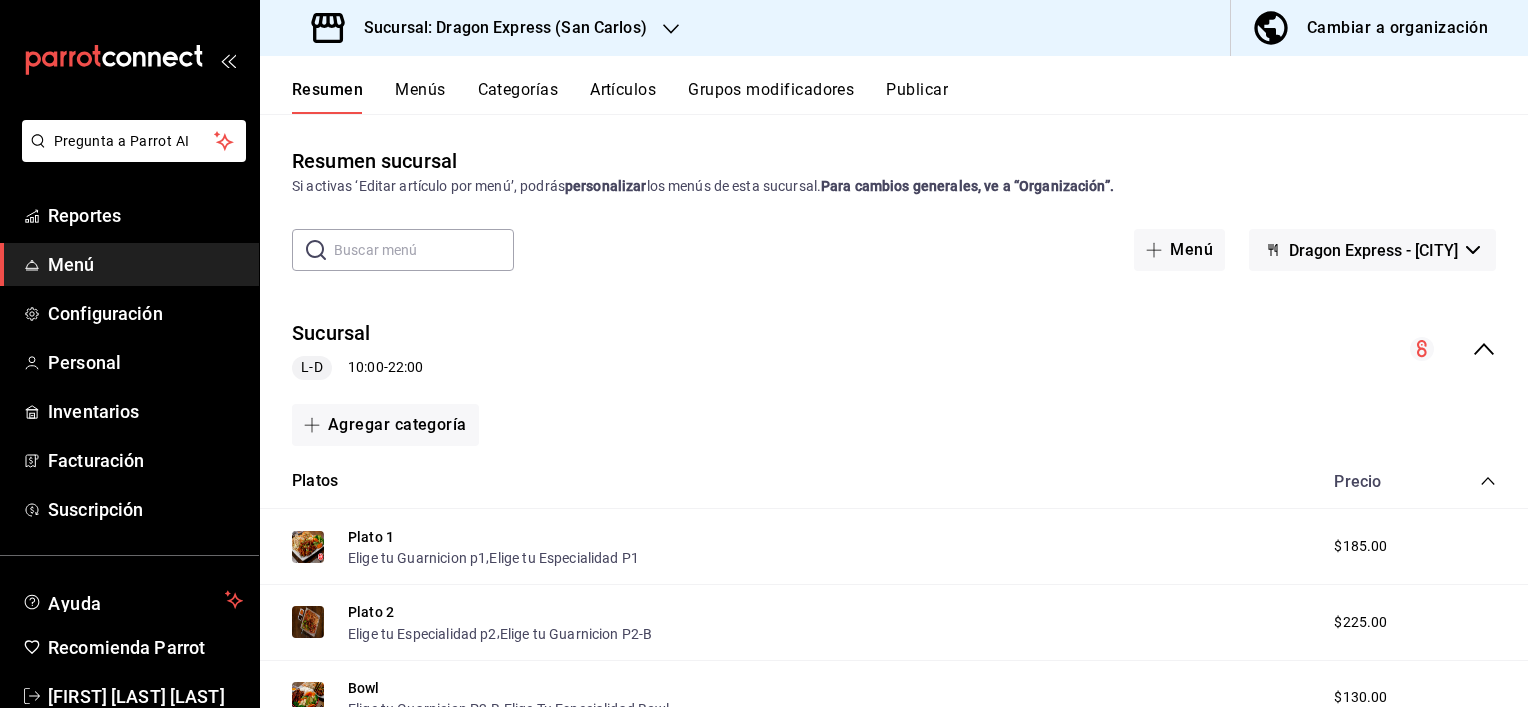 scroll, scrollTop: 0, scrollLeft: 0, axis: both 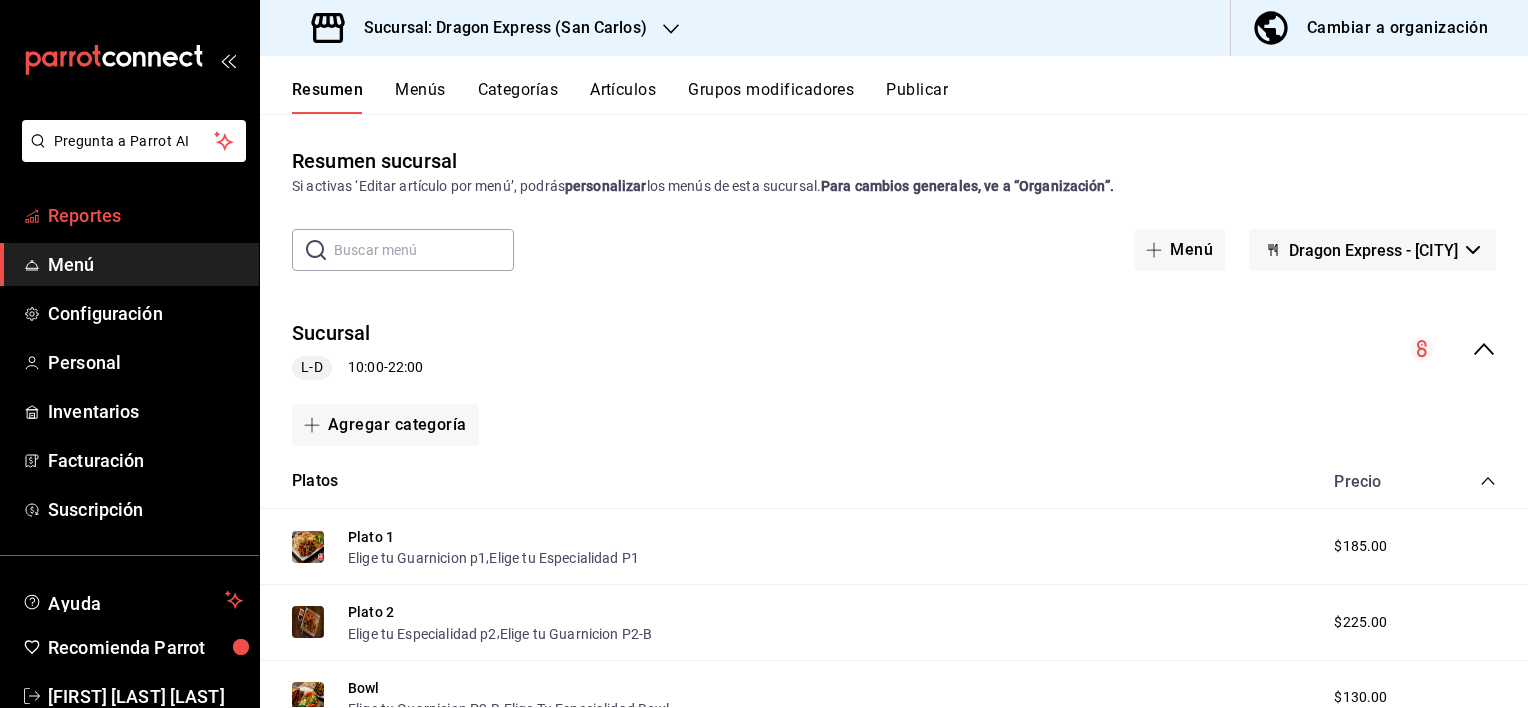 click on "Reportes" at bounding box center (145, 215) 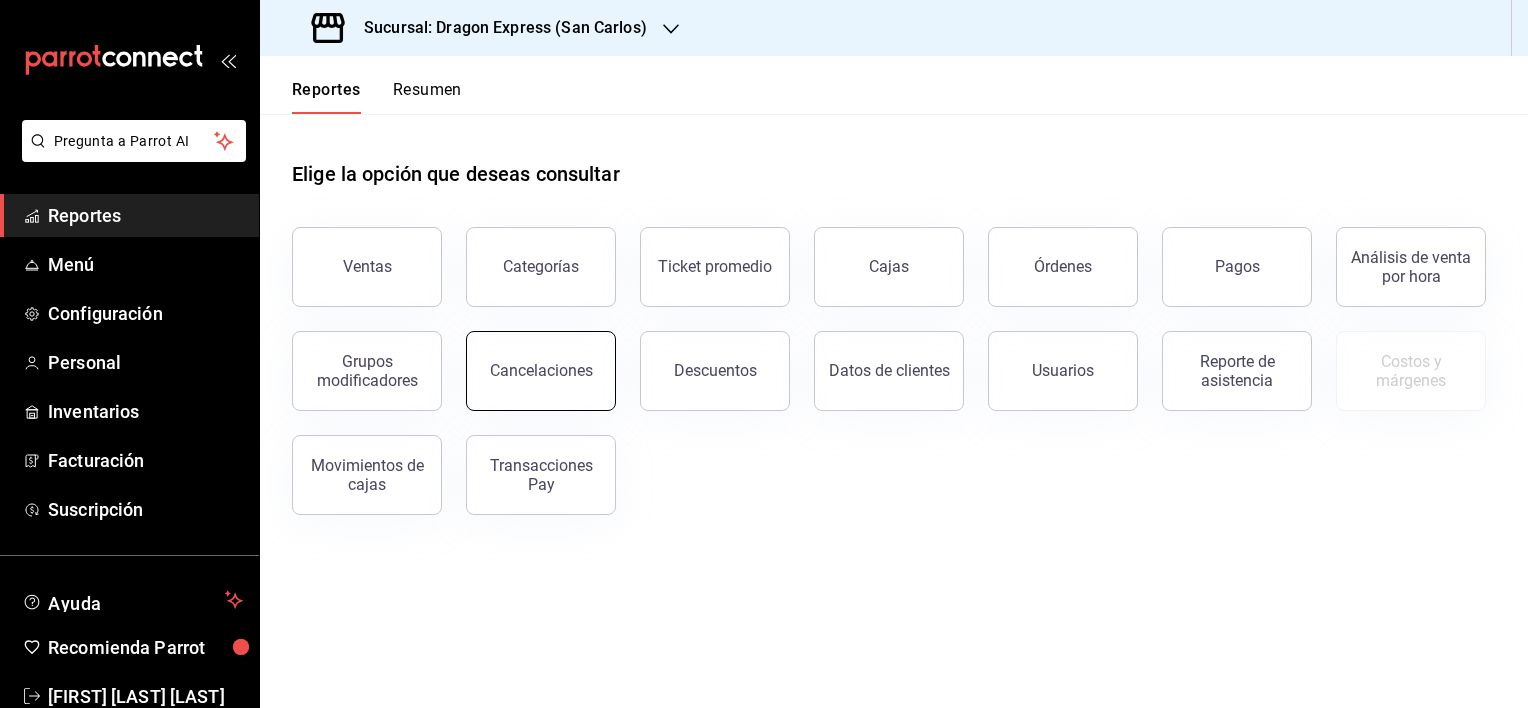 click on "Cancelaciones" at bounding box center [541, 370] 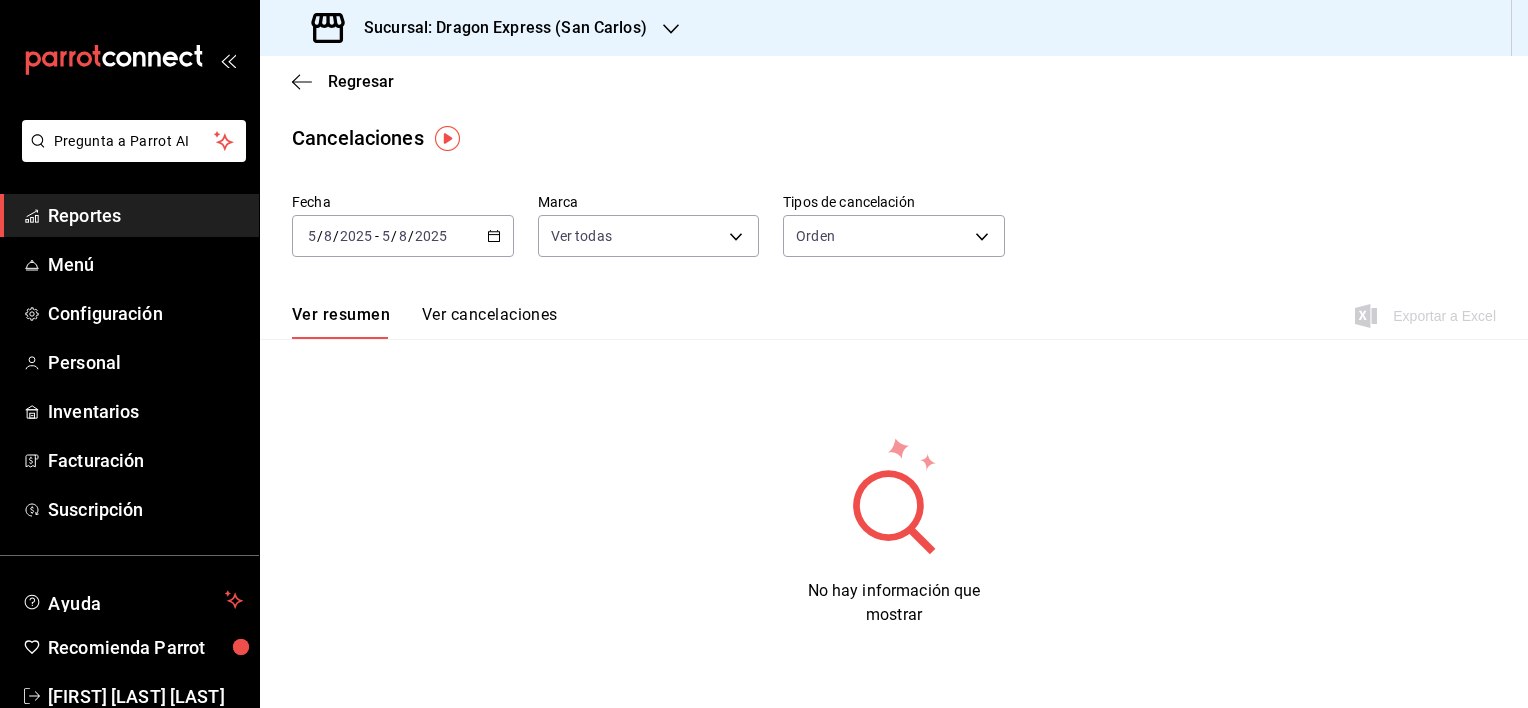 click on "2025-08-05 5 / 8 / 2025 - 2025-08-05 5 / 8 / 2025" at bounding box center [403, 236] 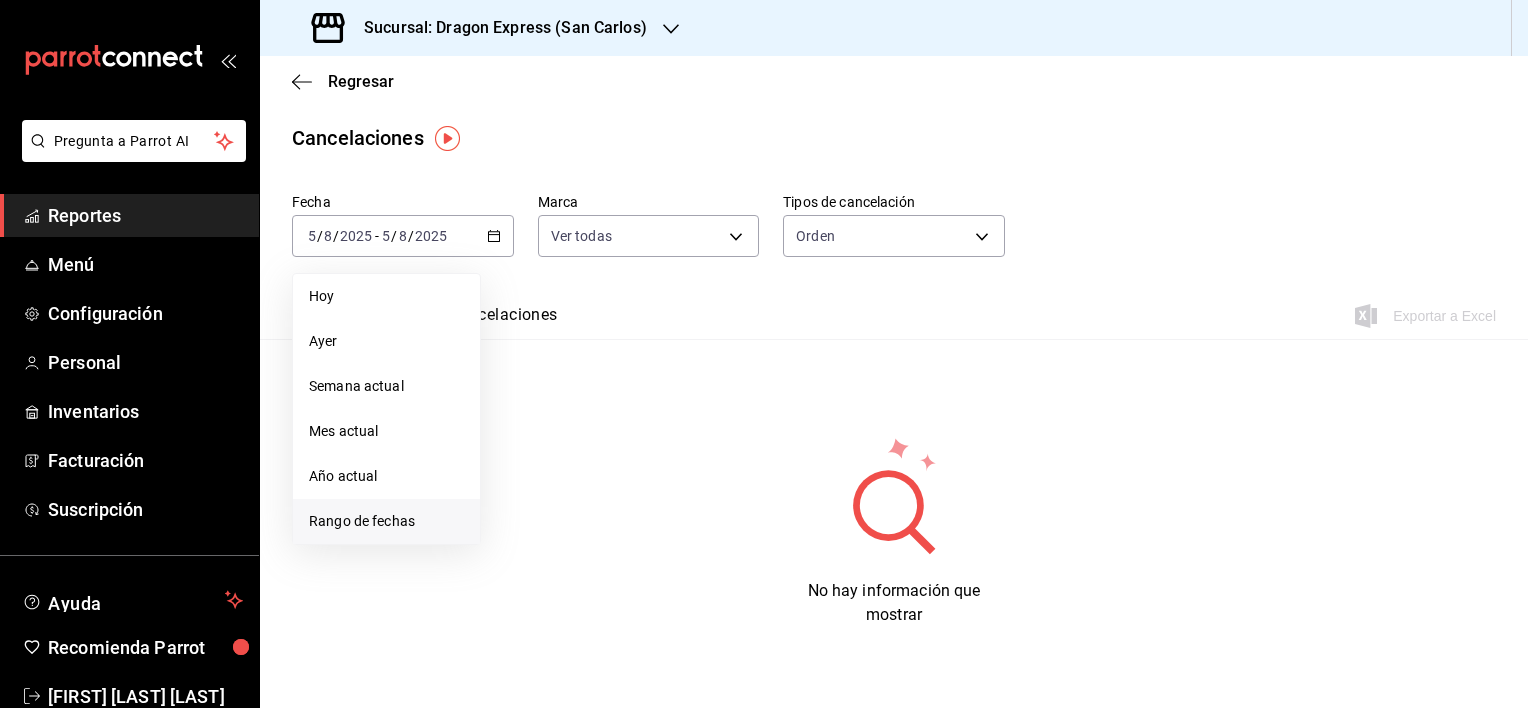 click on "Rango de fechas" at bounding box center [386, 521] 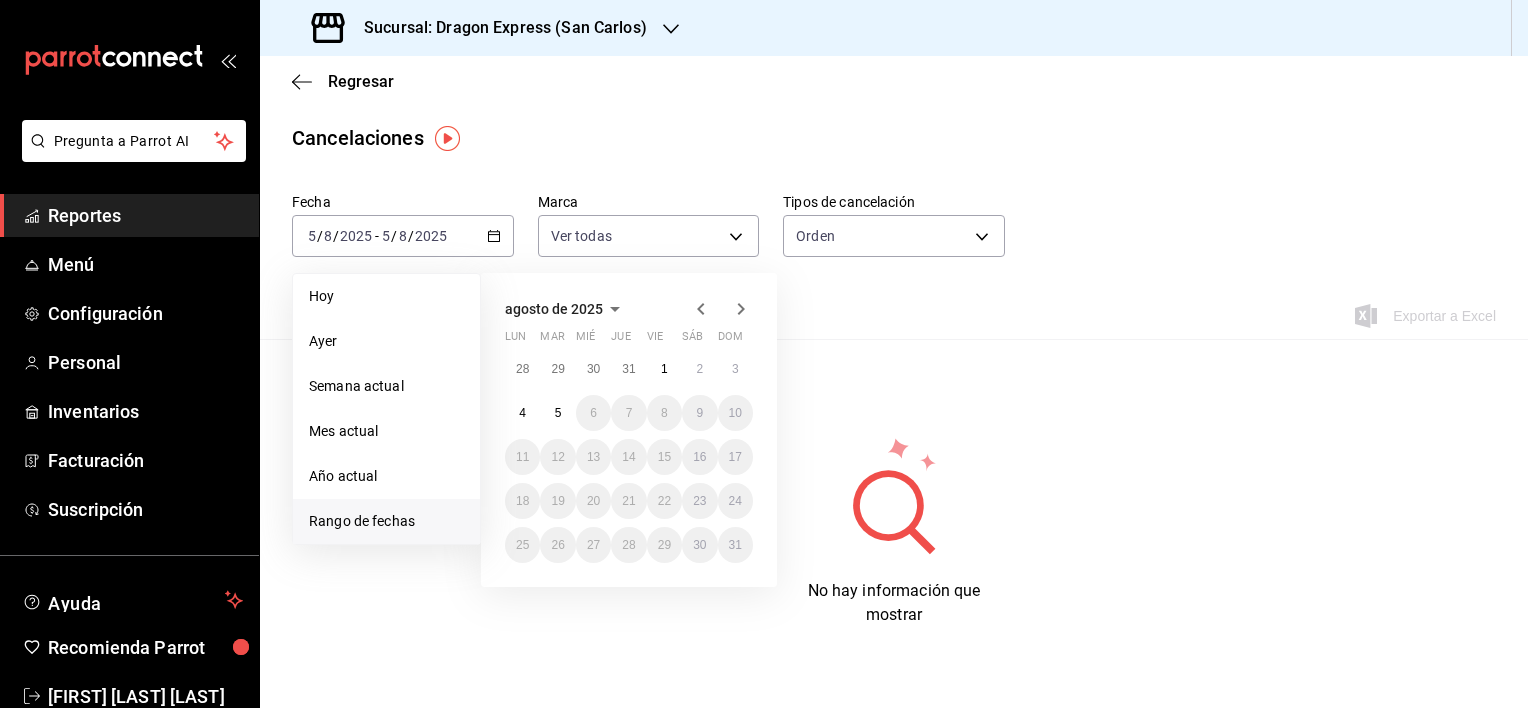 click 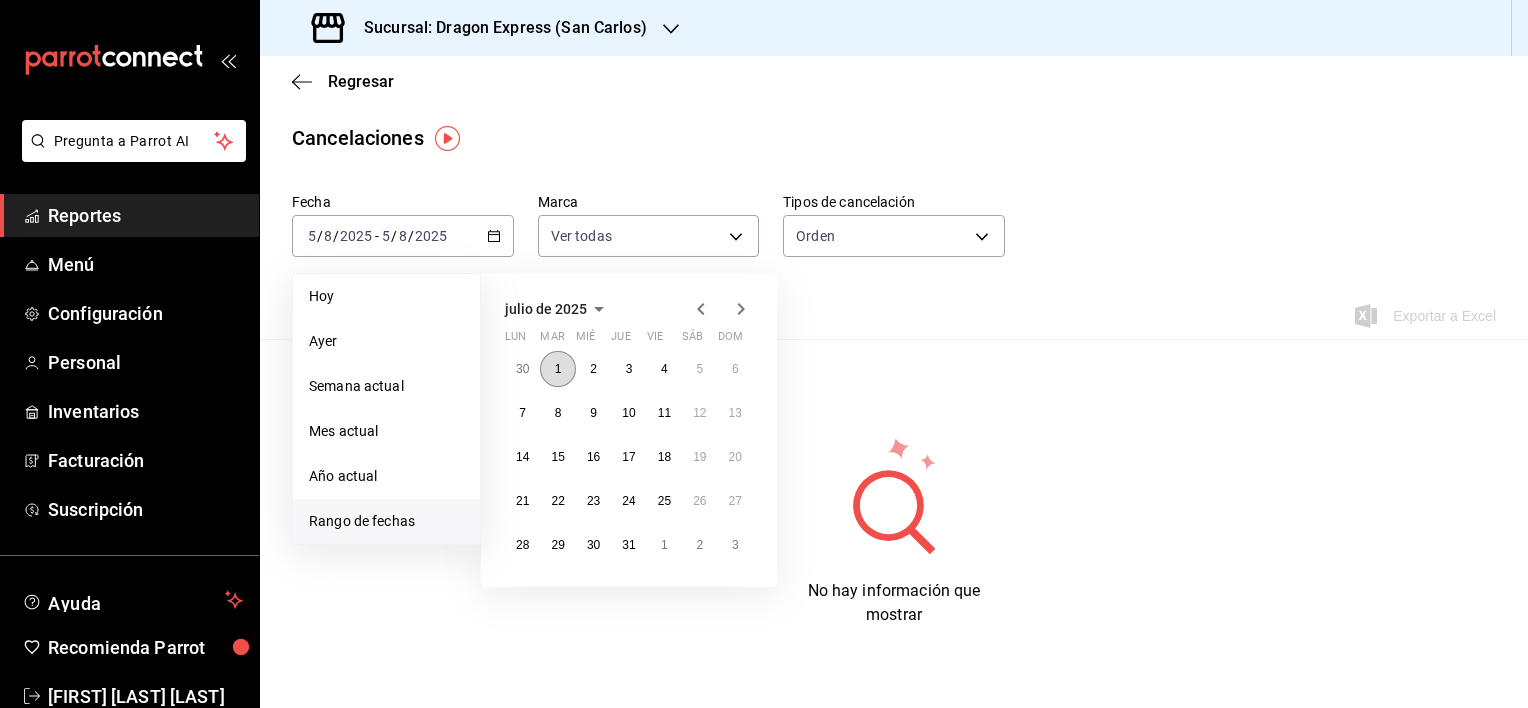click on "1" at bounding box center [557, 369] 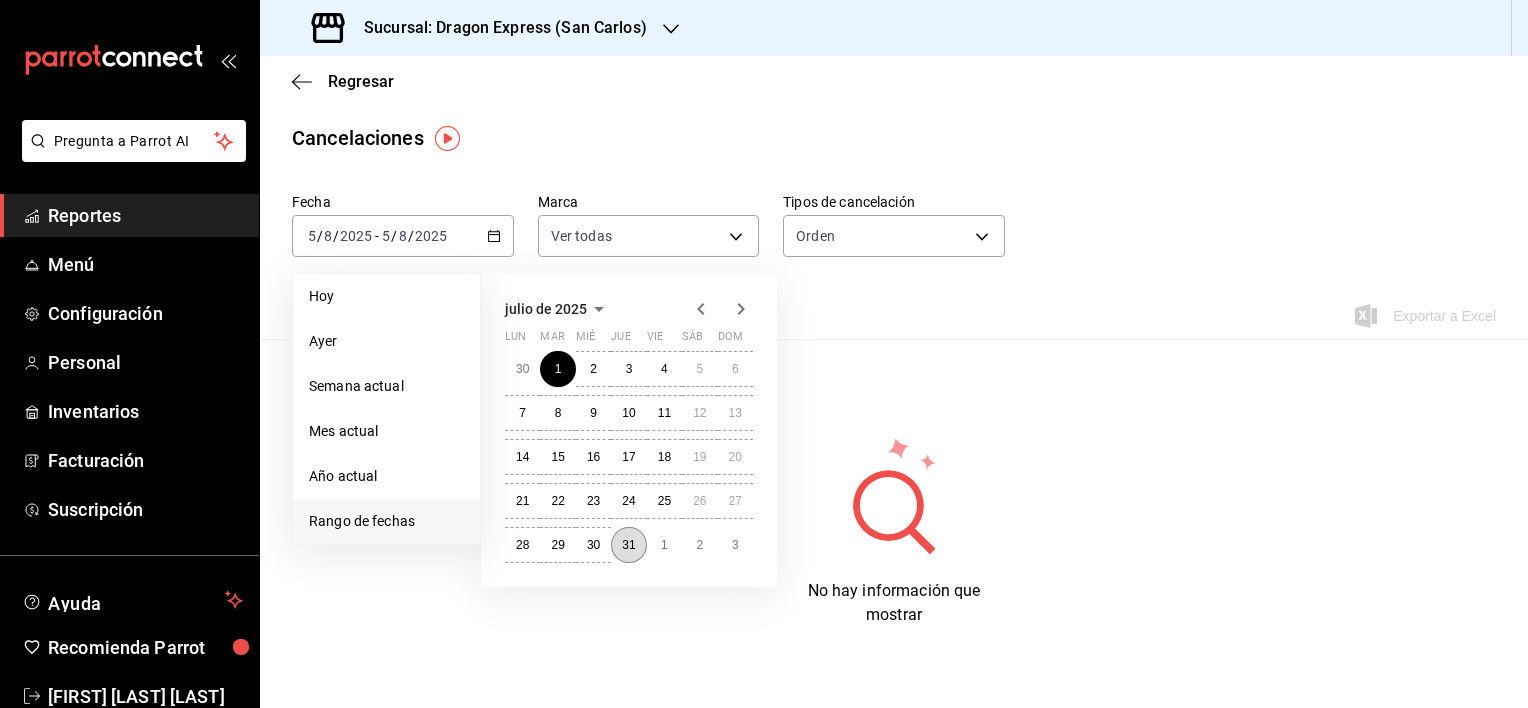 click on "31" at bounding box center [628, 545] 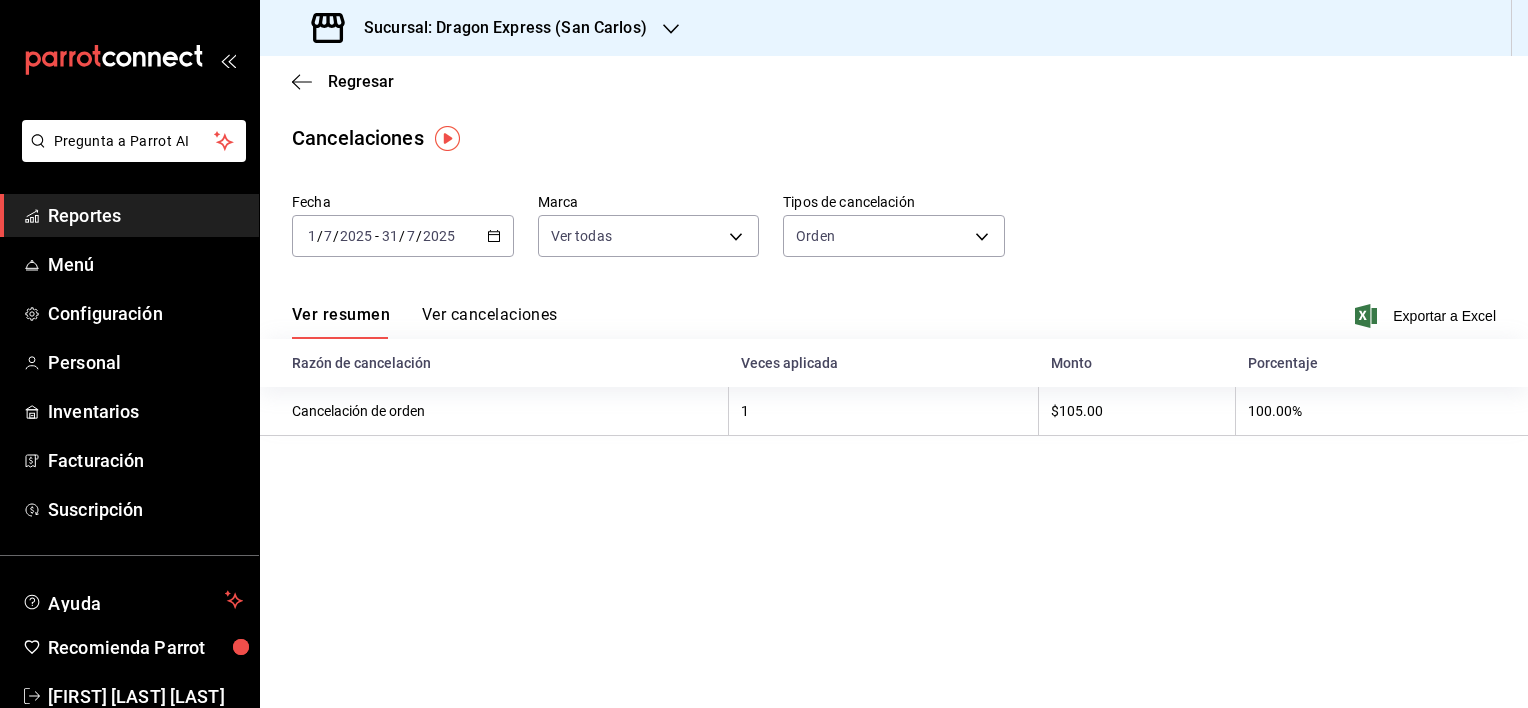 click on "Ver cancelaciones" at bounding box center [490, 322] 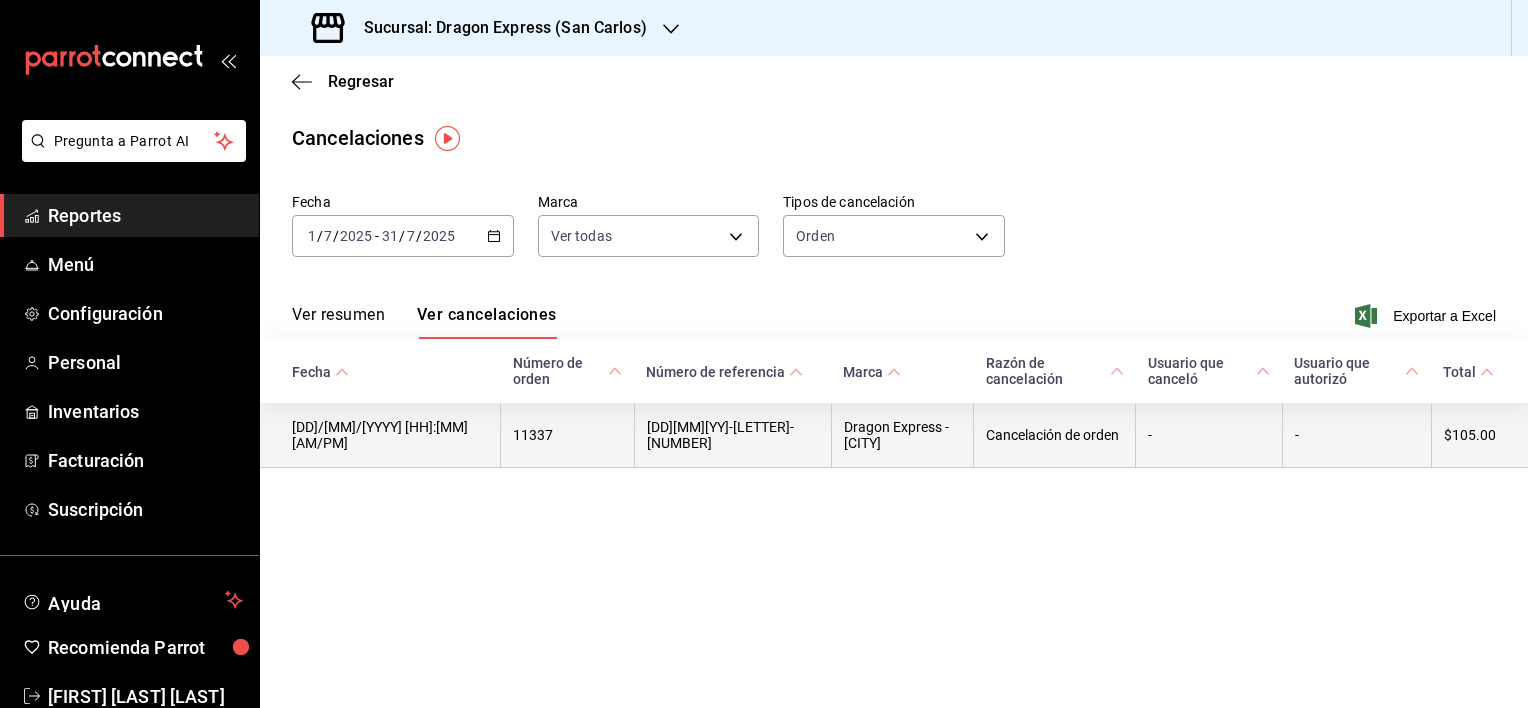 click on "-" at bounding box center (1209, 435) 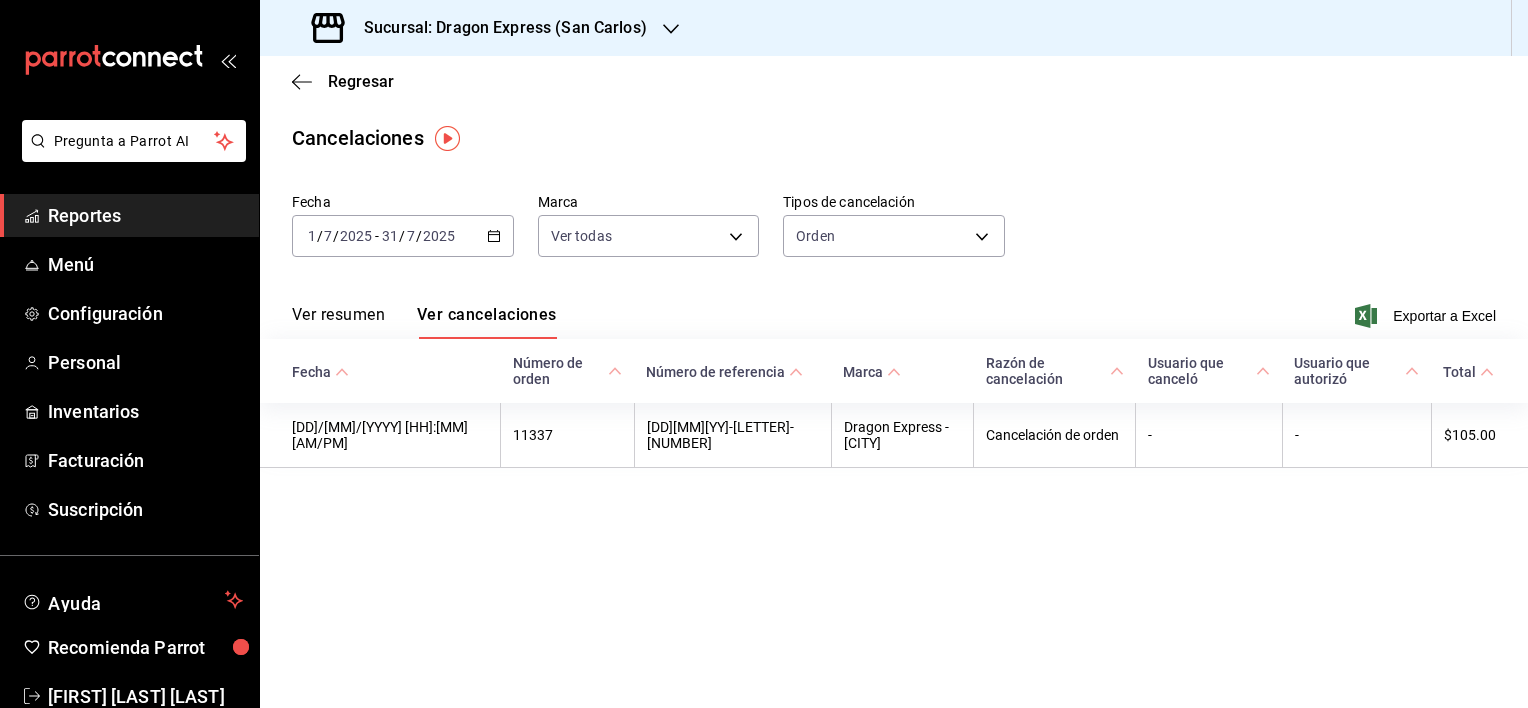 click 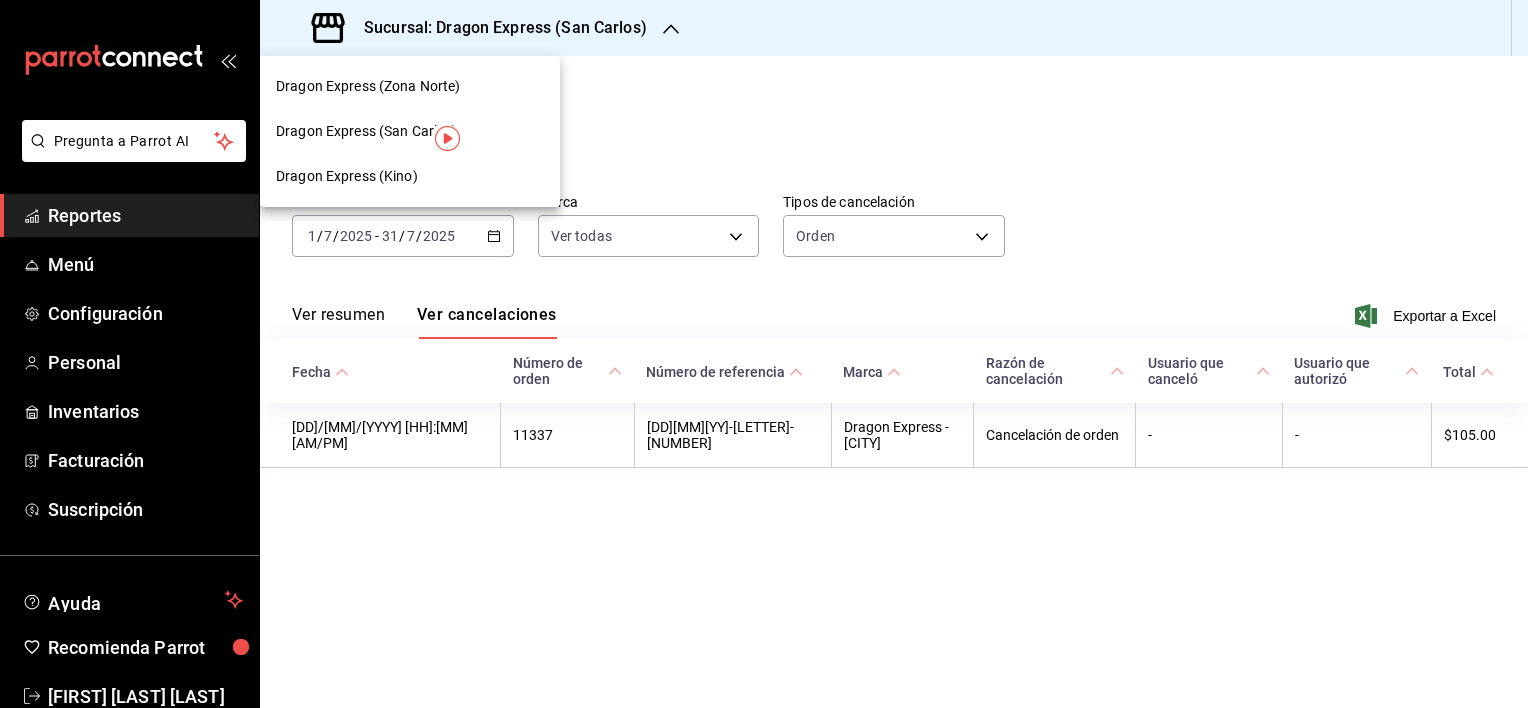 click on "Dragon Express (Zona Norte)" at bounding box center [368, 86] 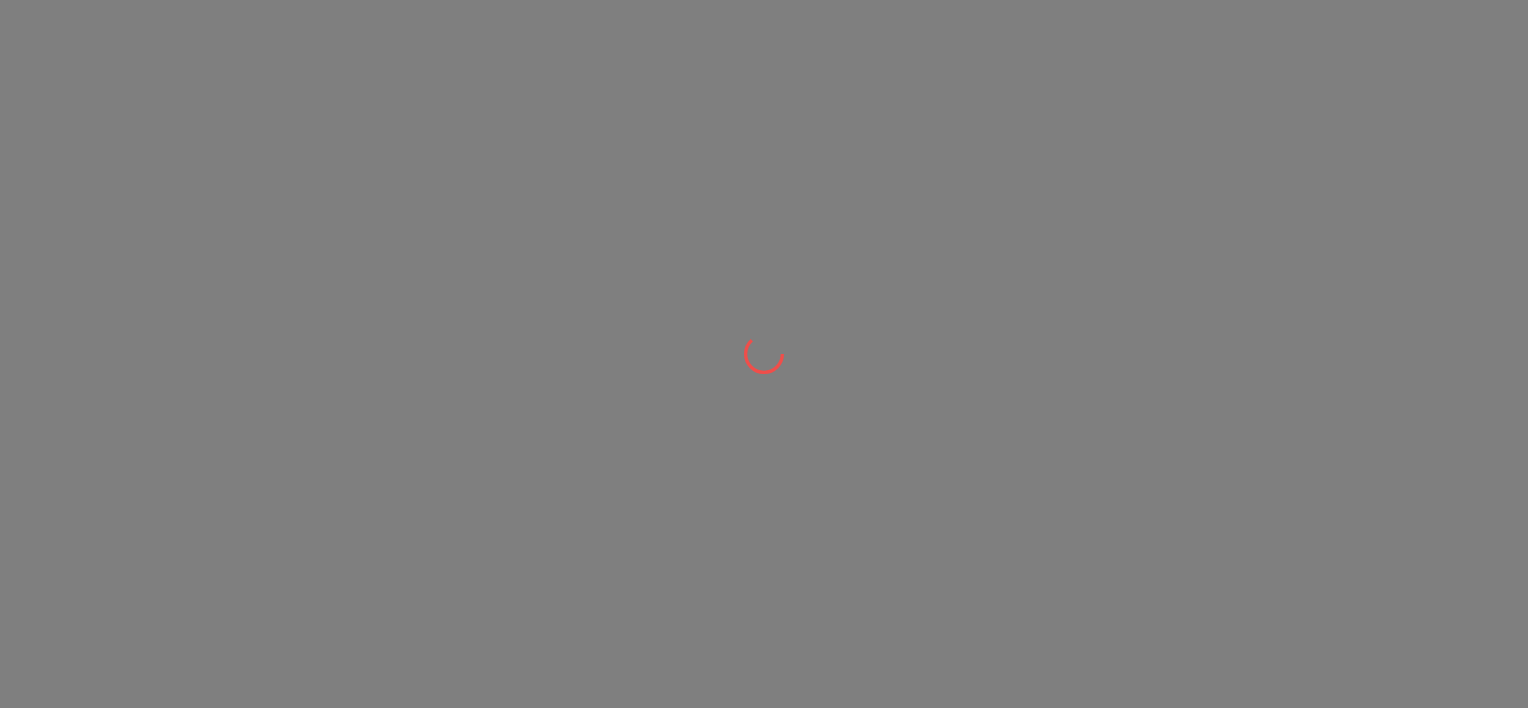 scroll, scrollTop: 0, scrollLeft: 0, axis: both 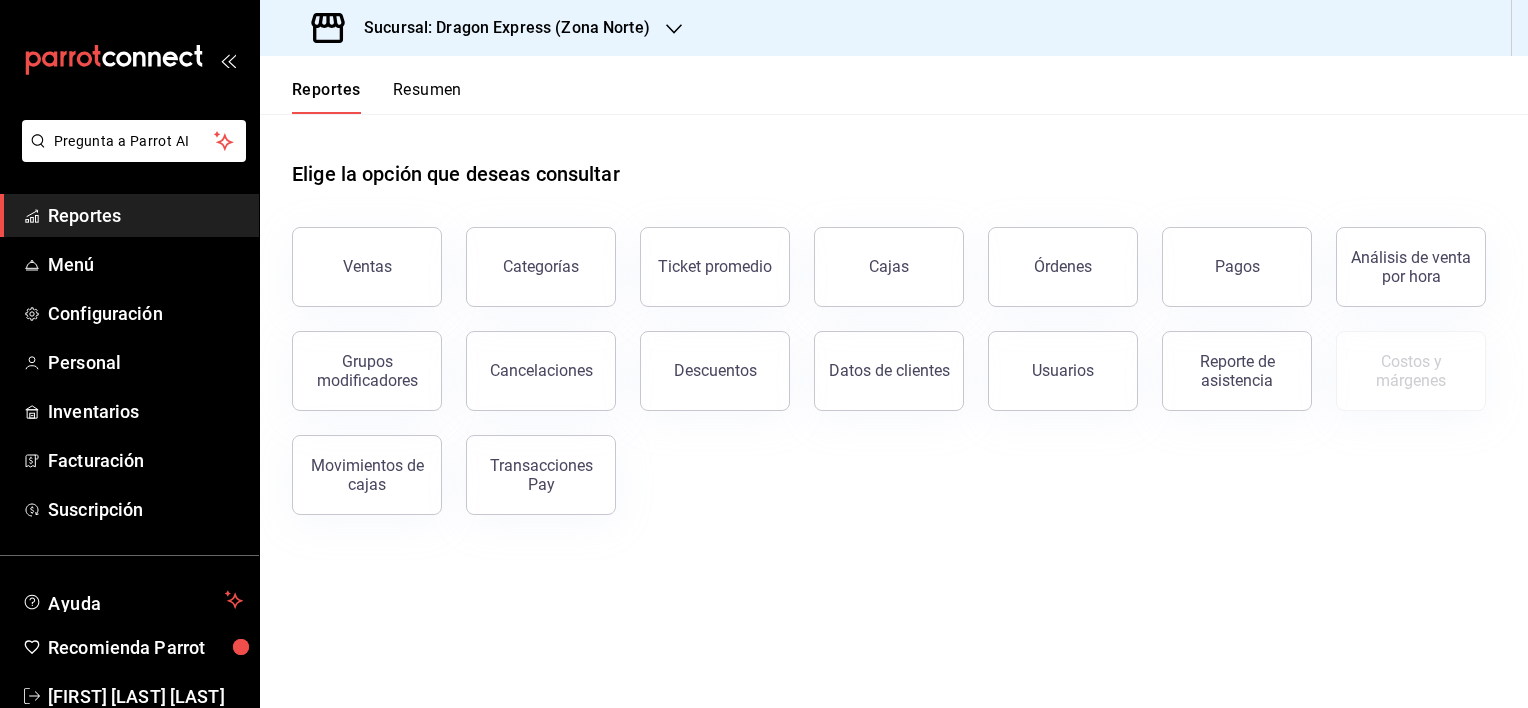 click on "Elige la opción que deseas consultar Ventas Categorías Ticket promedio Cajas Órdenes Pagos Análisis de venta por hora Grupos modificadores Cancelaciones Descuentos Datos de clientes Usuarios Reporte de asistencia Costos y márgenes Movimientos de cajas Transacciones Pay" at bounding box center [894, 330] 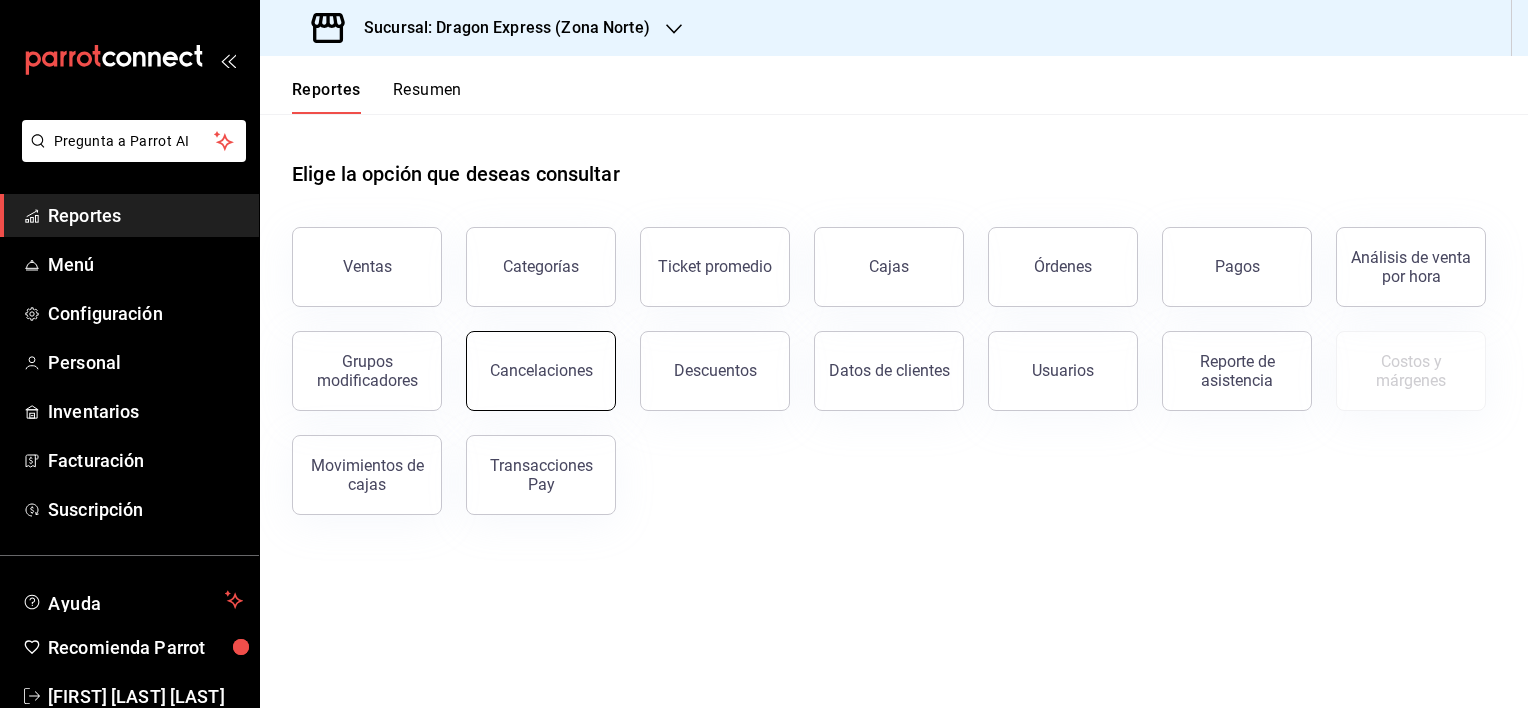 click on "Cancelaciones" at bounding box center (541, 370) 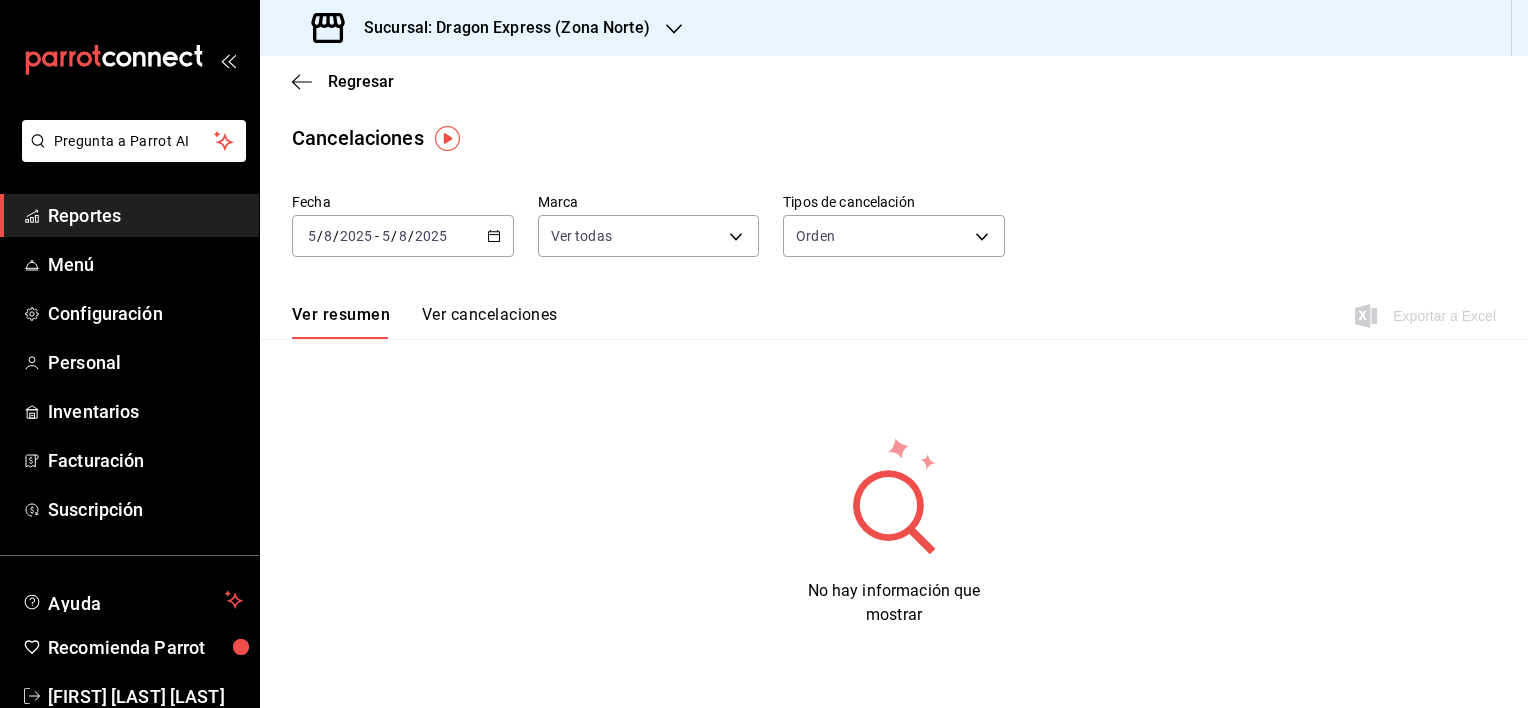 click 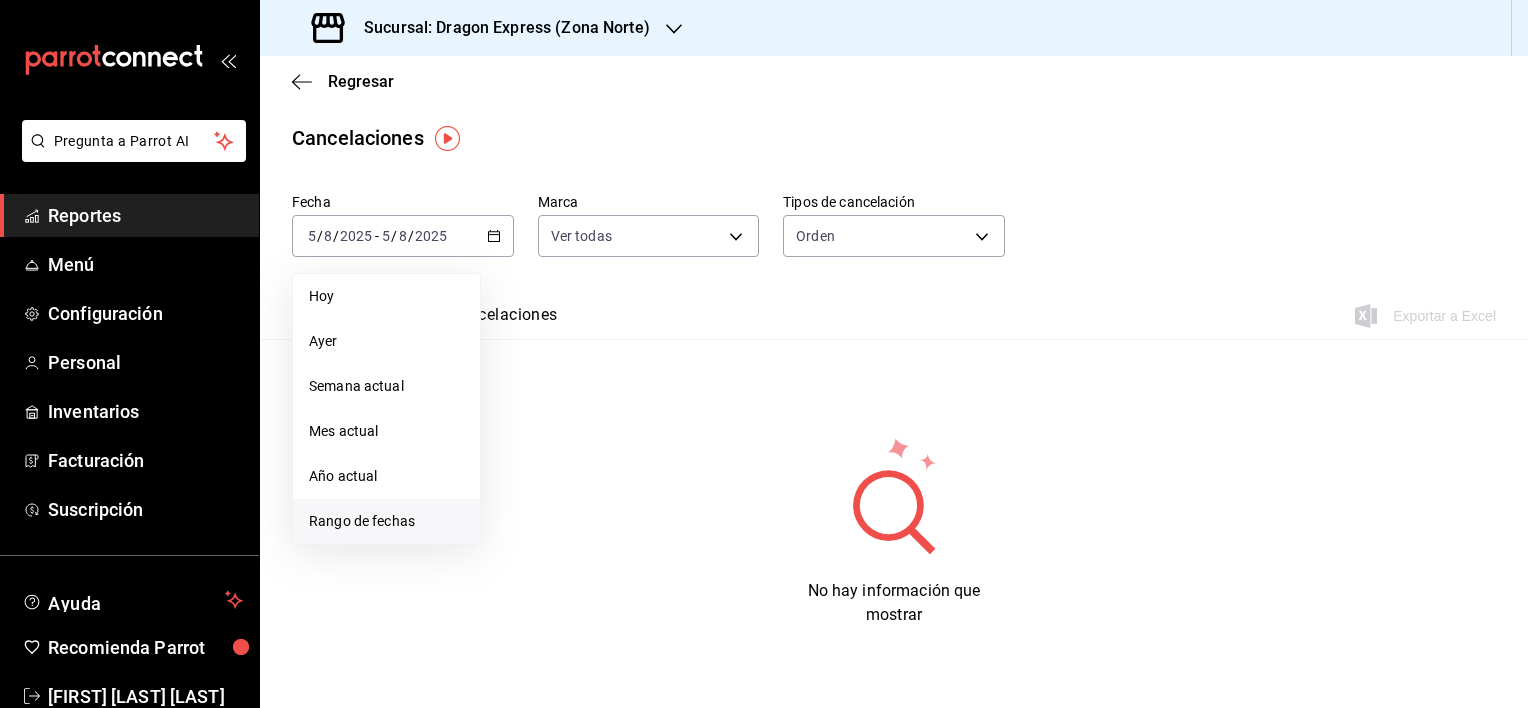 click on "Rango de fechas" at bounding box center [386, 521] 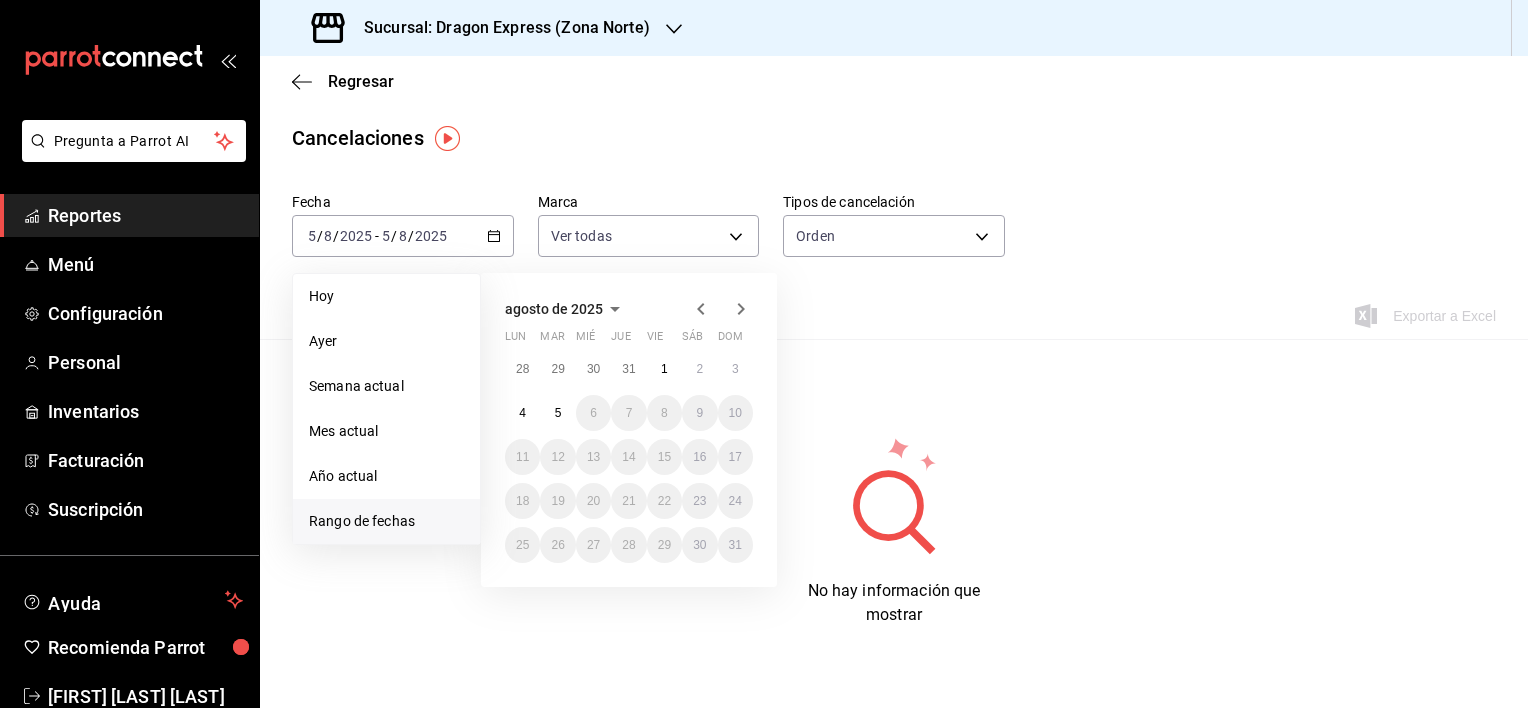click 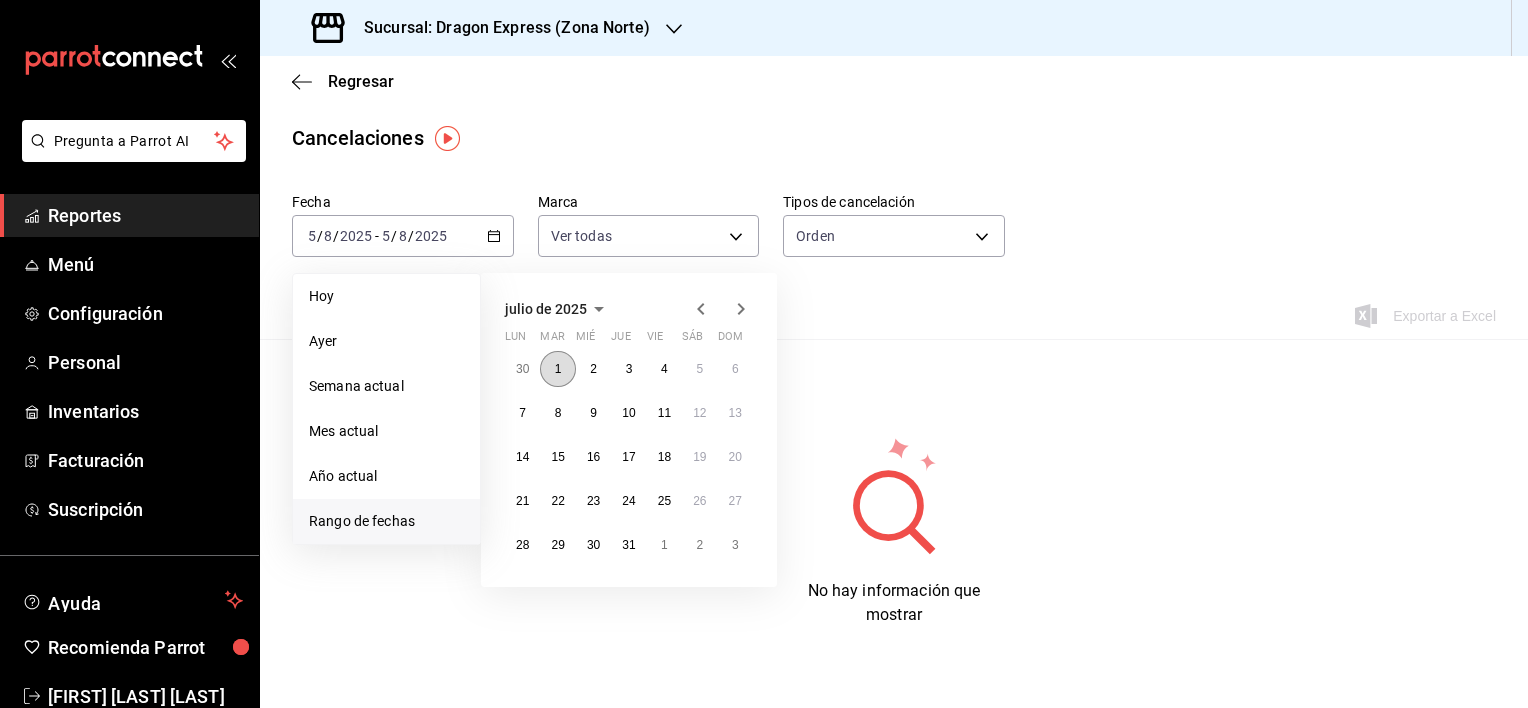 click on "1" at bounding box center (557, 369) 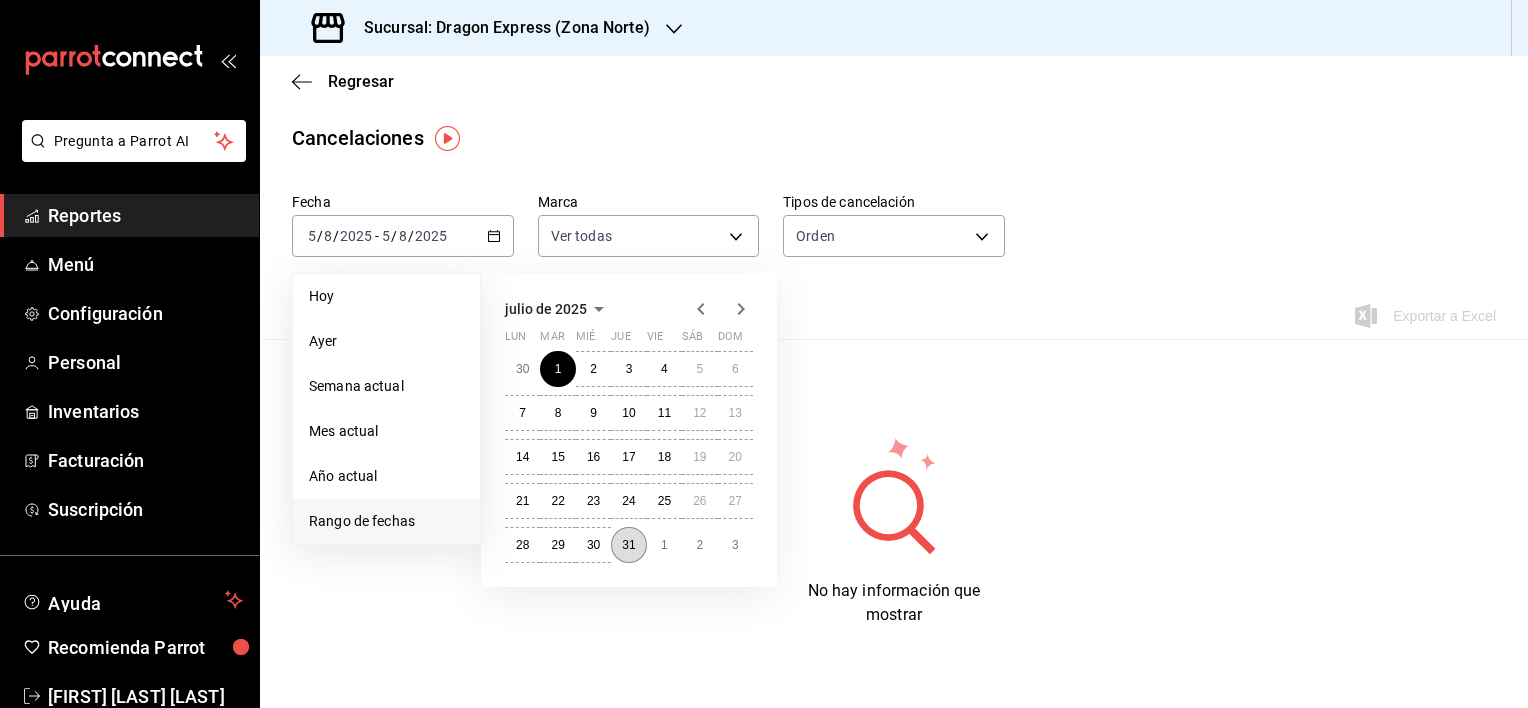 click on "31" at bounding box center [628, 545] 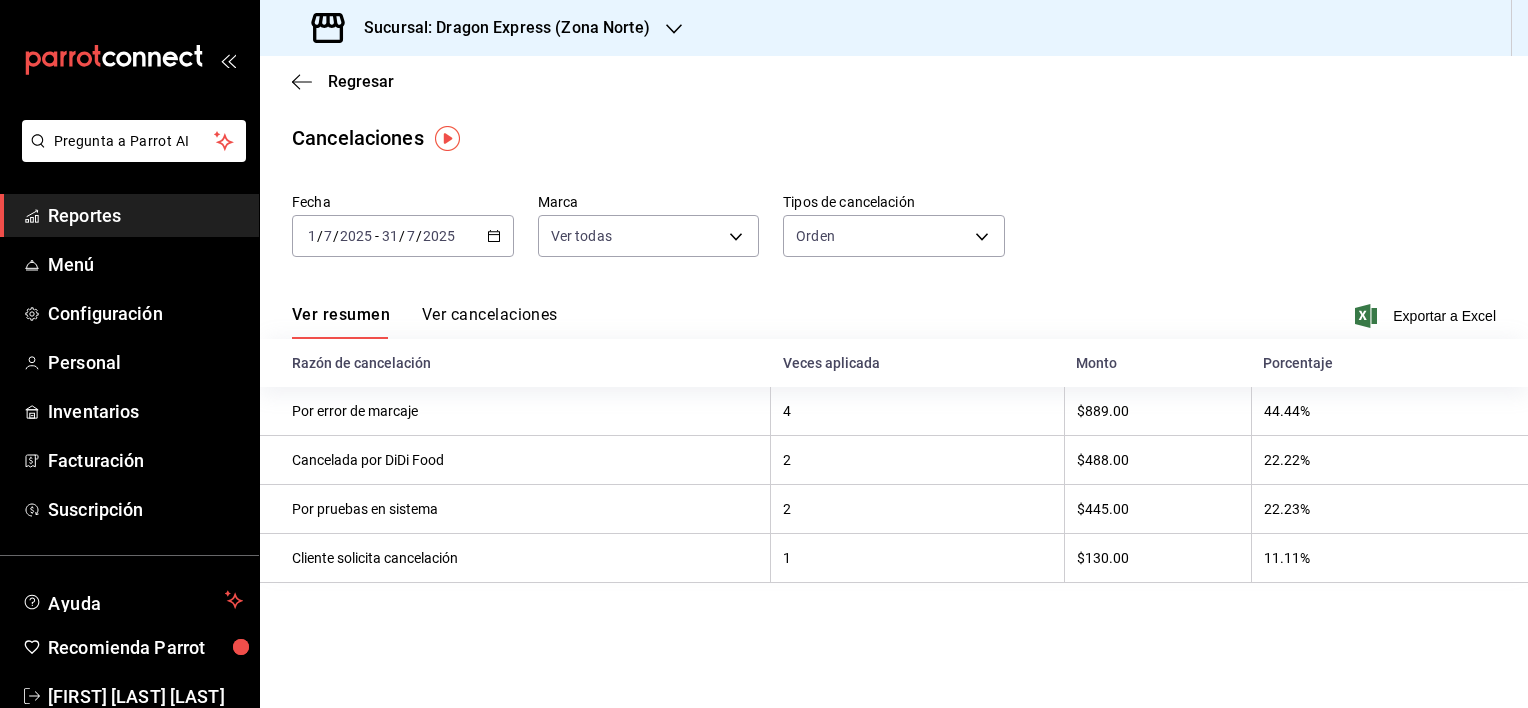 click on "Ver cancelaciones" at bounding box center [490, 322] 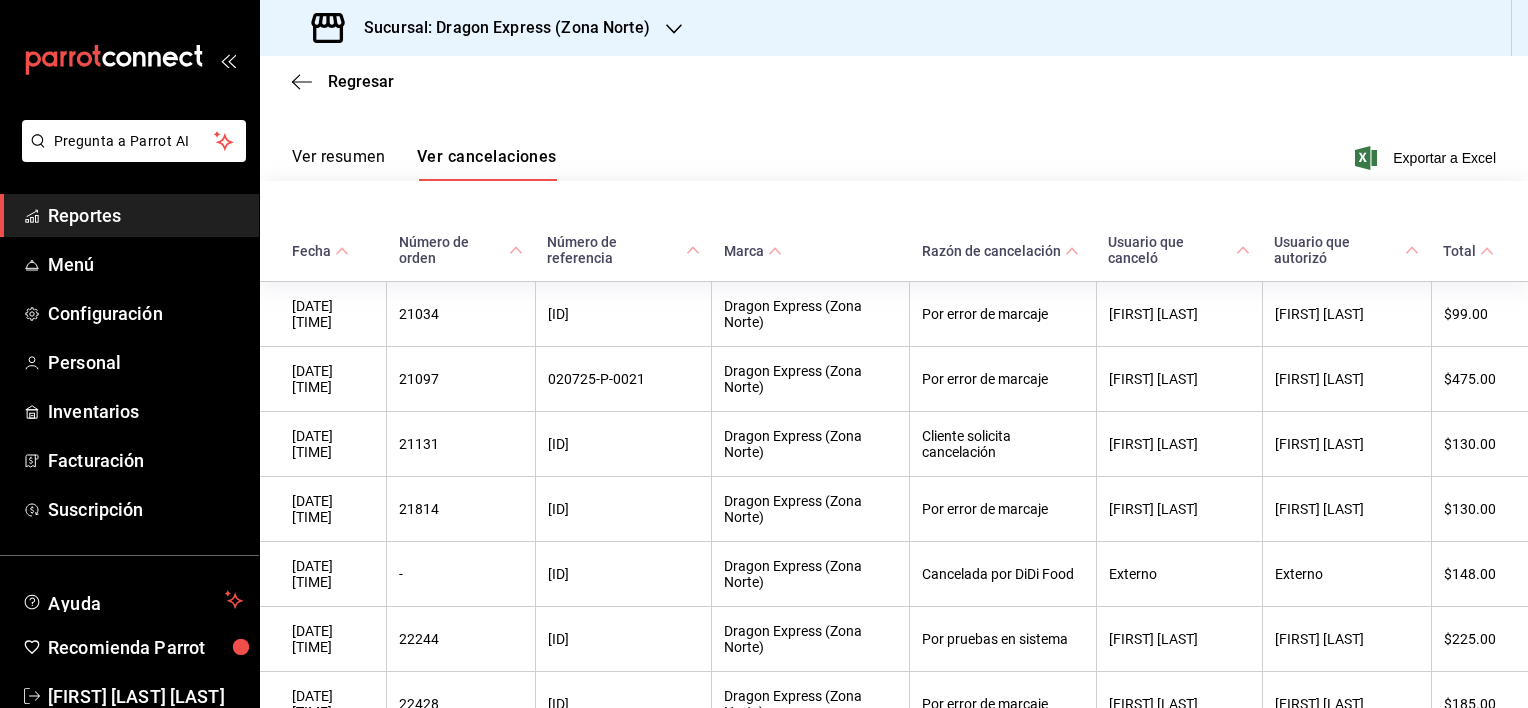 scroll, scrollTop: 411, scrollLeft: 0, axis: vertical 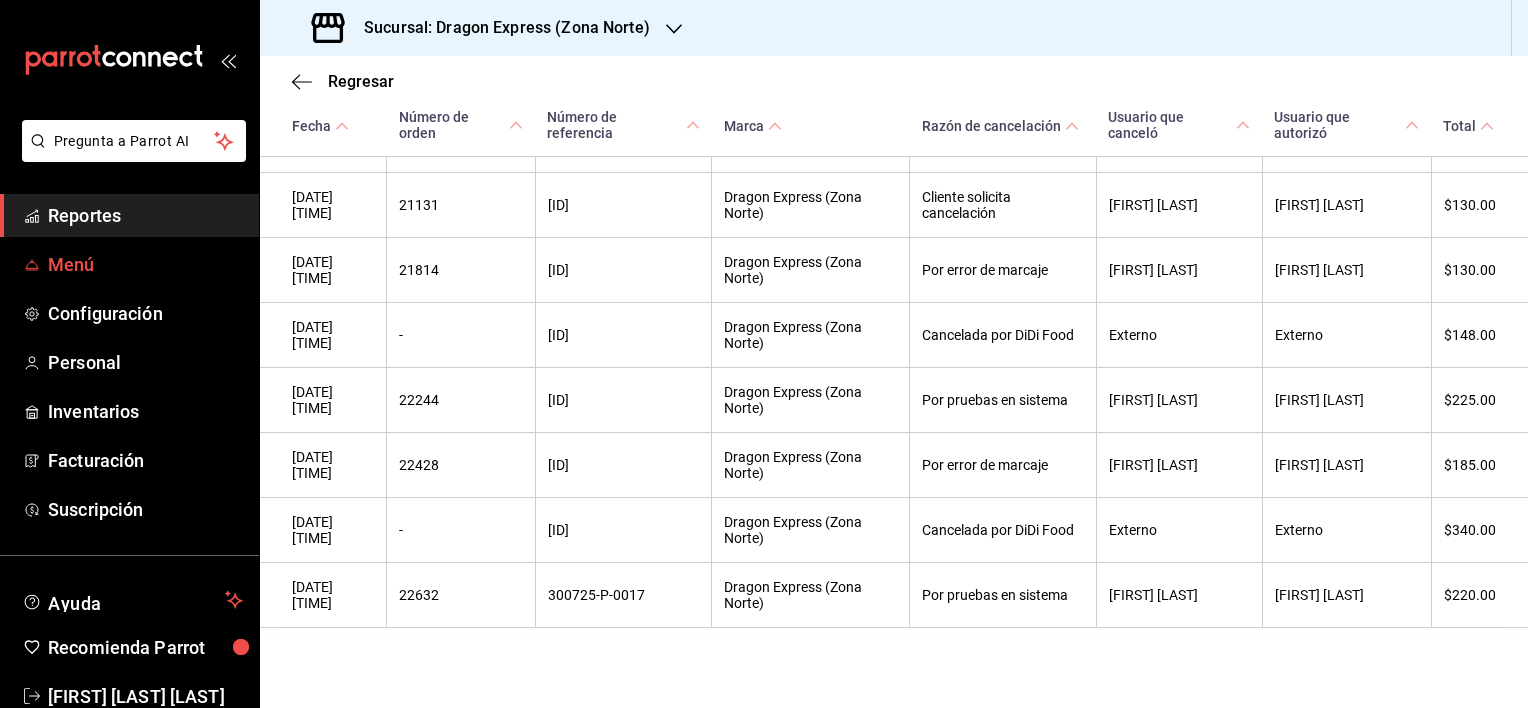 click on "Menú" at bounding box center (145, 264) 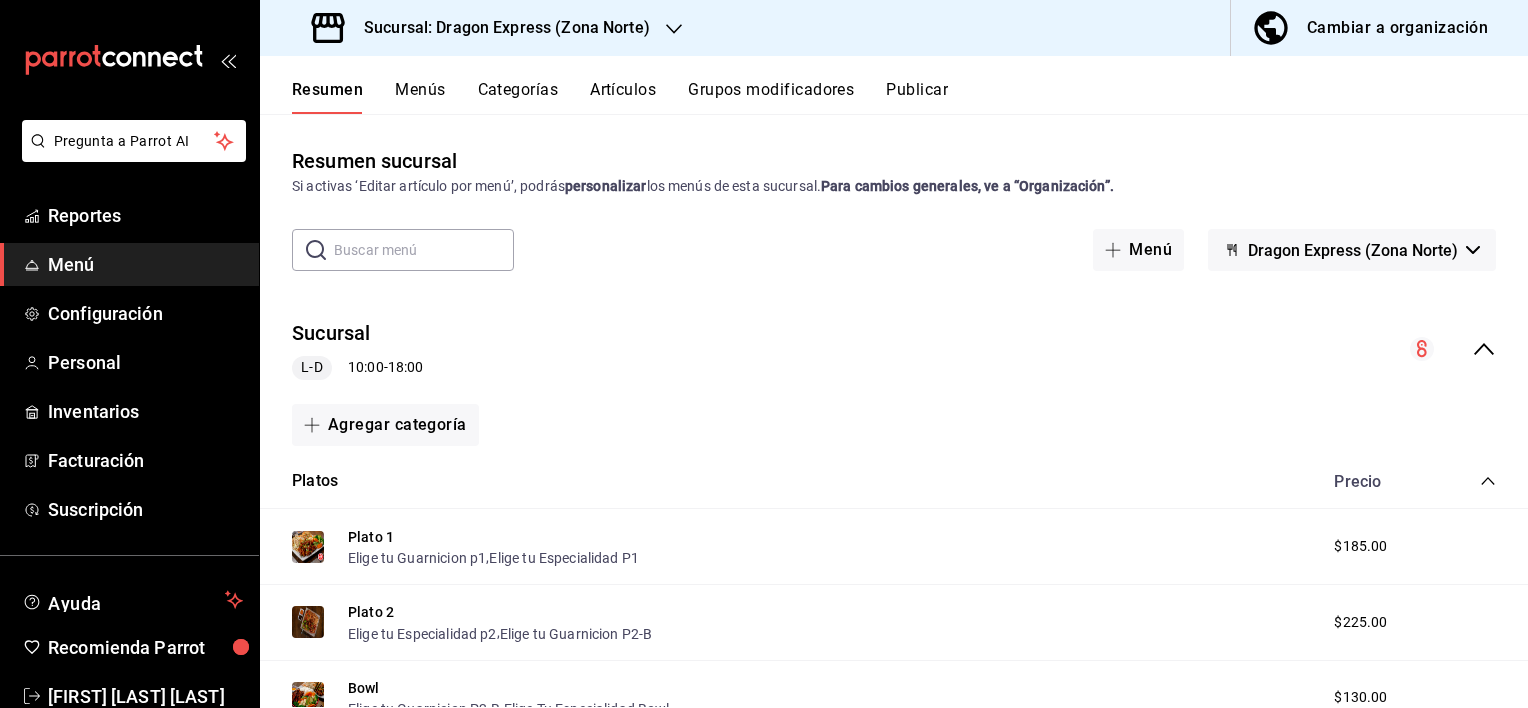 click on "Sucursal: Dragon Express (Zona Norte)" at bounding box center [499, 28] 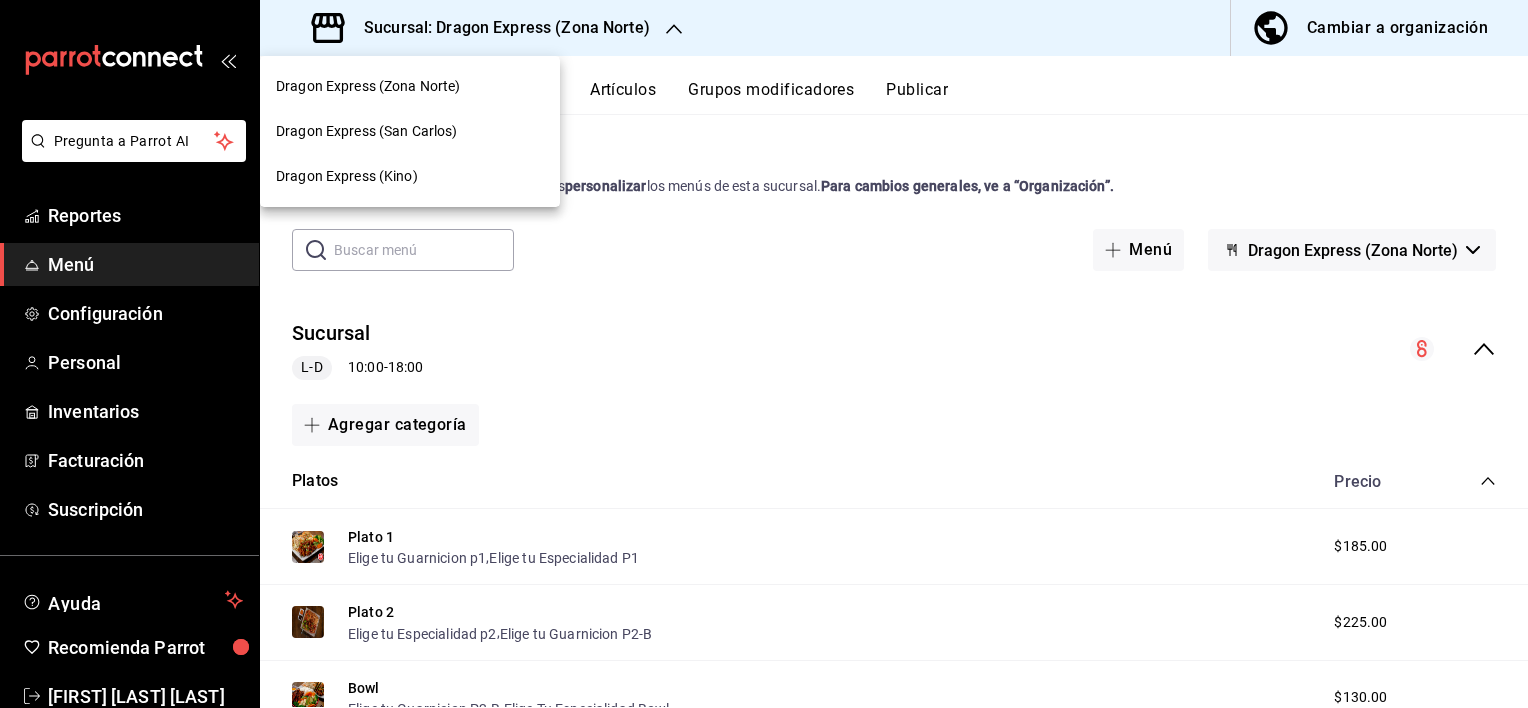 click on "Dragon Express (Kino)" at bounding box center [347, 176] 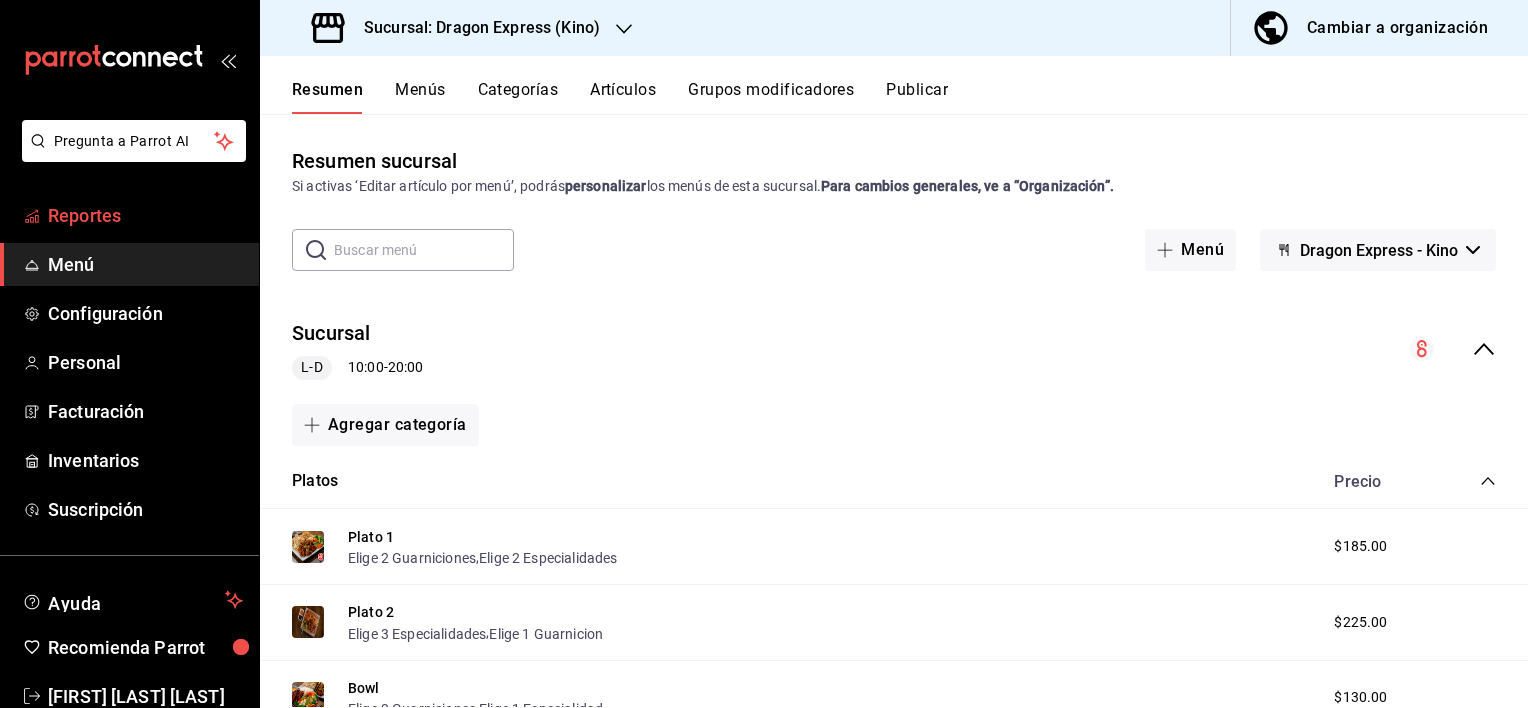 click on "Reportes" at bounding box center (129, 215) 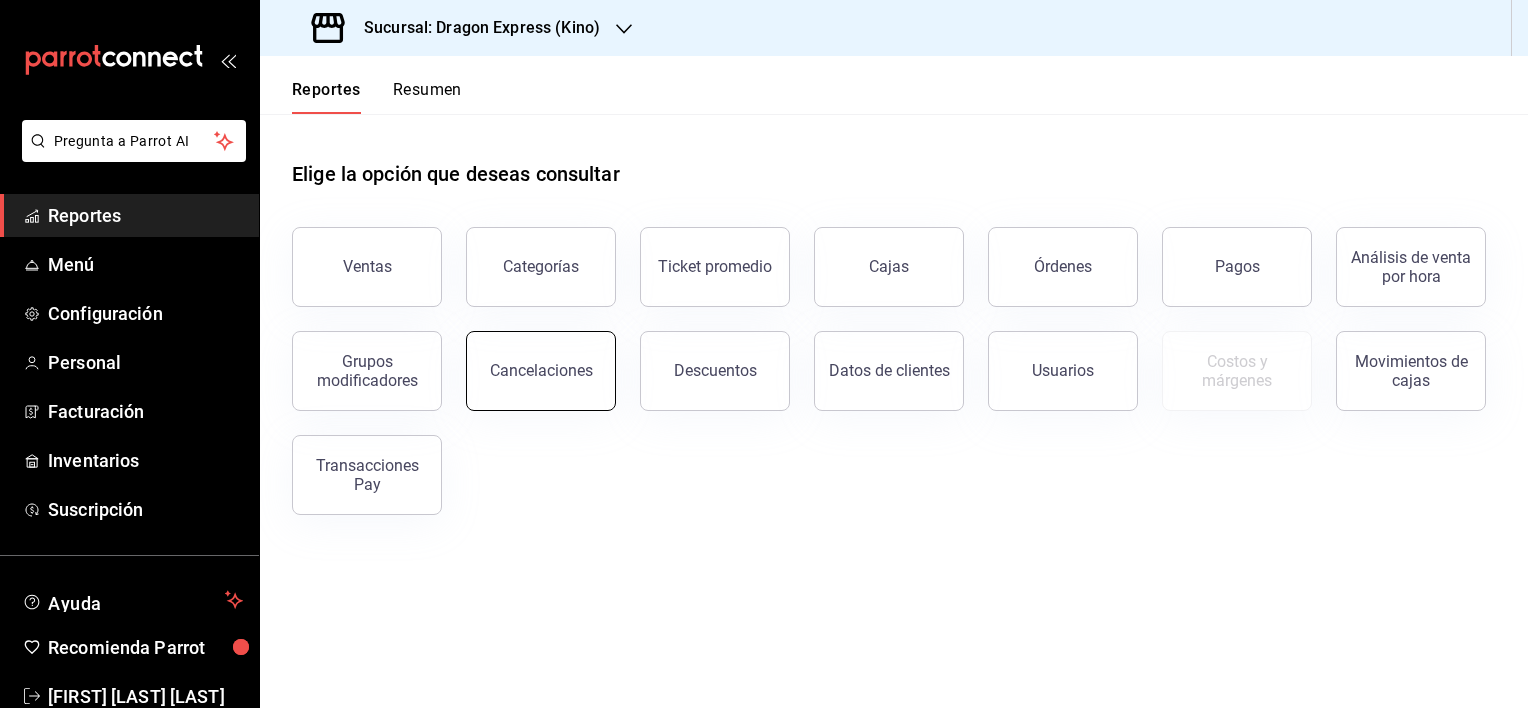 click on "Cancelaciones" at bounding box center (541, 371) 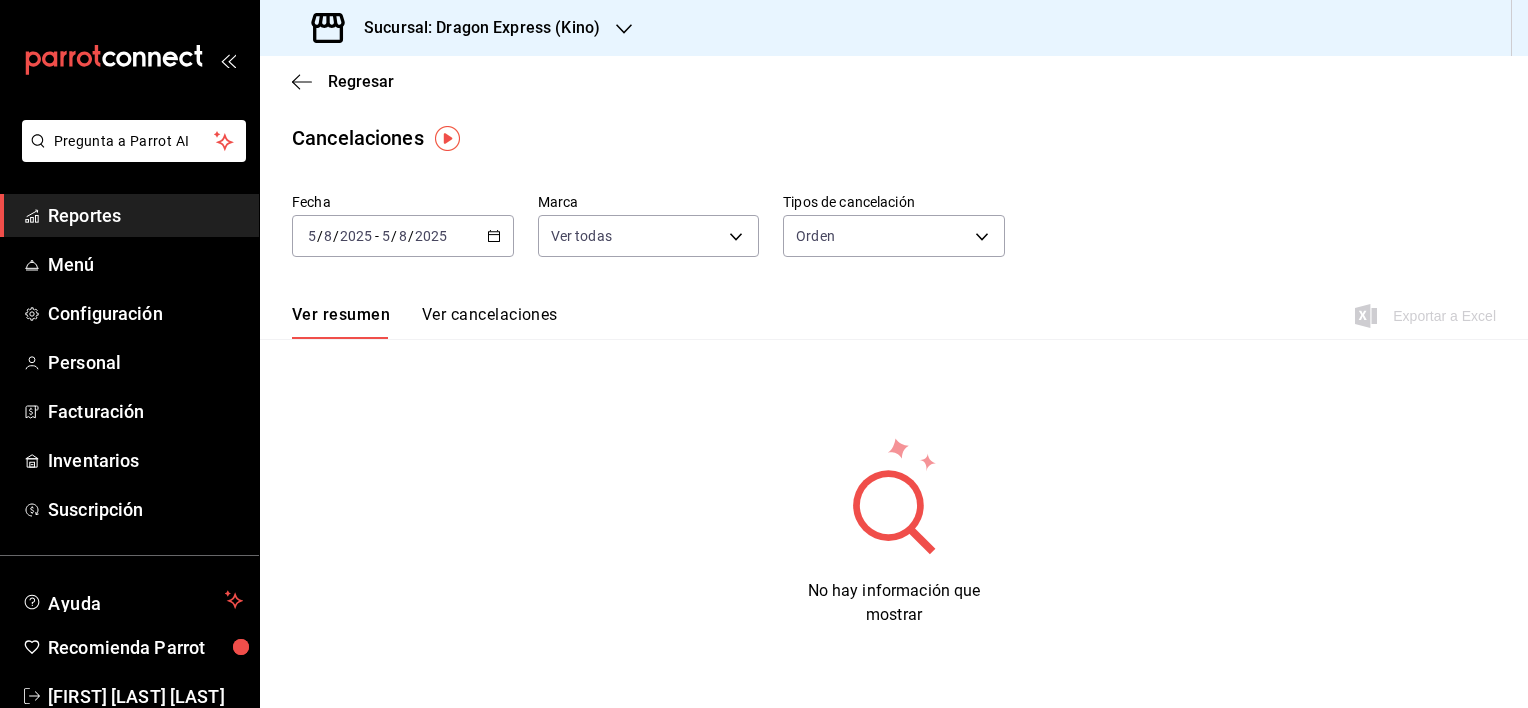click on "2025-08-05 5 / 8 / 2025 - 2025-08-05 5 / 8 / 2025" at bounding box center (403, 236) 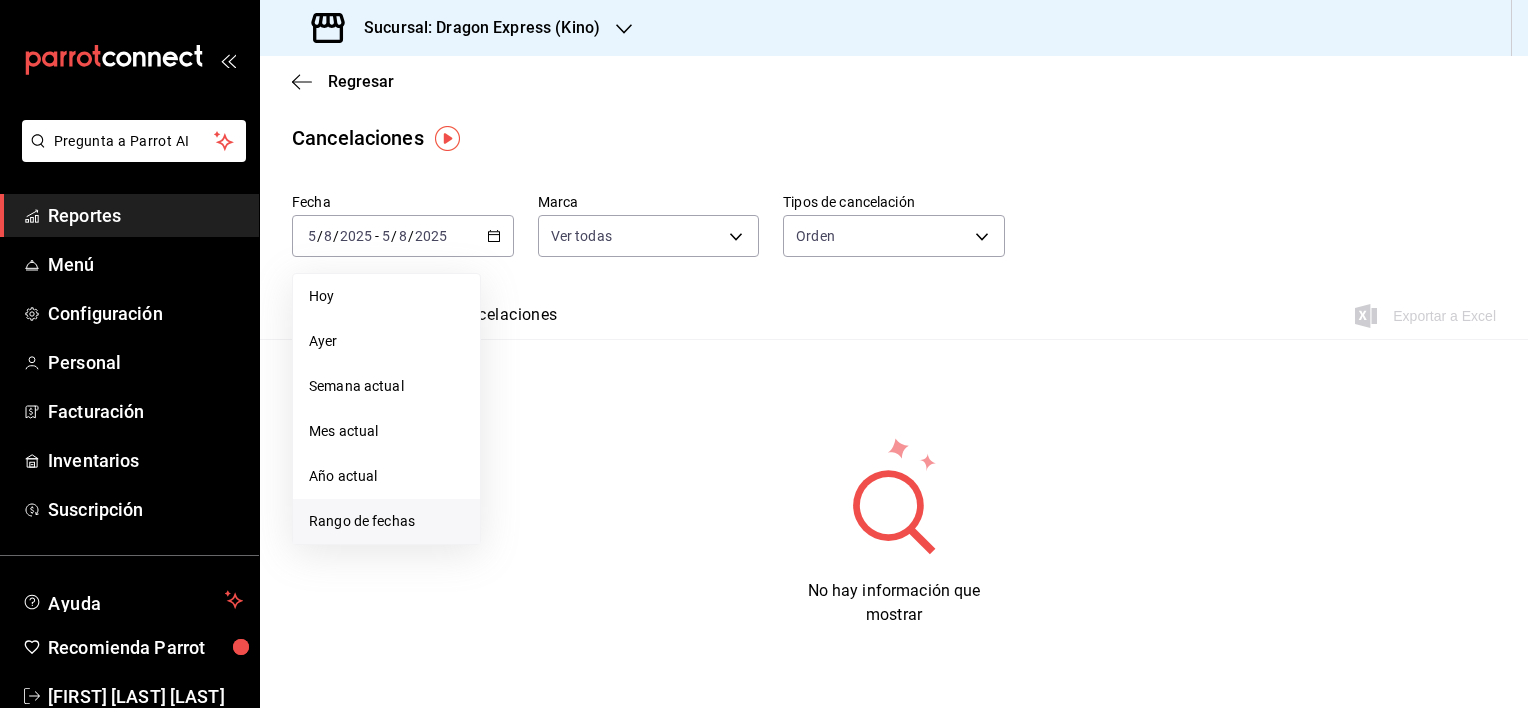 click on "Rango de fechas" at bounding box center [386, 521] 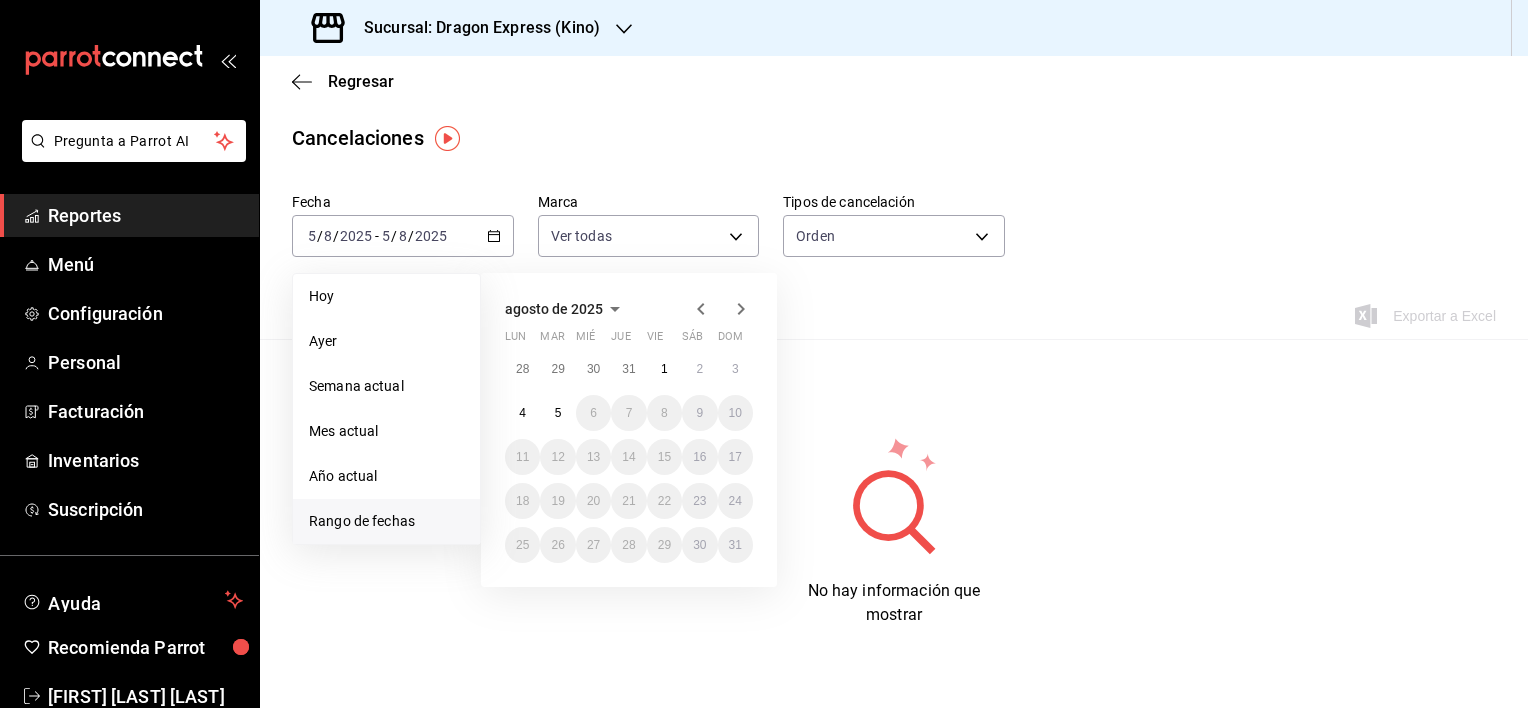 click 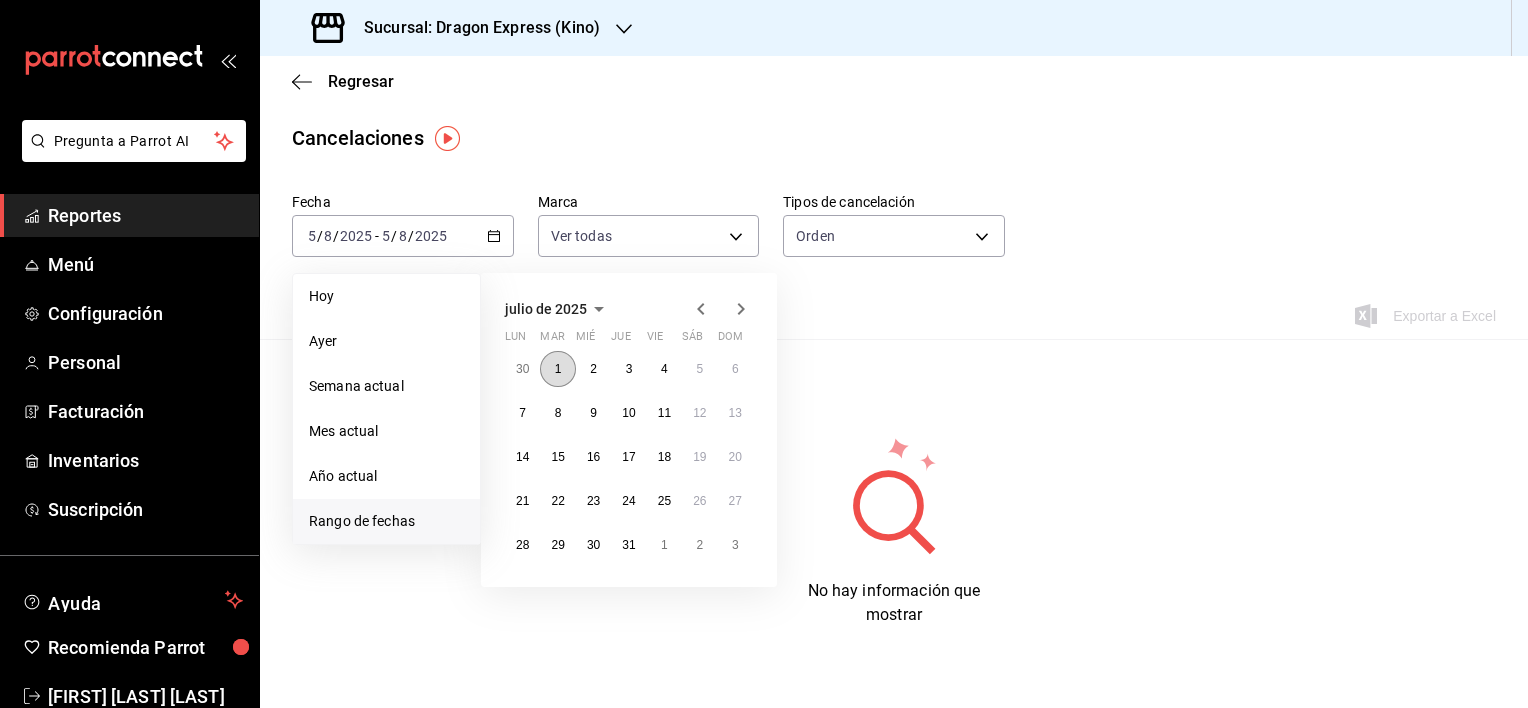click on "1" at bounding box center (557, 369) 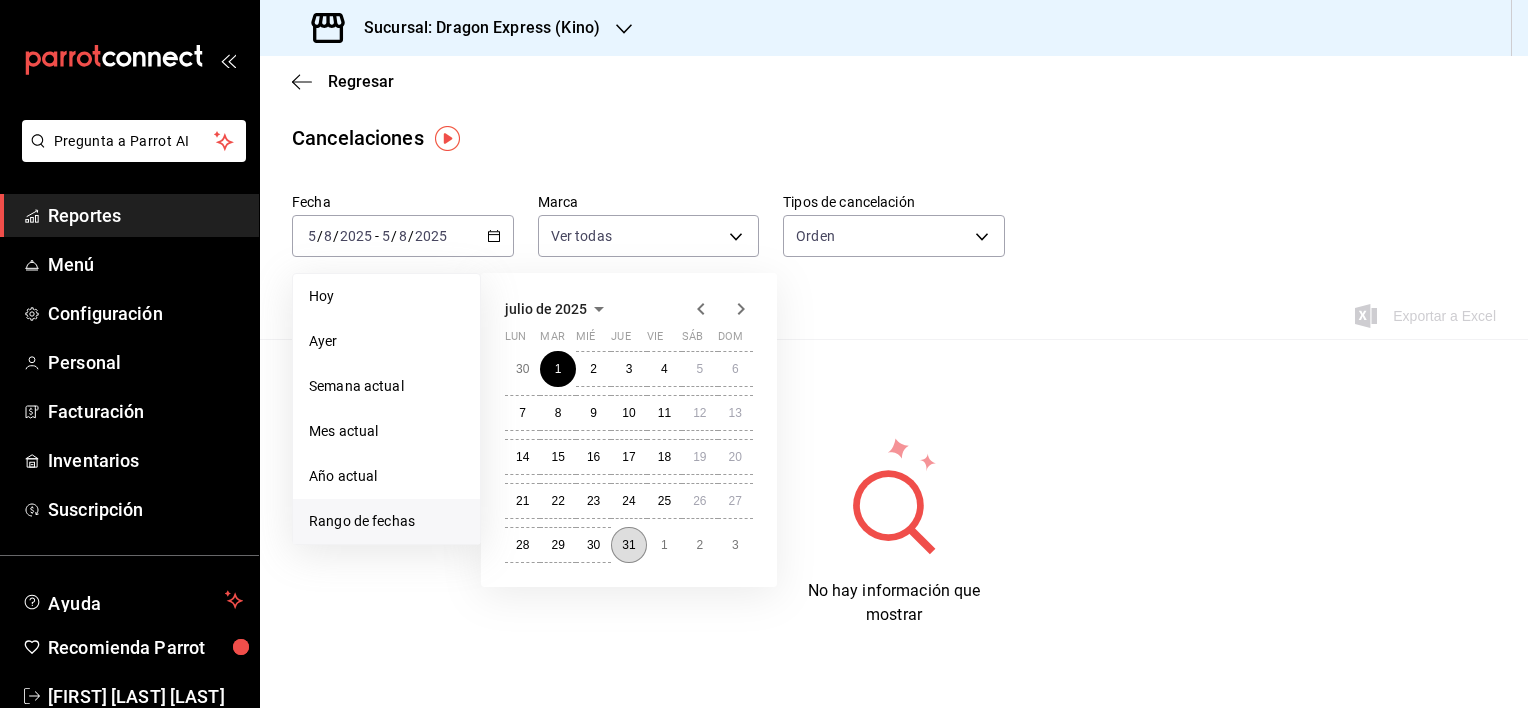 click on "31" at bounding box center [628, 545] 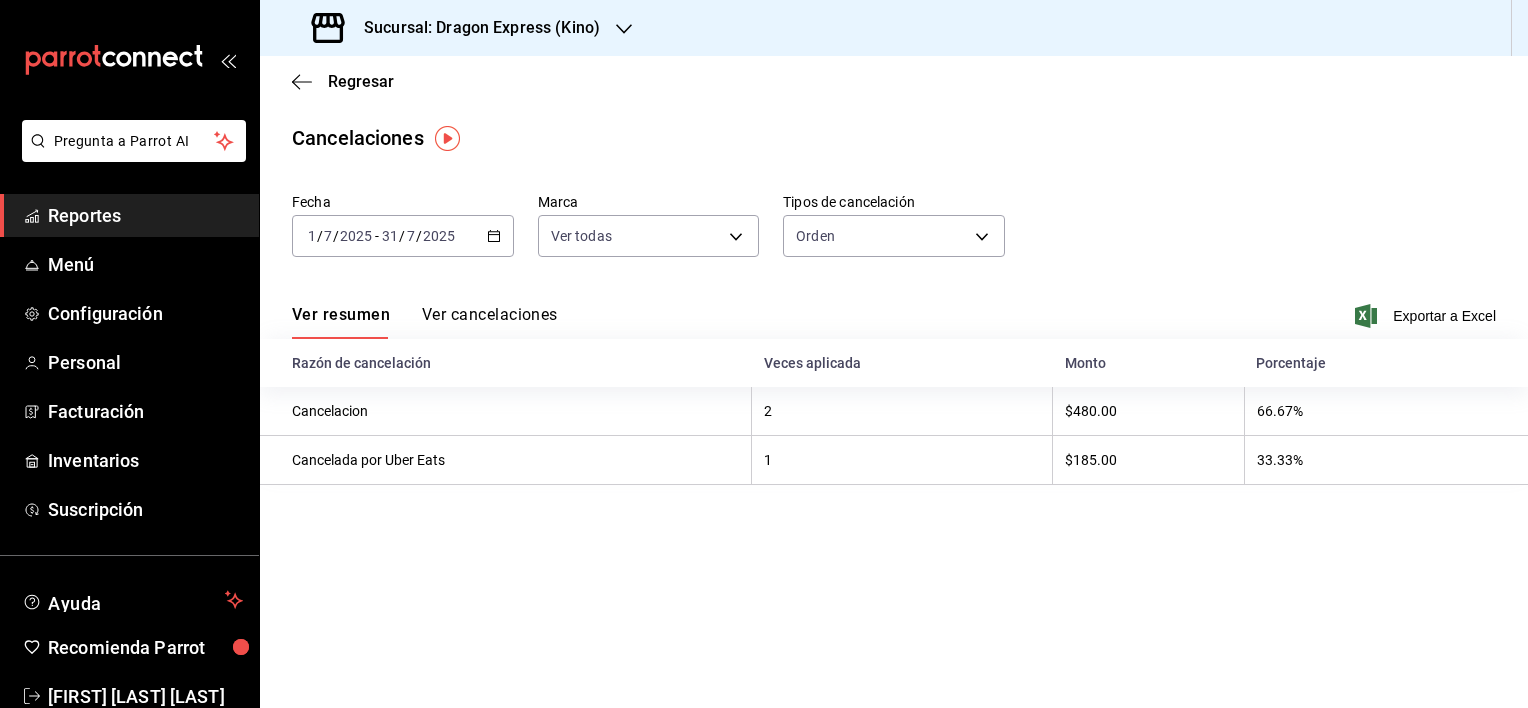 click on "Ver cancelaciones" at bounding box center (490, 322) 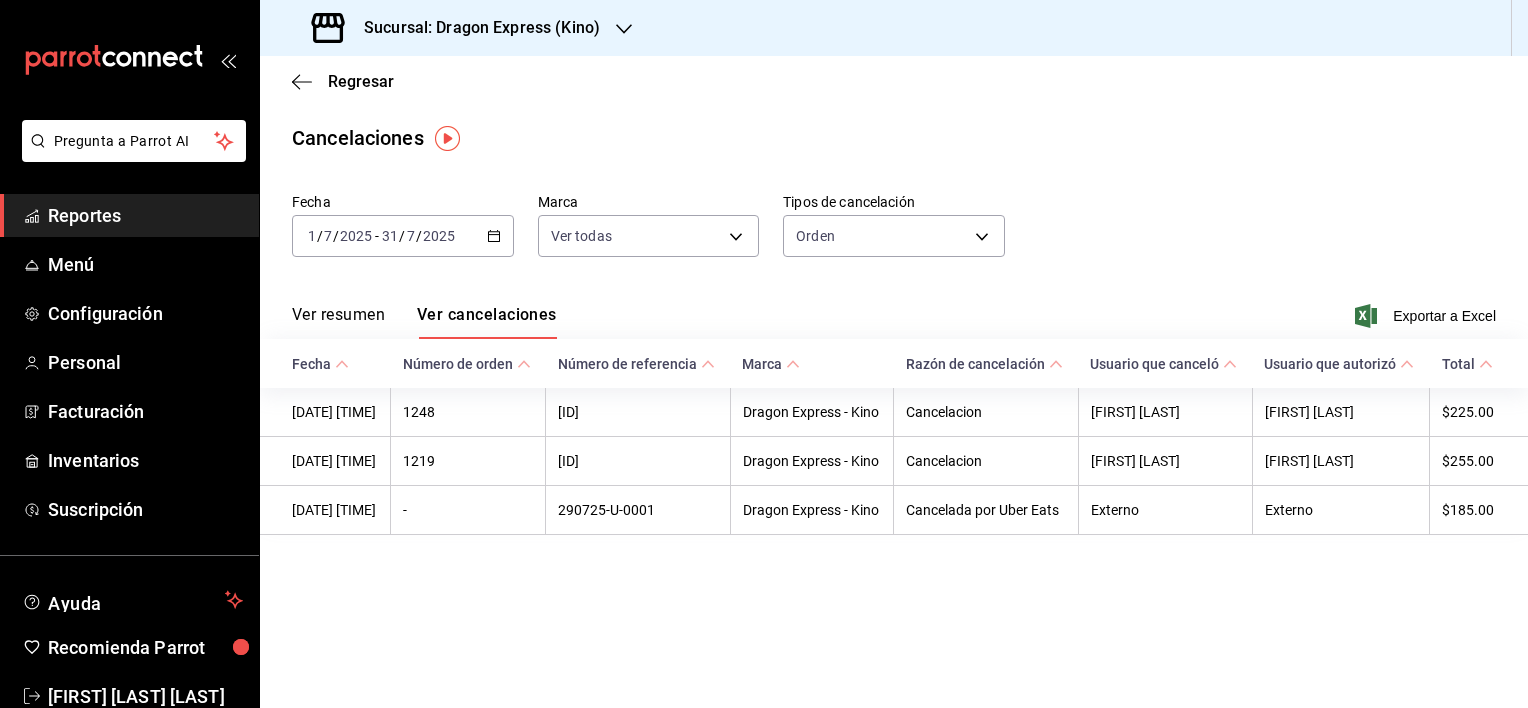 click on "2025" at bounding box center [439, 236] 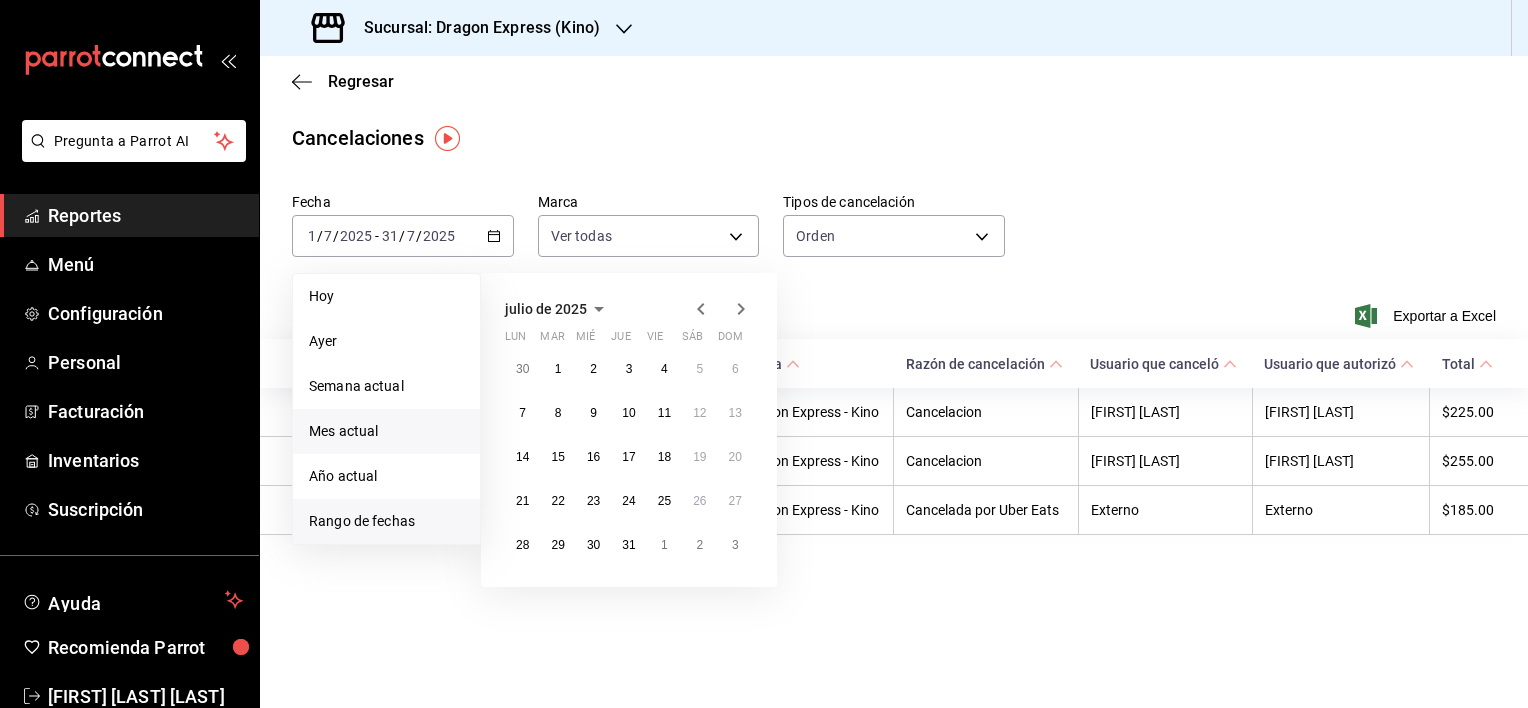 click on "Mes actual" at bounding box center [386, 431] 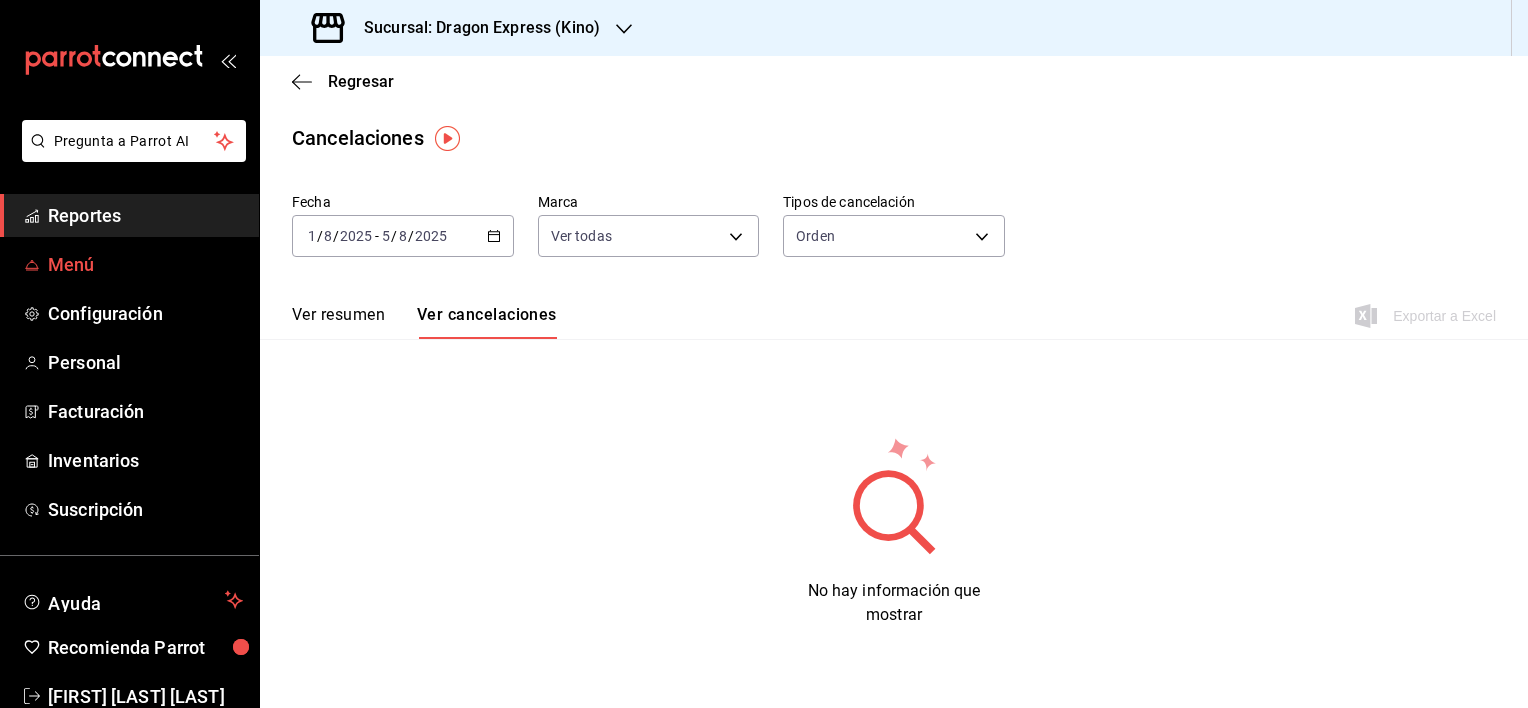 click on "Menú" at bounding box center (145, 264) 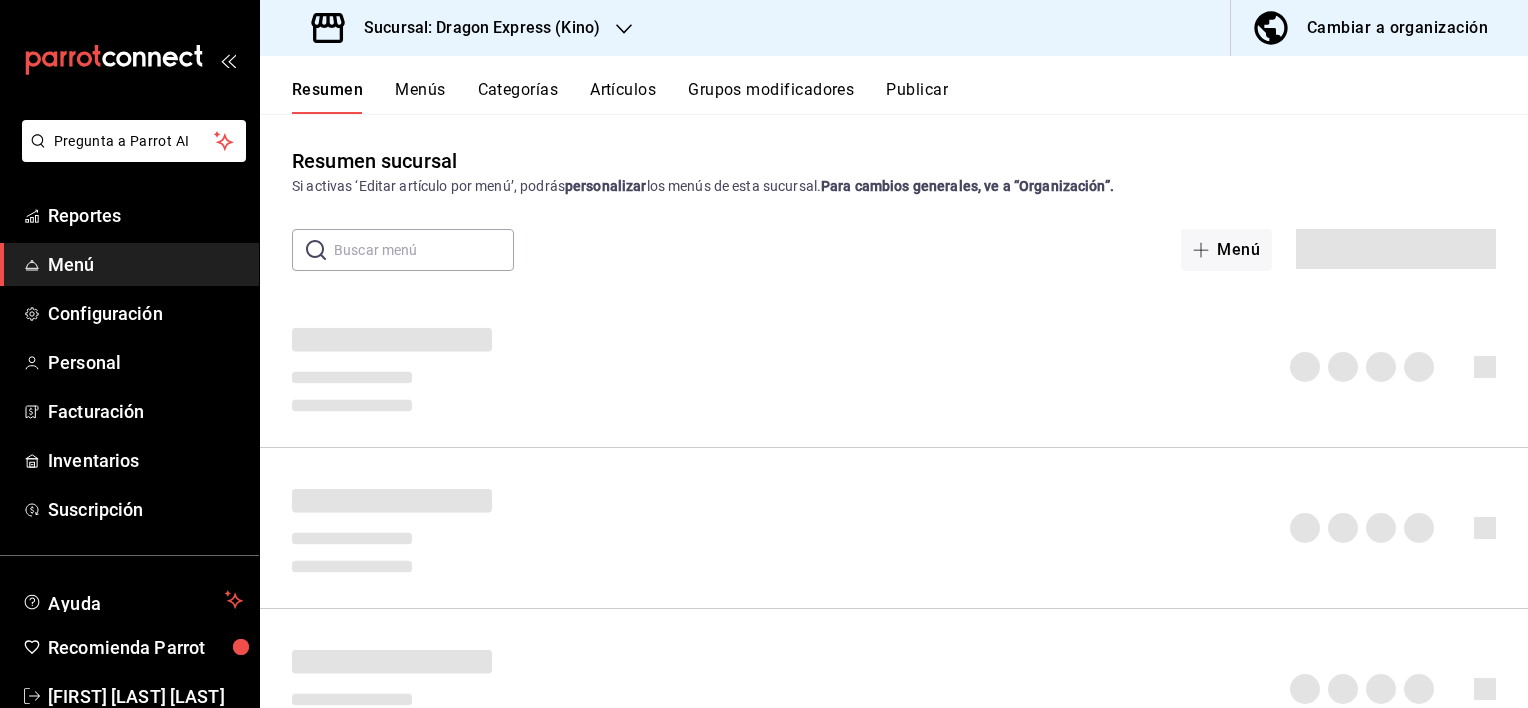 click on "Sucursal: Dragon Express (Kino)" at bounding box center [474, 28] 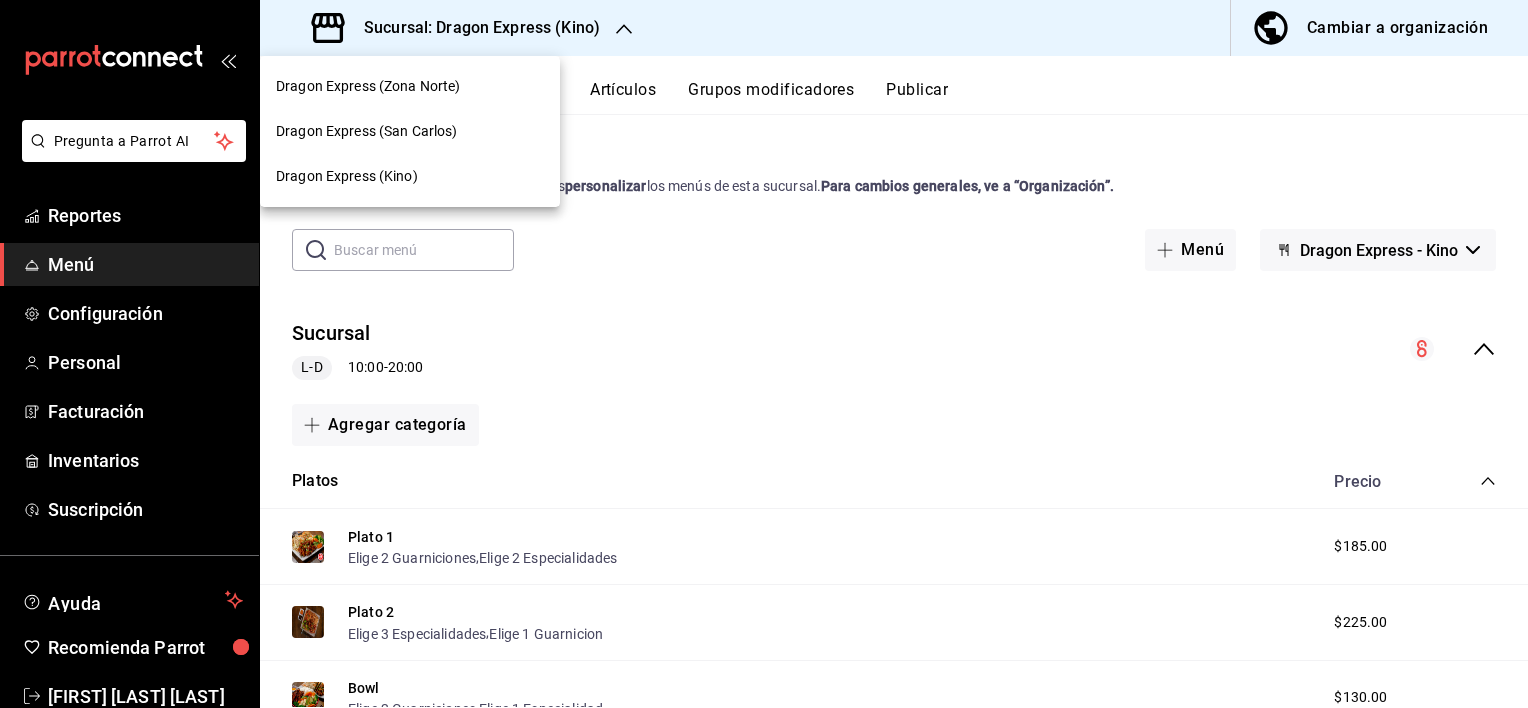click on "Dragon Express (Zona Norte)" at bounding box center [368, 86] 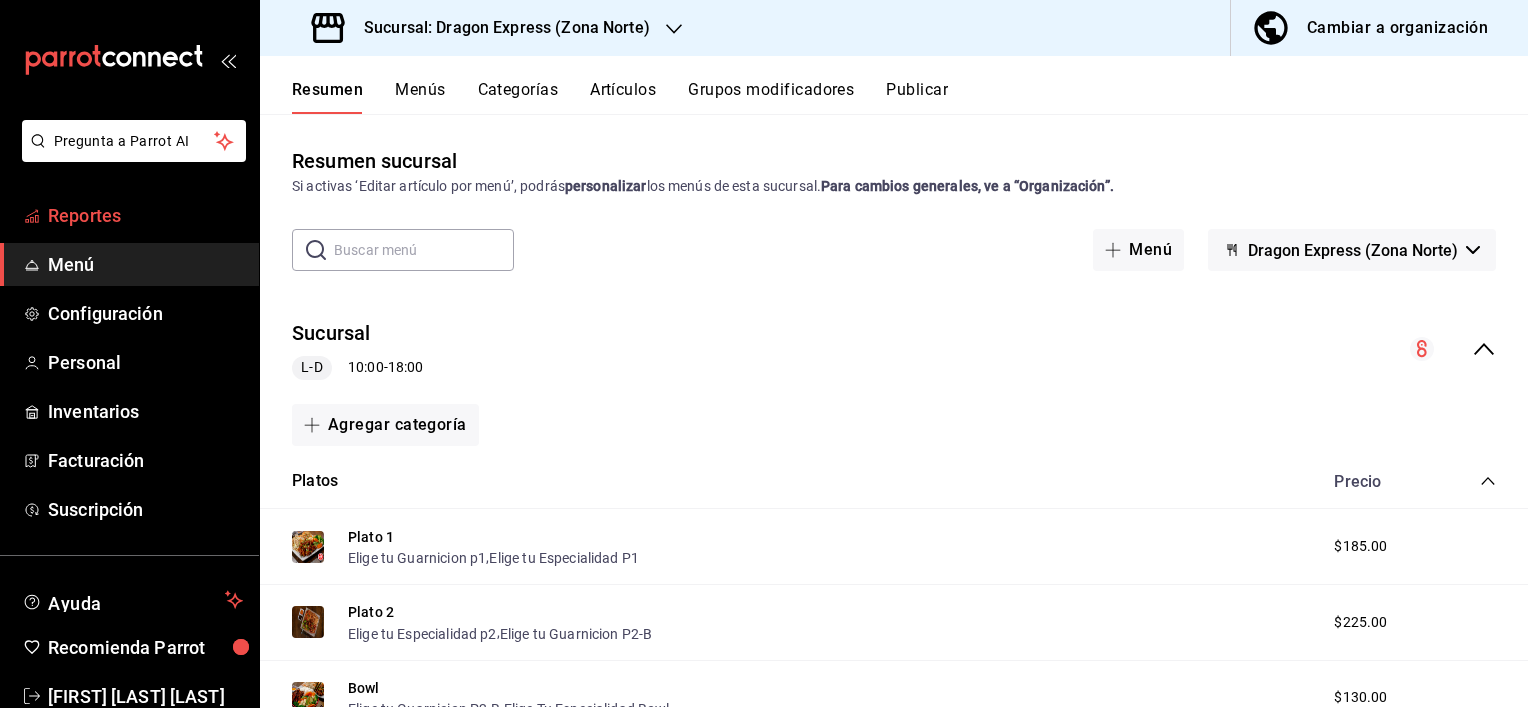 click on "Reportes" at bounding box center [145, 215] 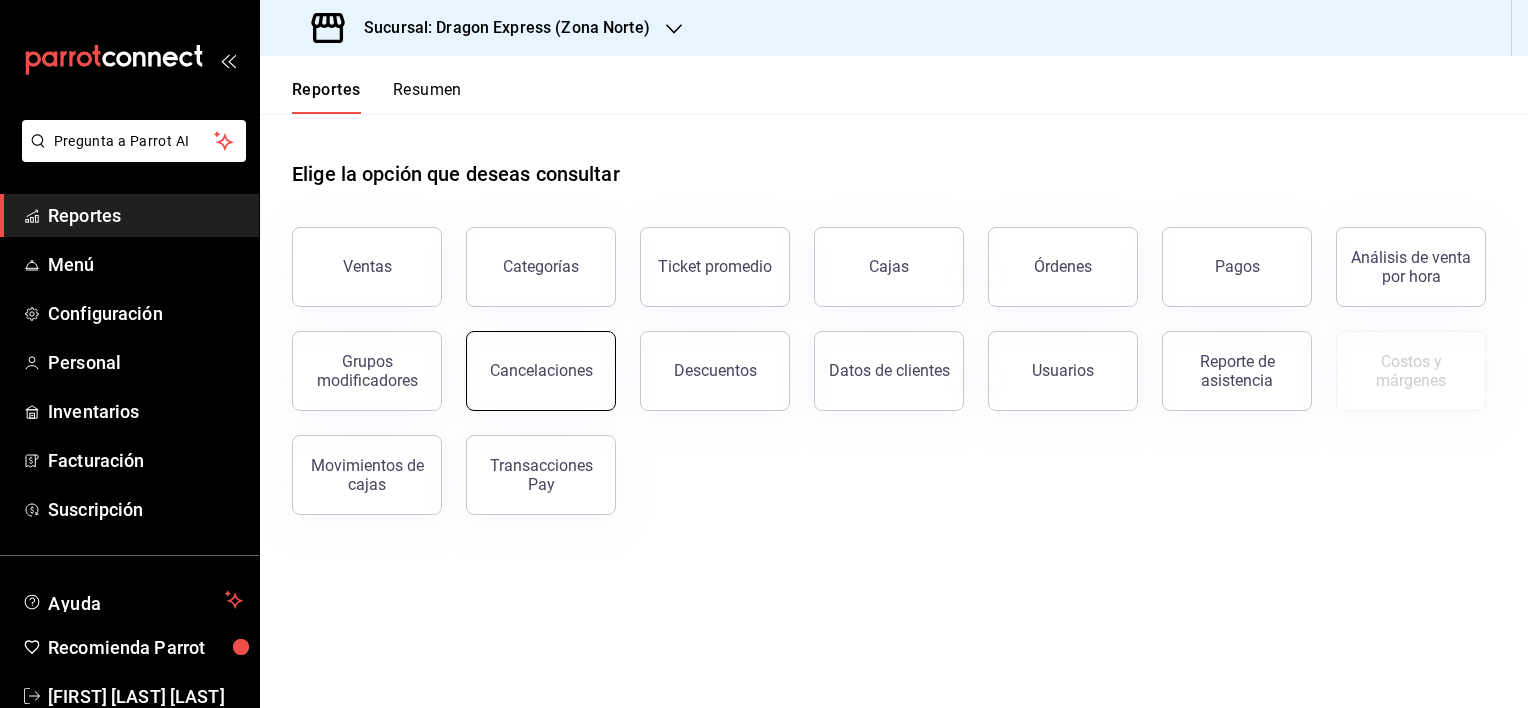 click on "Cancelaciones" at bounding box center (541, 371) 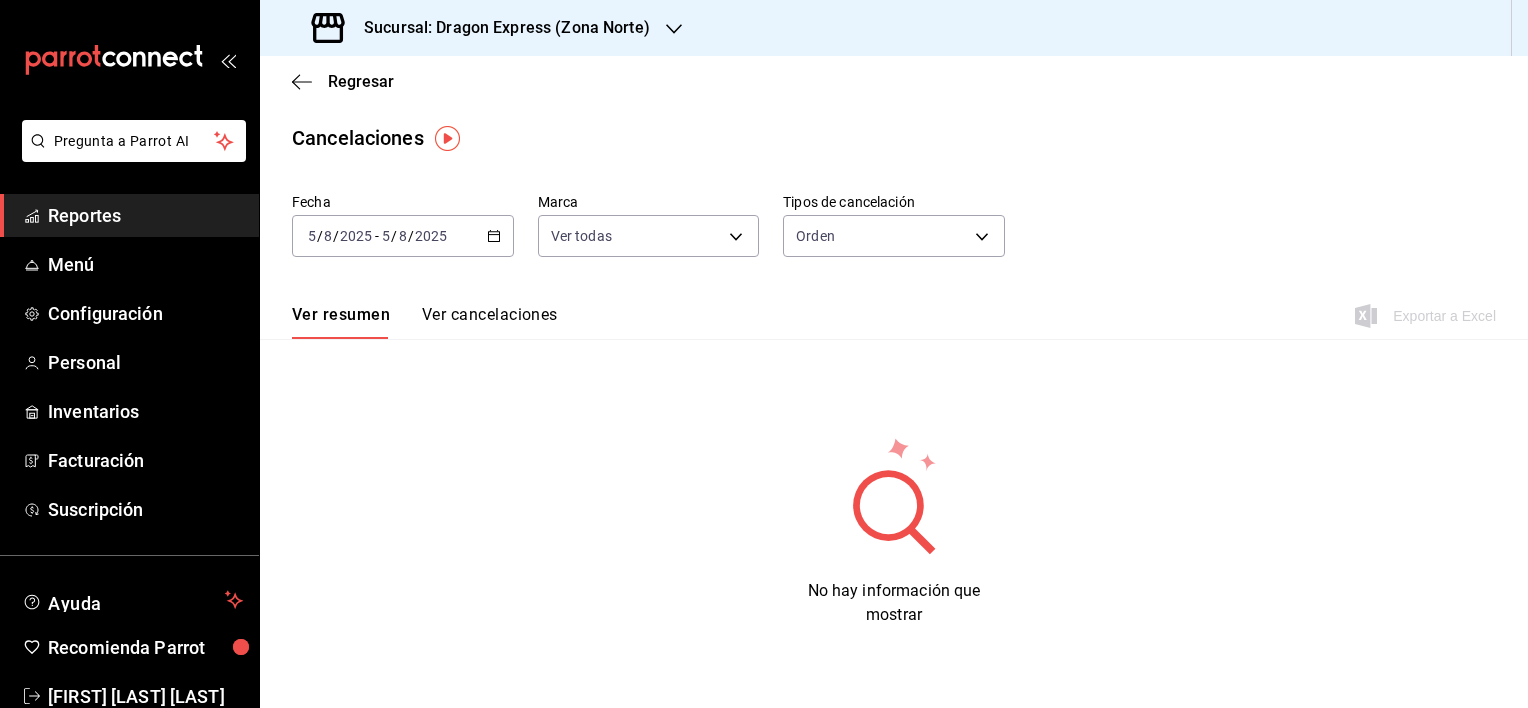 click on "2025-08-05 5 / 8 / 2025 - 2025-08-05 5 / 8 / 2025" at bounding box center (403, 236) 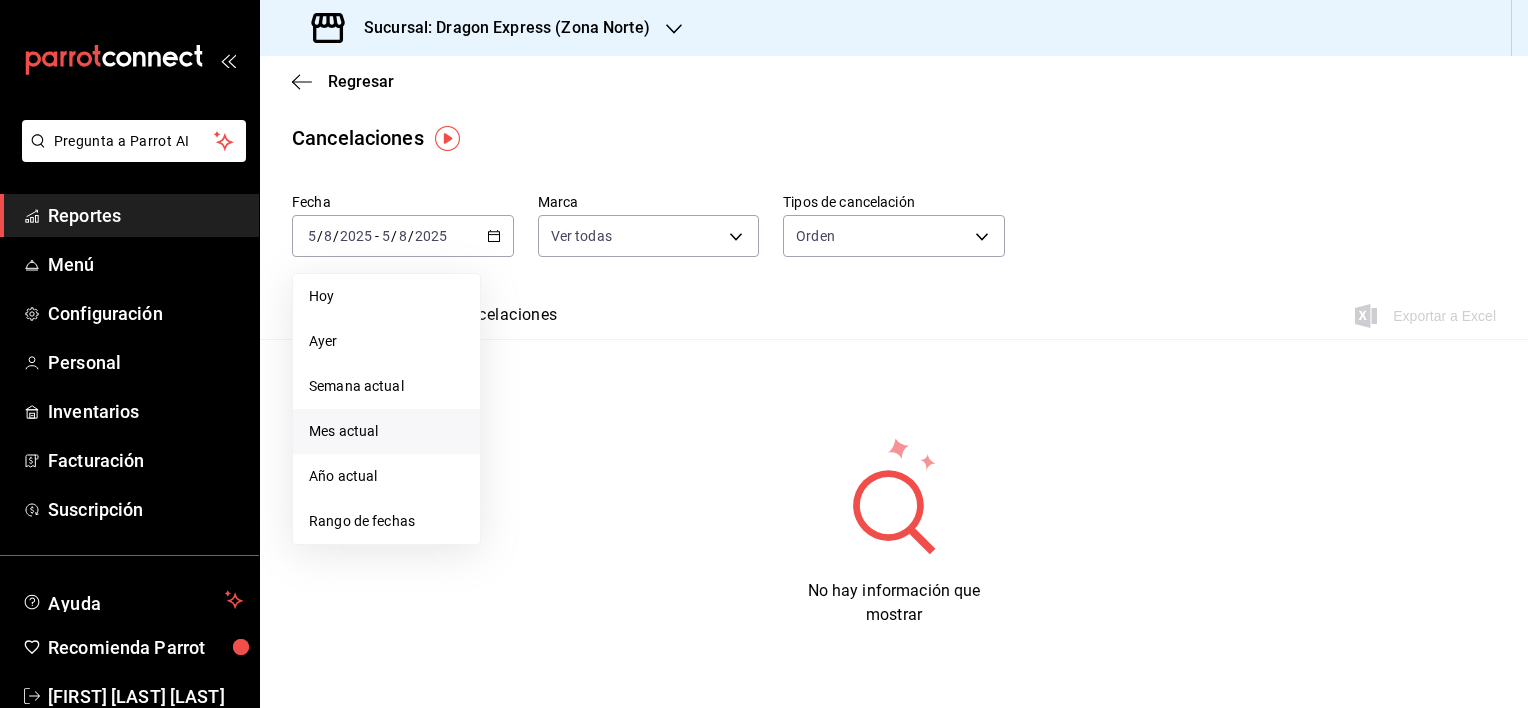 click on "Mes actual" at bounding box center [386, 431] 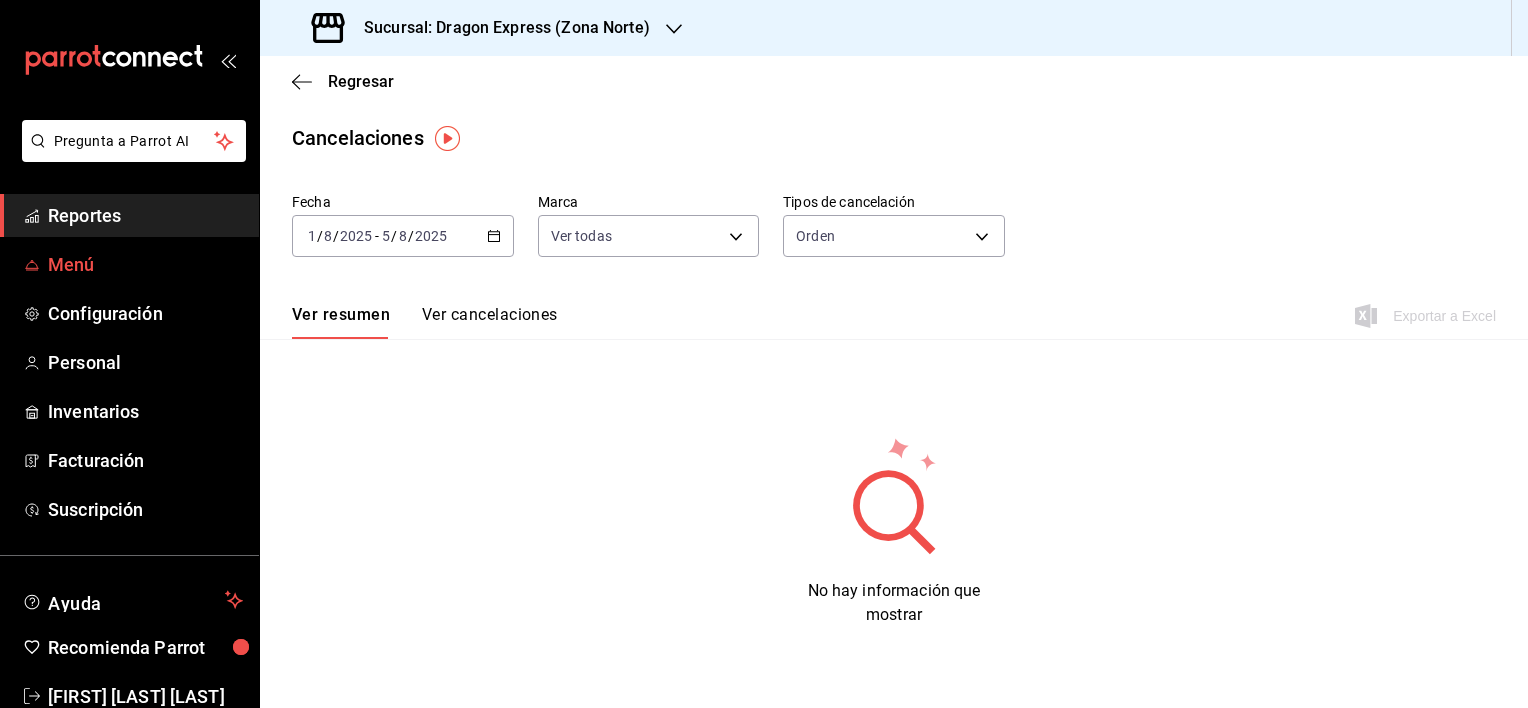 click on "Menú" at bounding box center (129, 264) 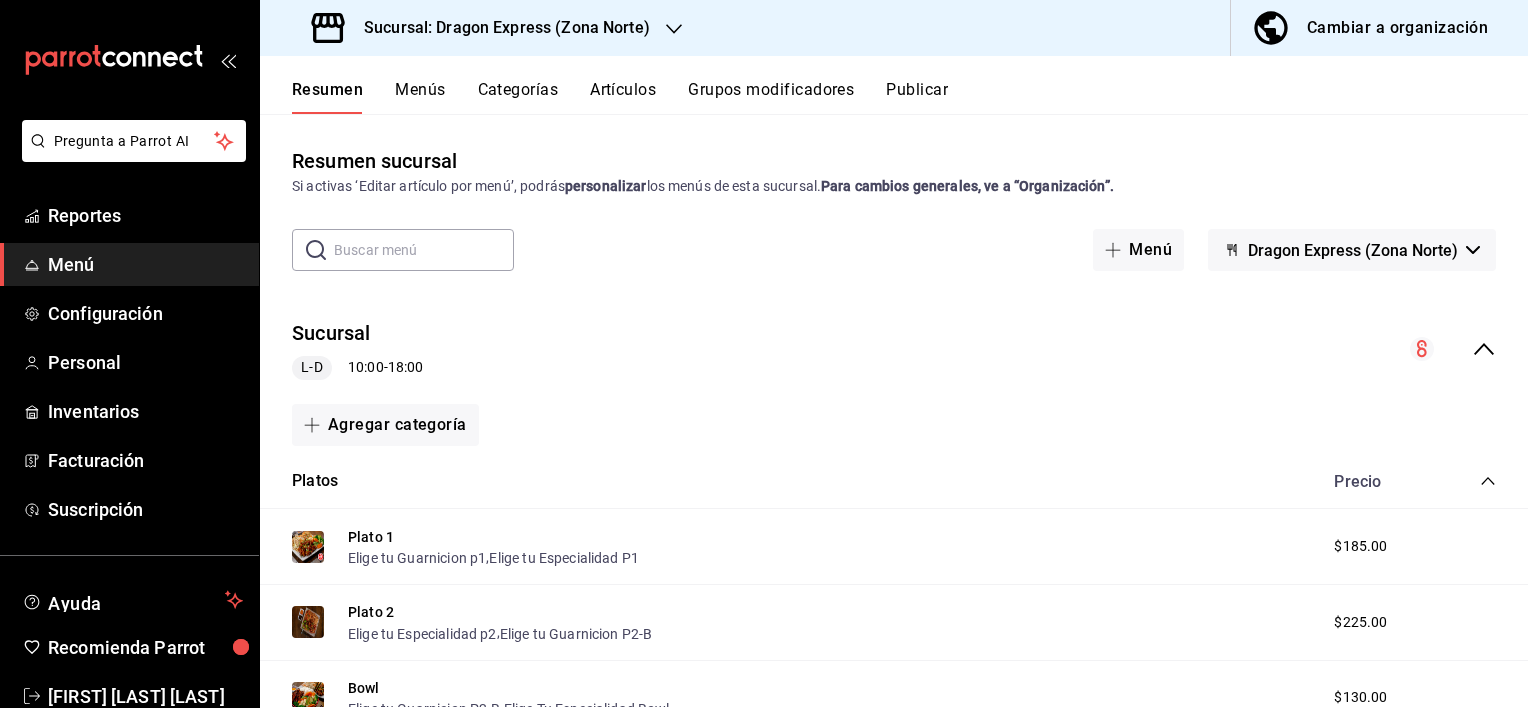 click 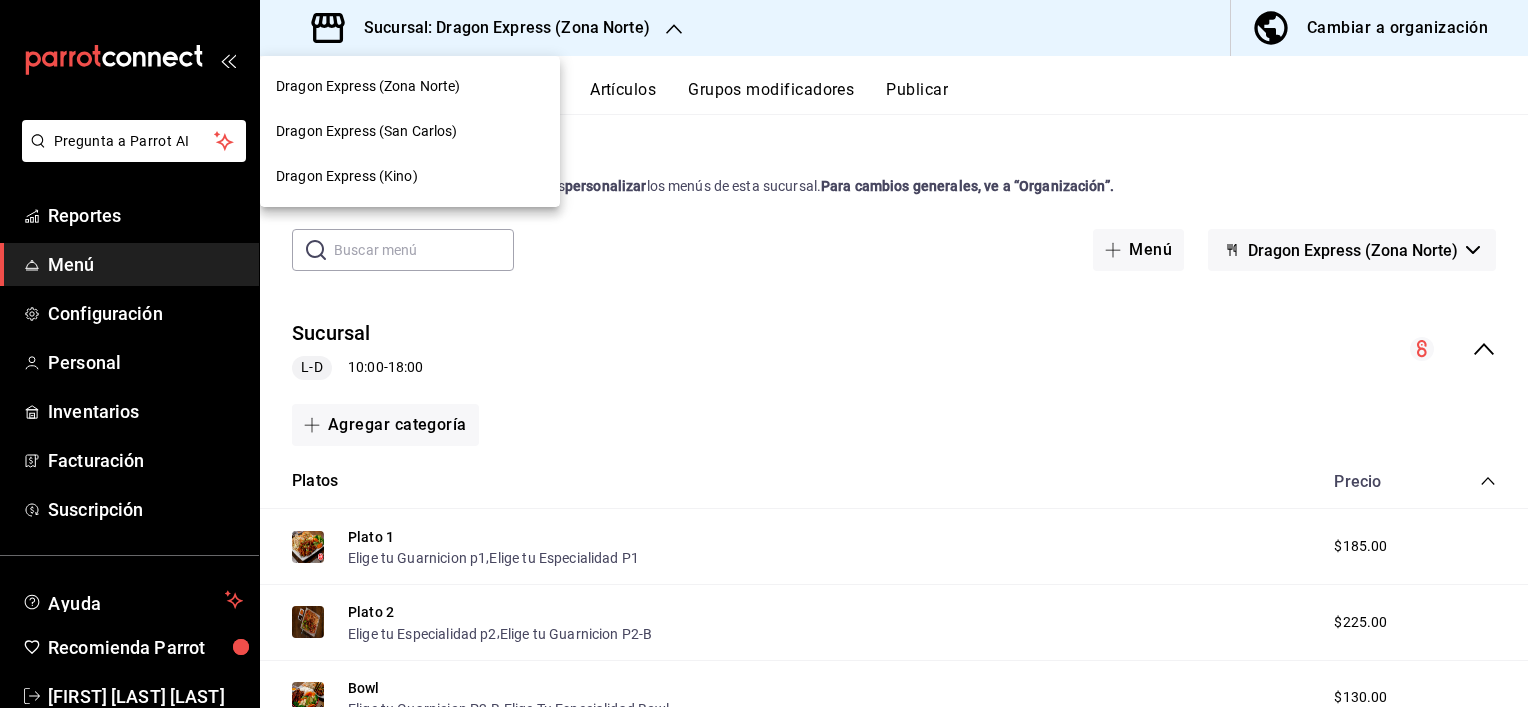 click on "Dragon Express (San Carlos)" at bounding box center [367, 131] 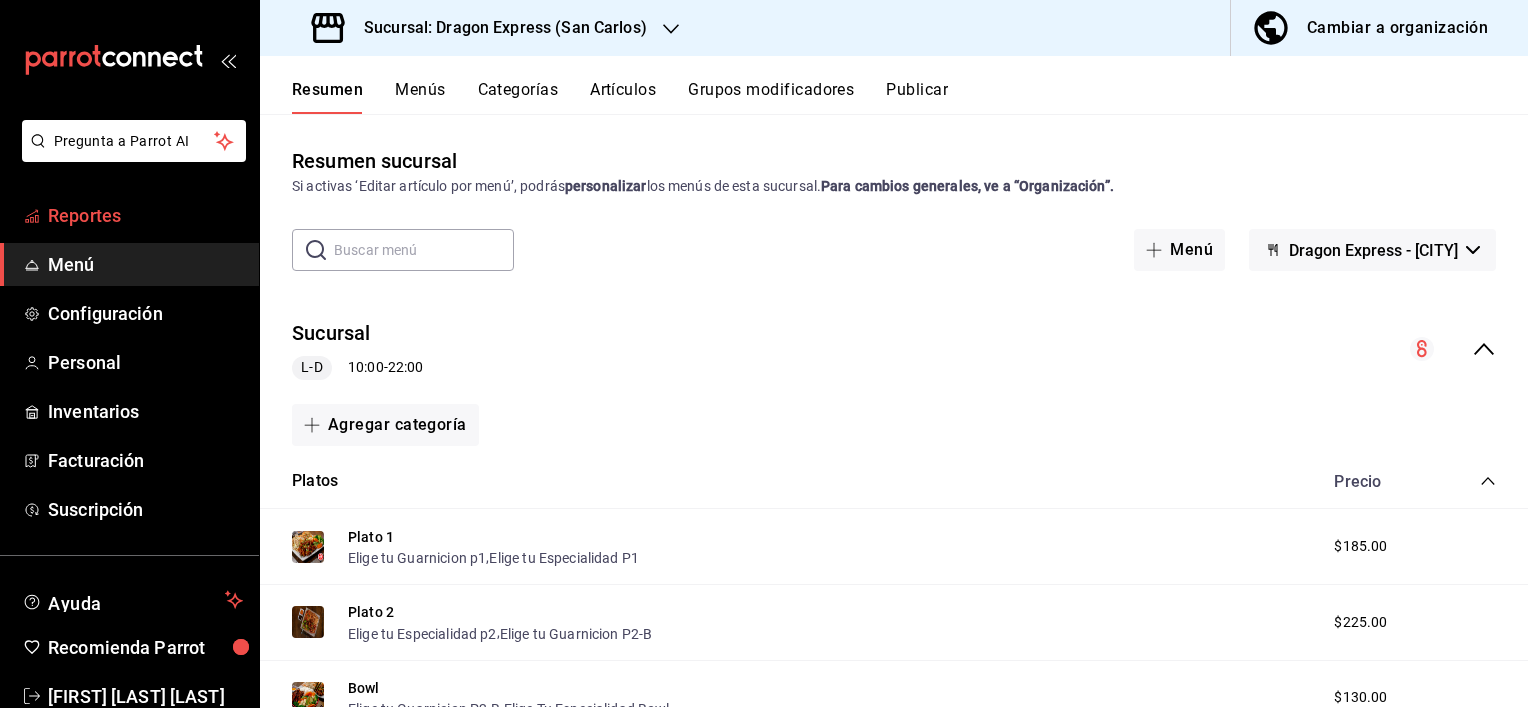 click on "Reportes" at bounding box center [145, 215] 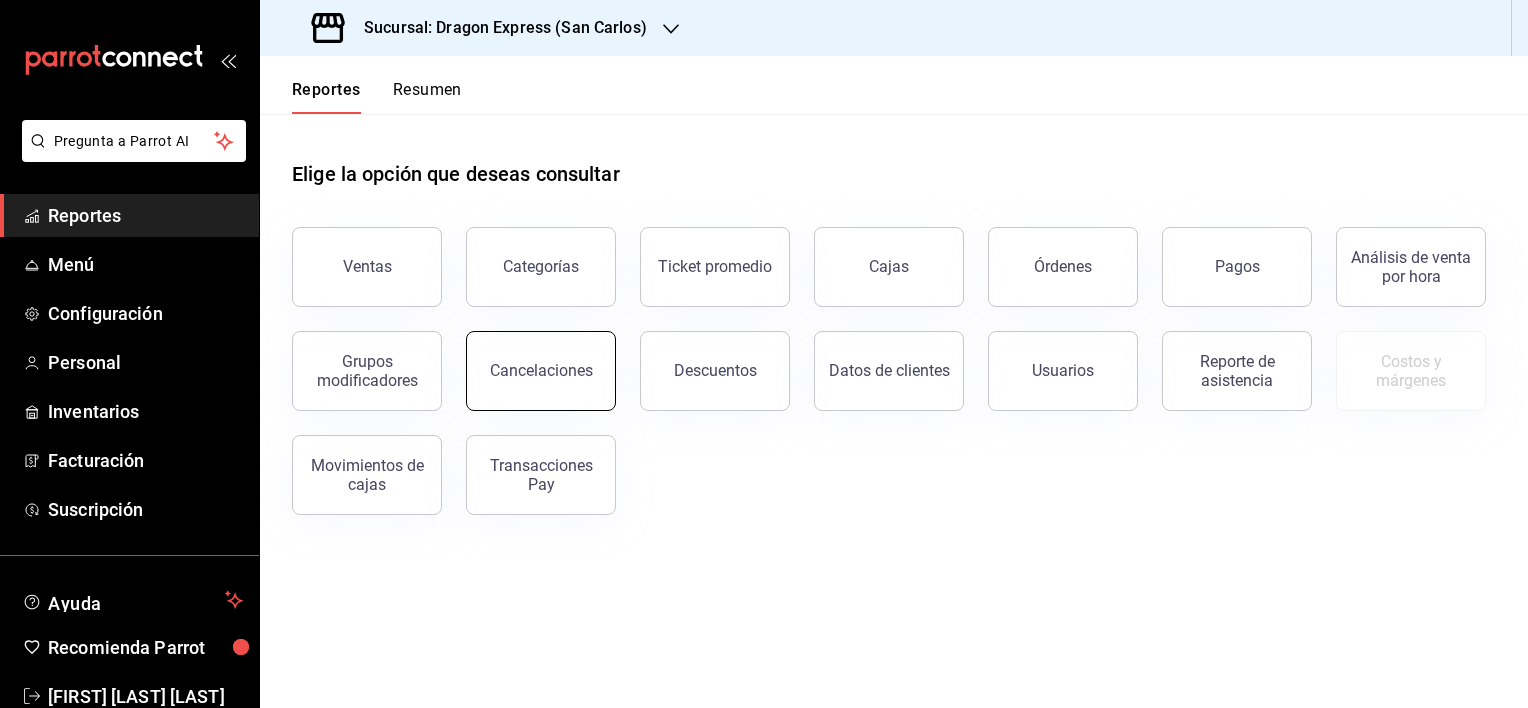 click on "Cancelaciones" at bounding box center [541, 371] 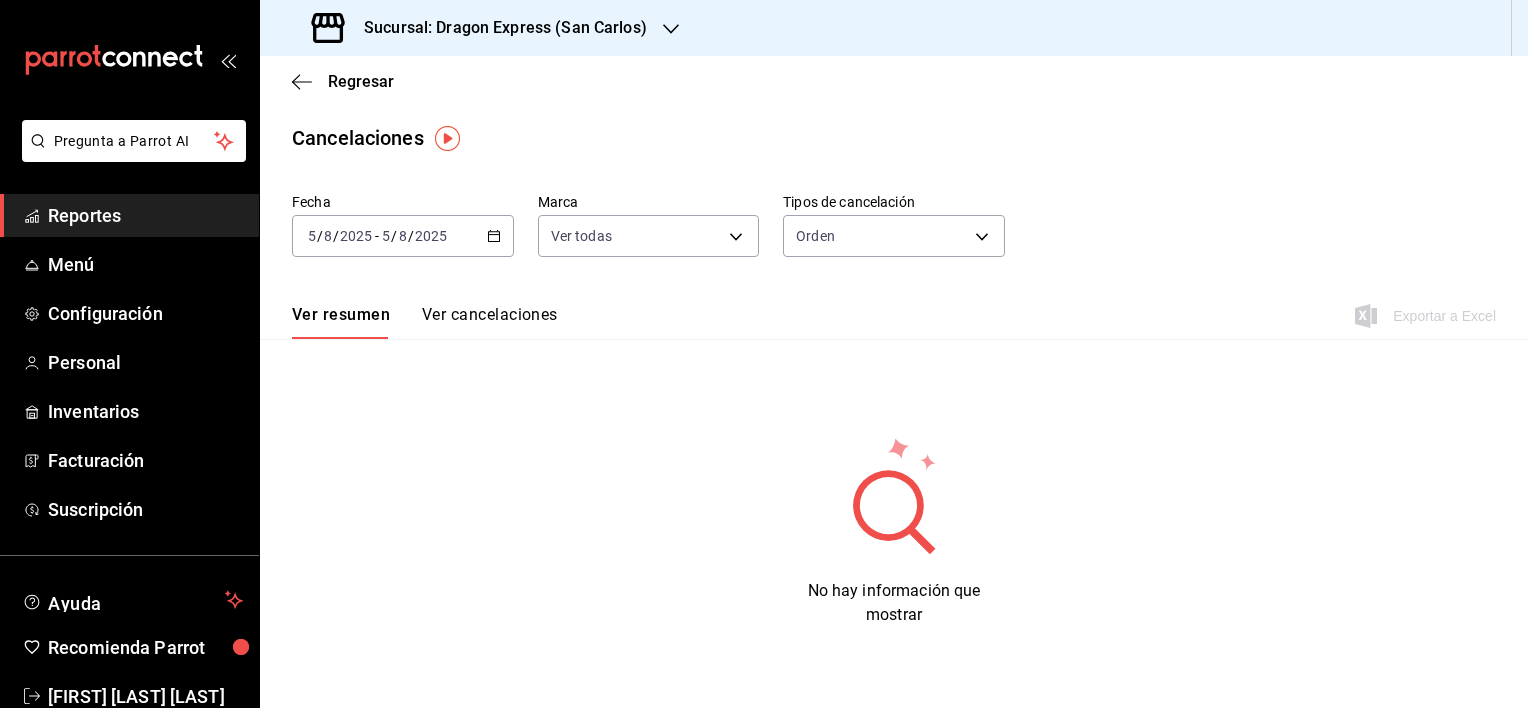 click on "2025-08-05 5 / 8 / 2025 - 2025-08-05 5 / 8 / 2025" at bounding box center (403, 236) 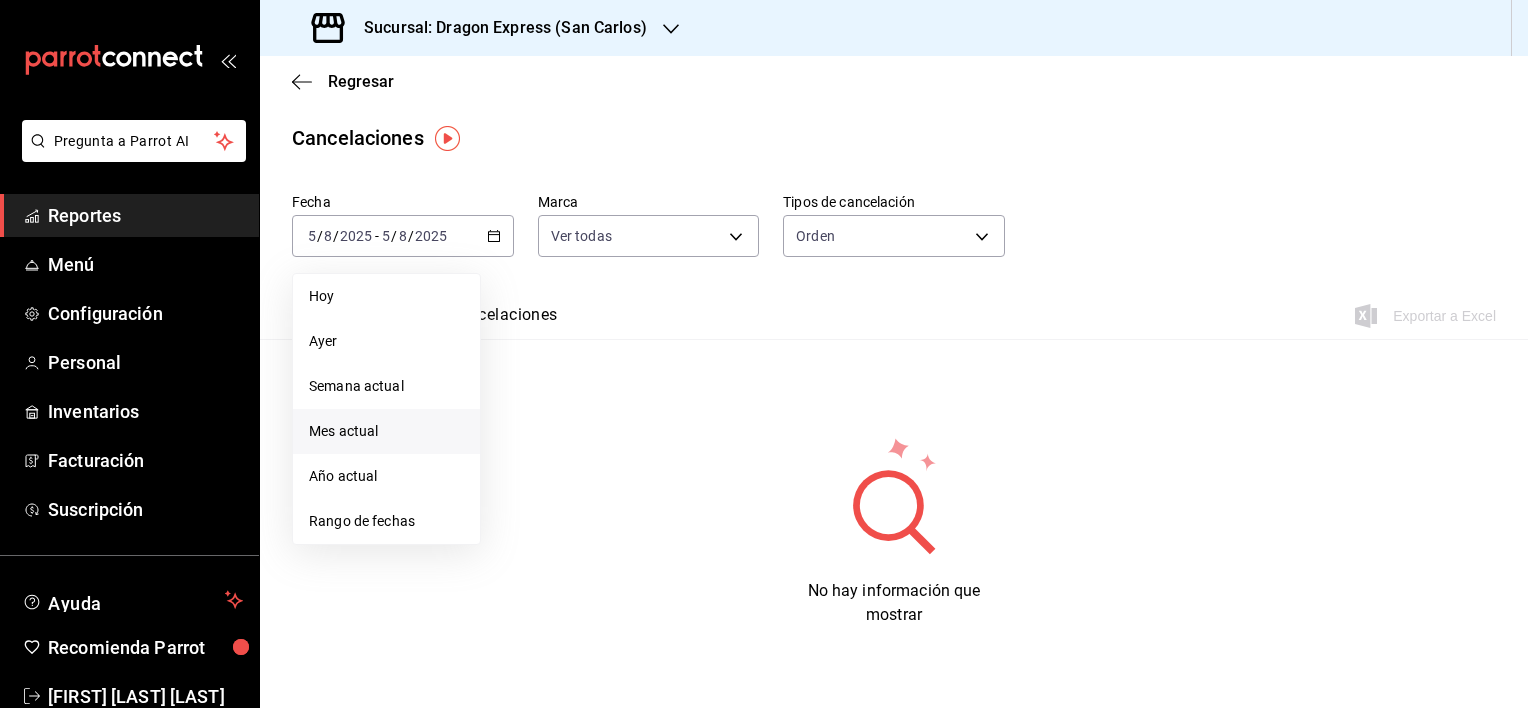 click on "Mes actual" at bounding box center [386, 431] 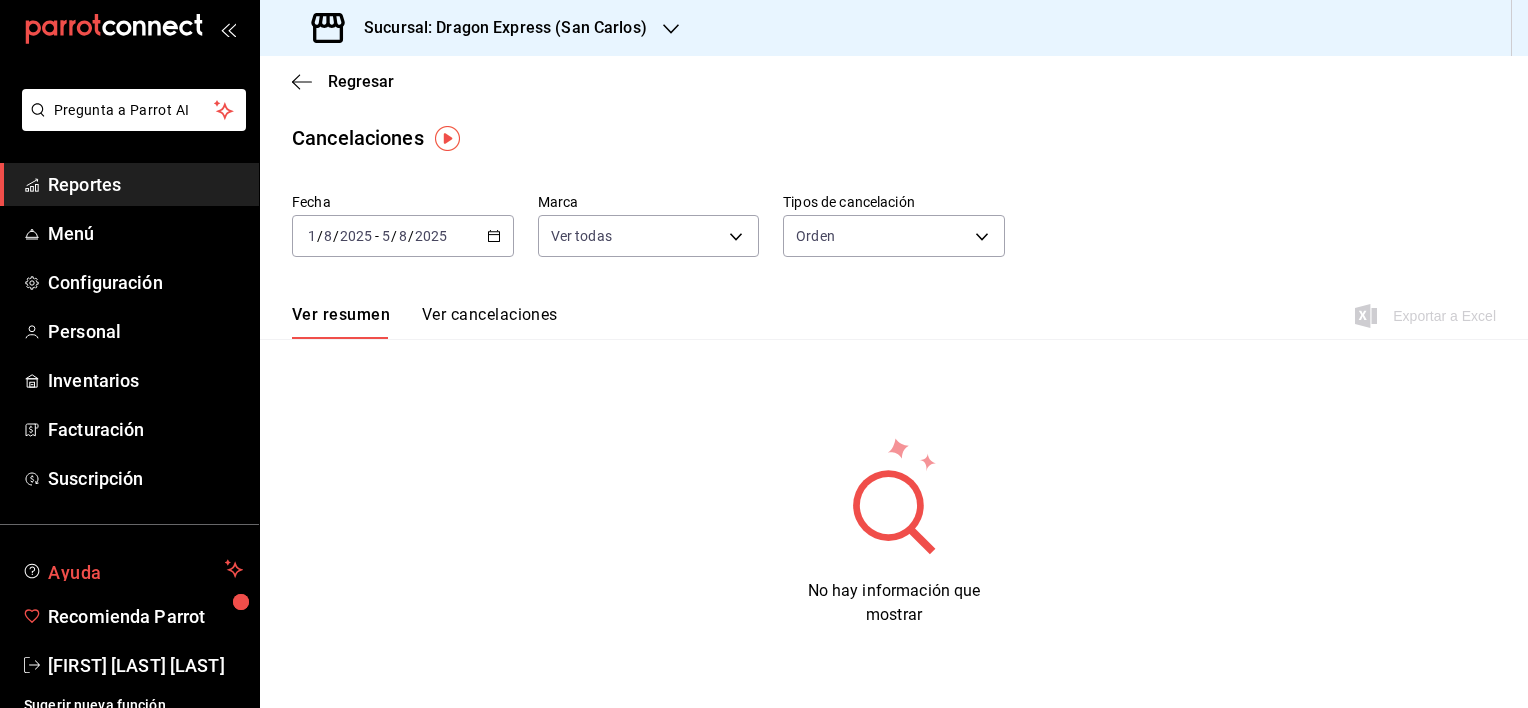 scroll, scrollTop: 46, scrollLeft: 0, axis: vertical 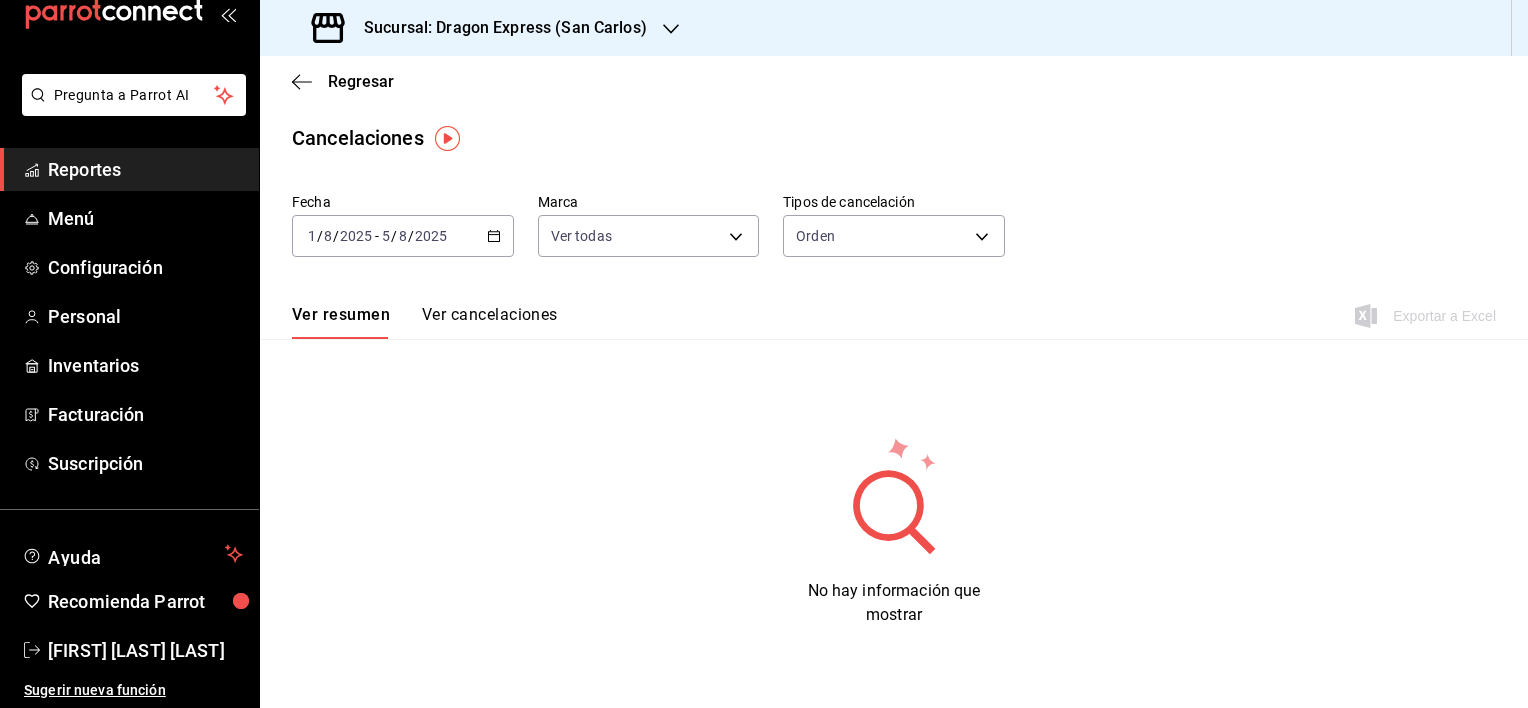 click 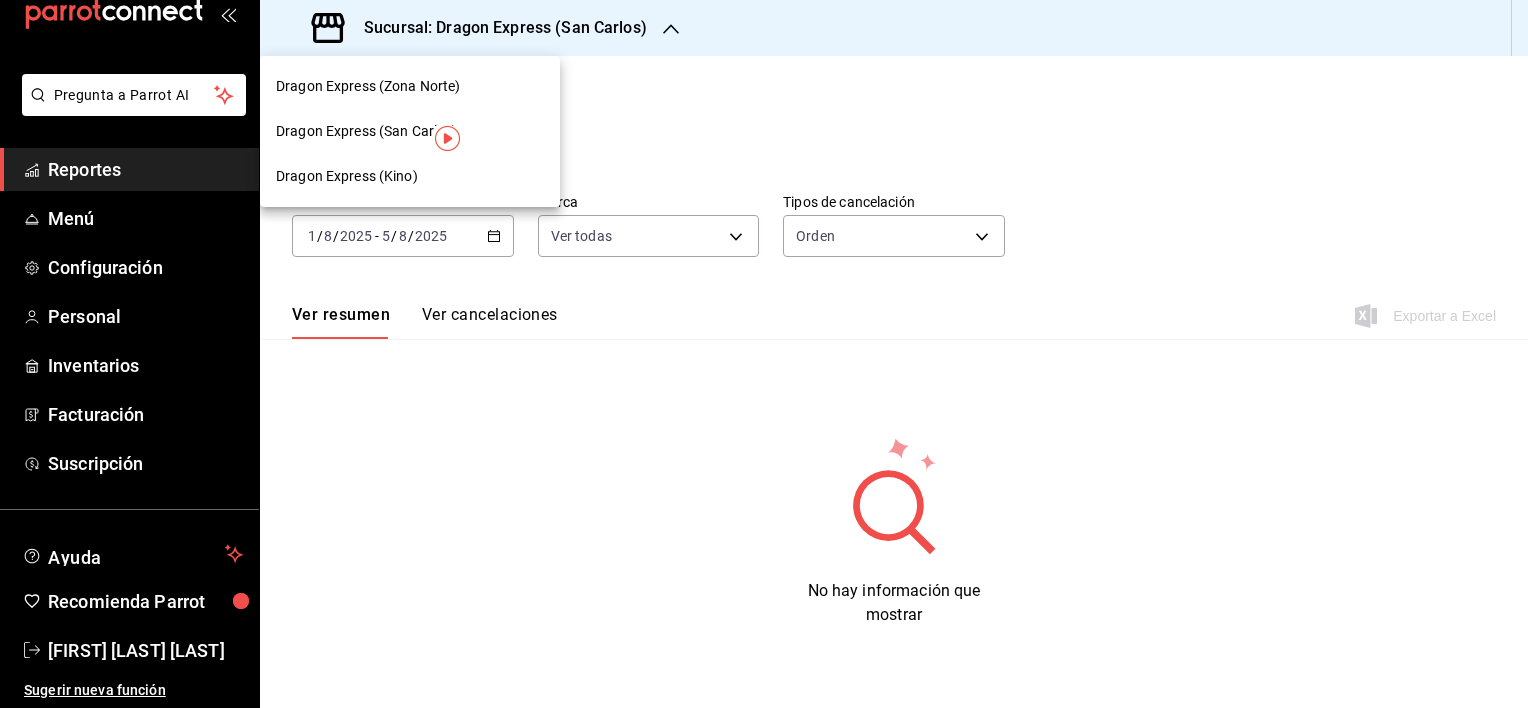 click at bounding box center [764, 354] 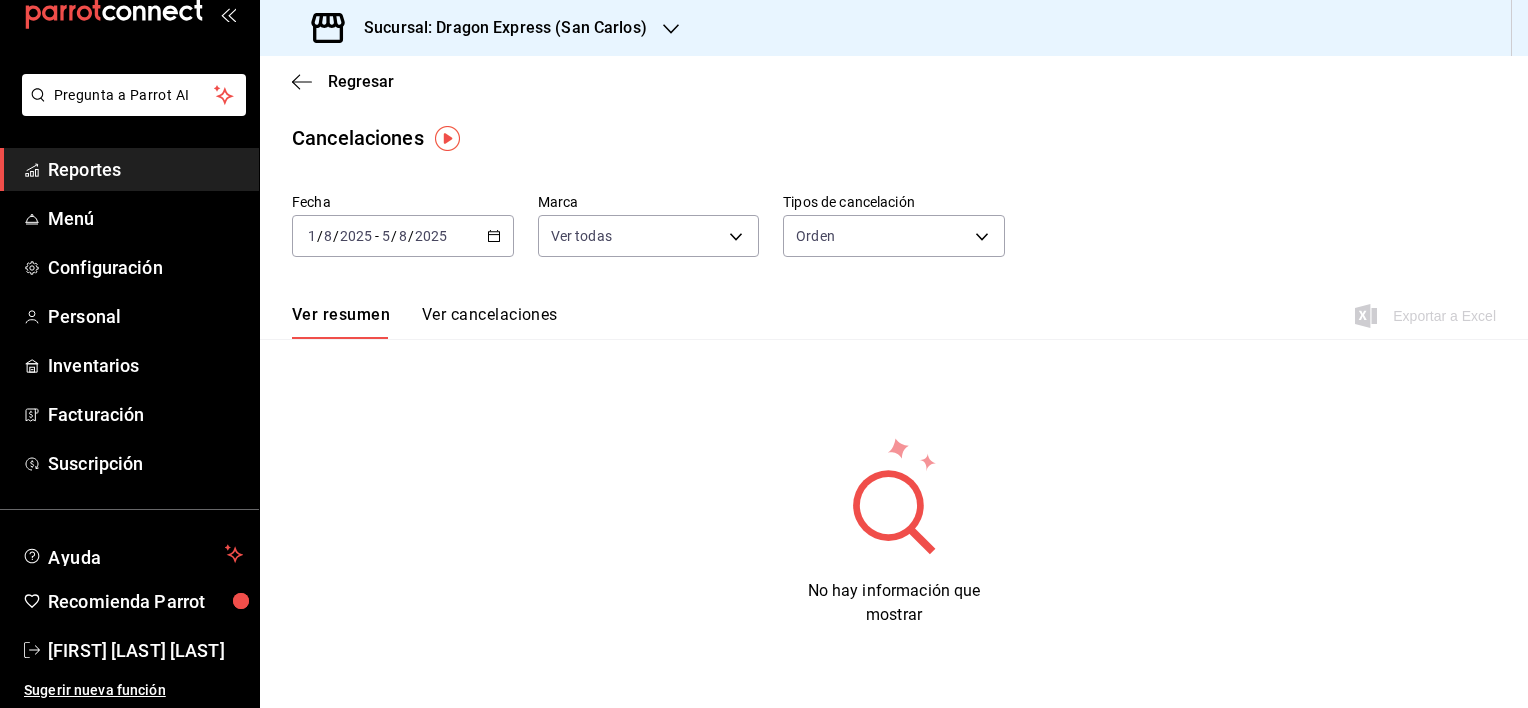 click on "Reportes" at bounding box center (145, 169) 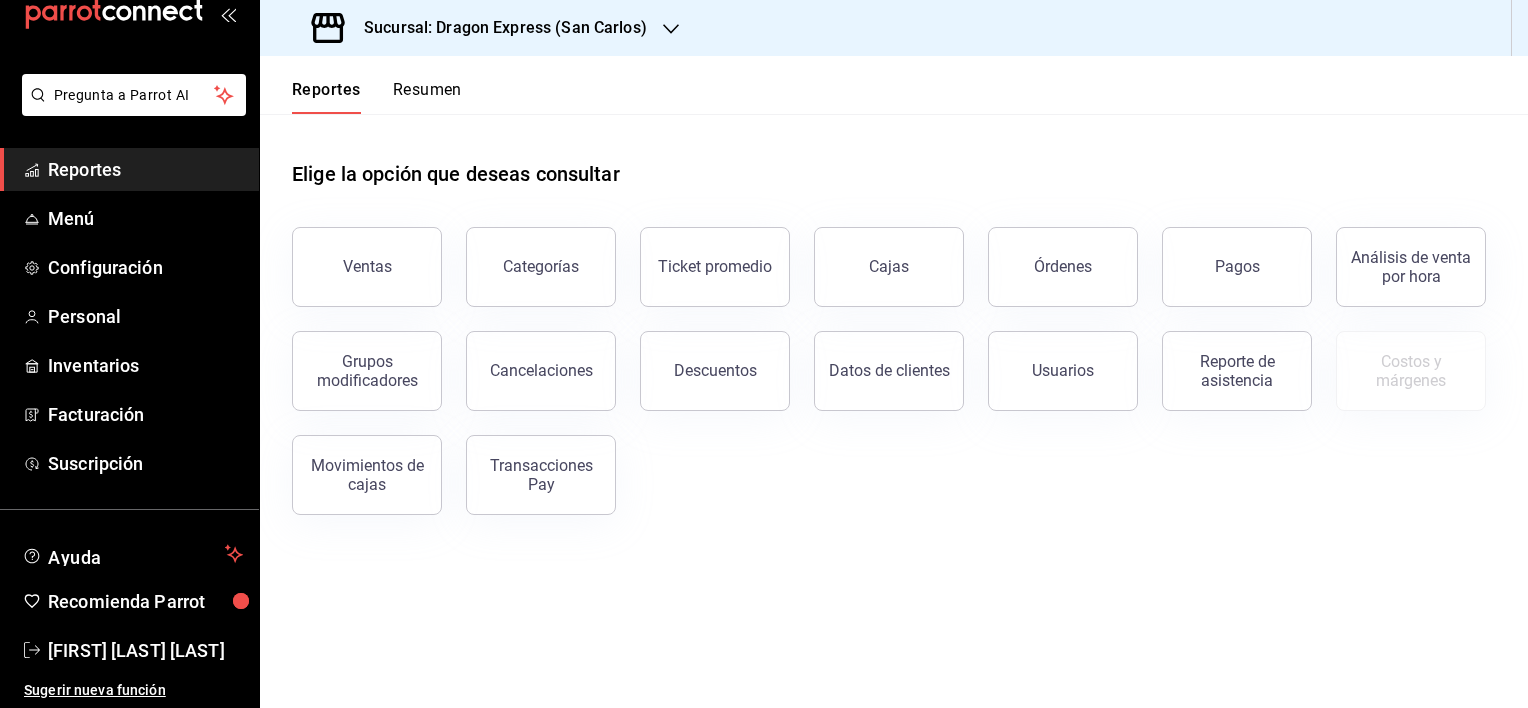click 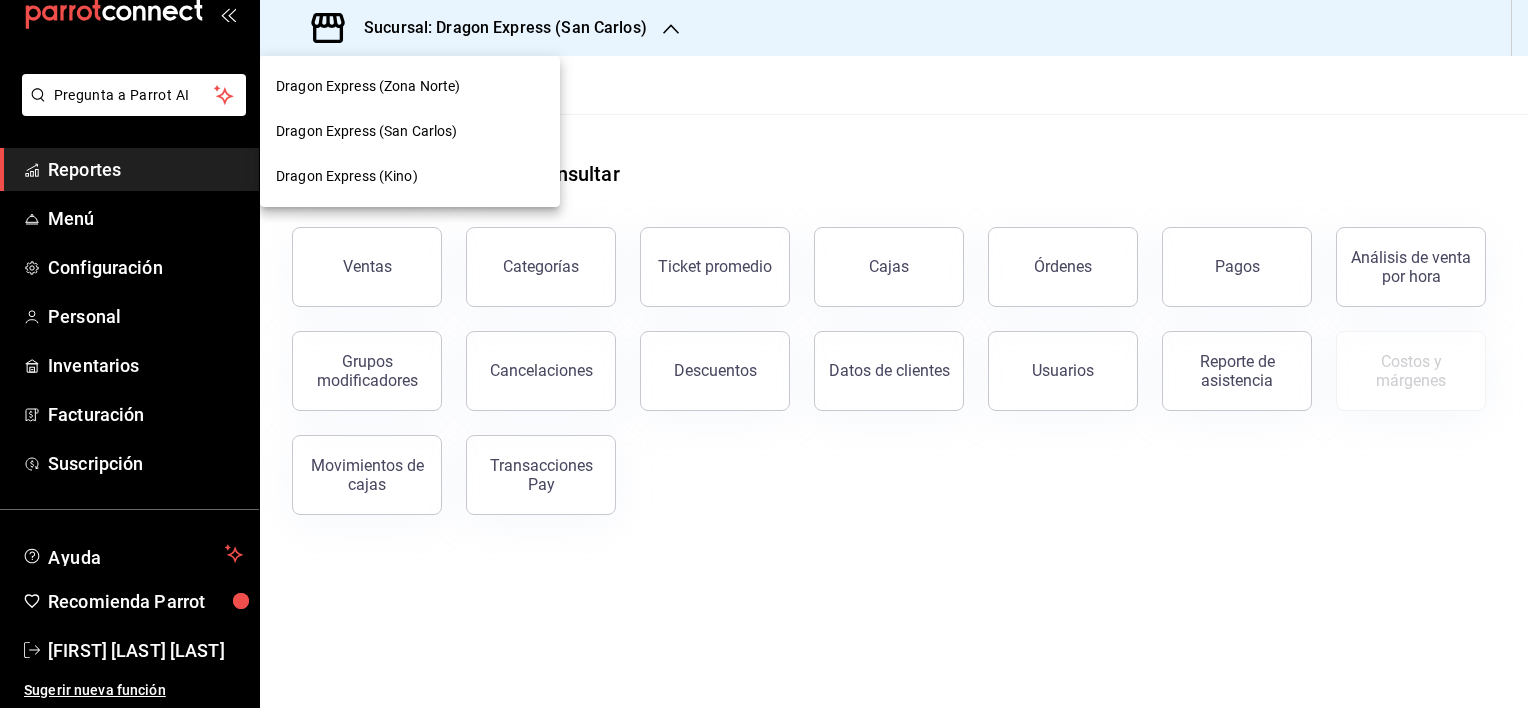 click at bounding box center [764, 354] 